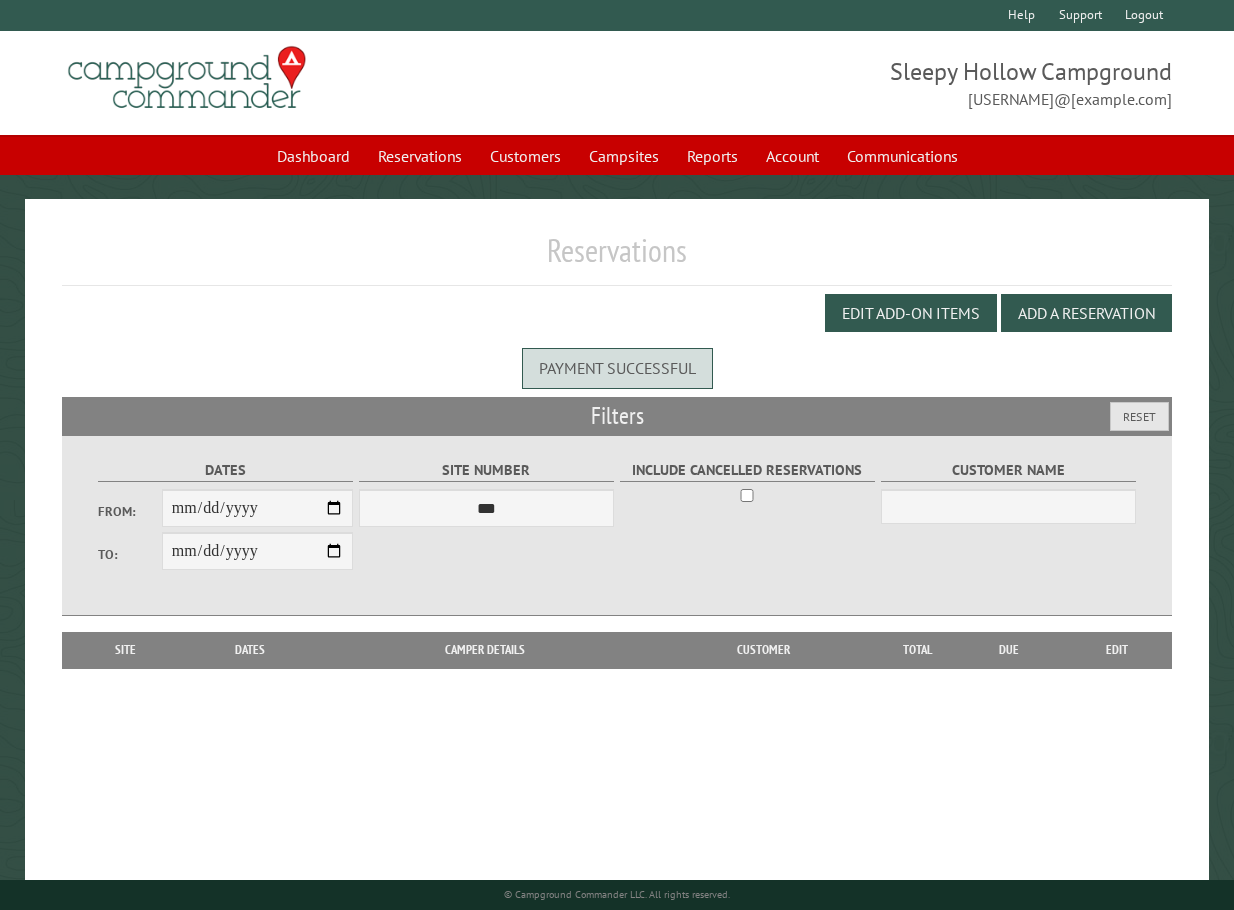 scroll, scrollTop: 0, scrollLeft: 0, axis: both 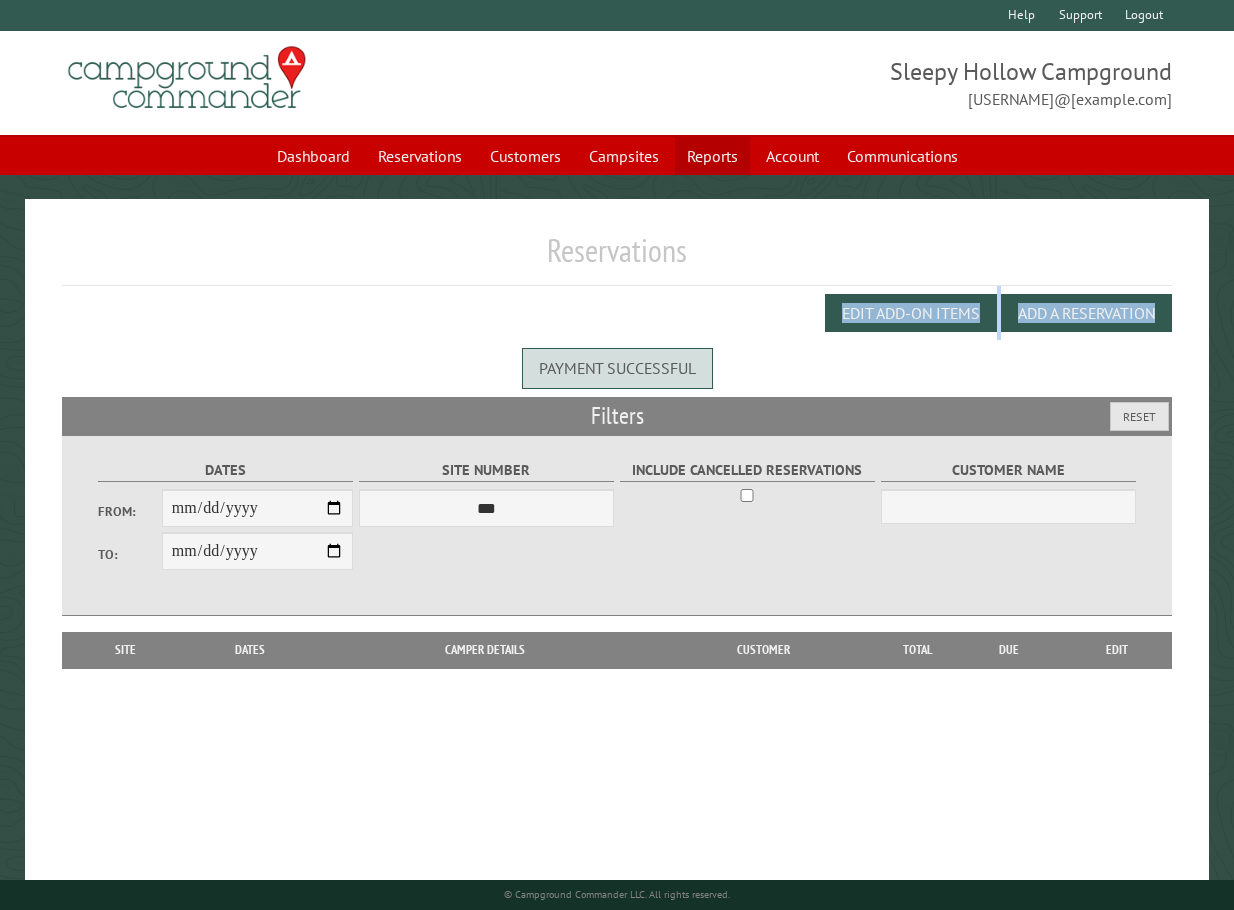 click on "Reports" at bounding box center (712, 156) 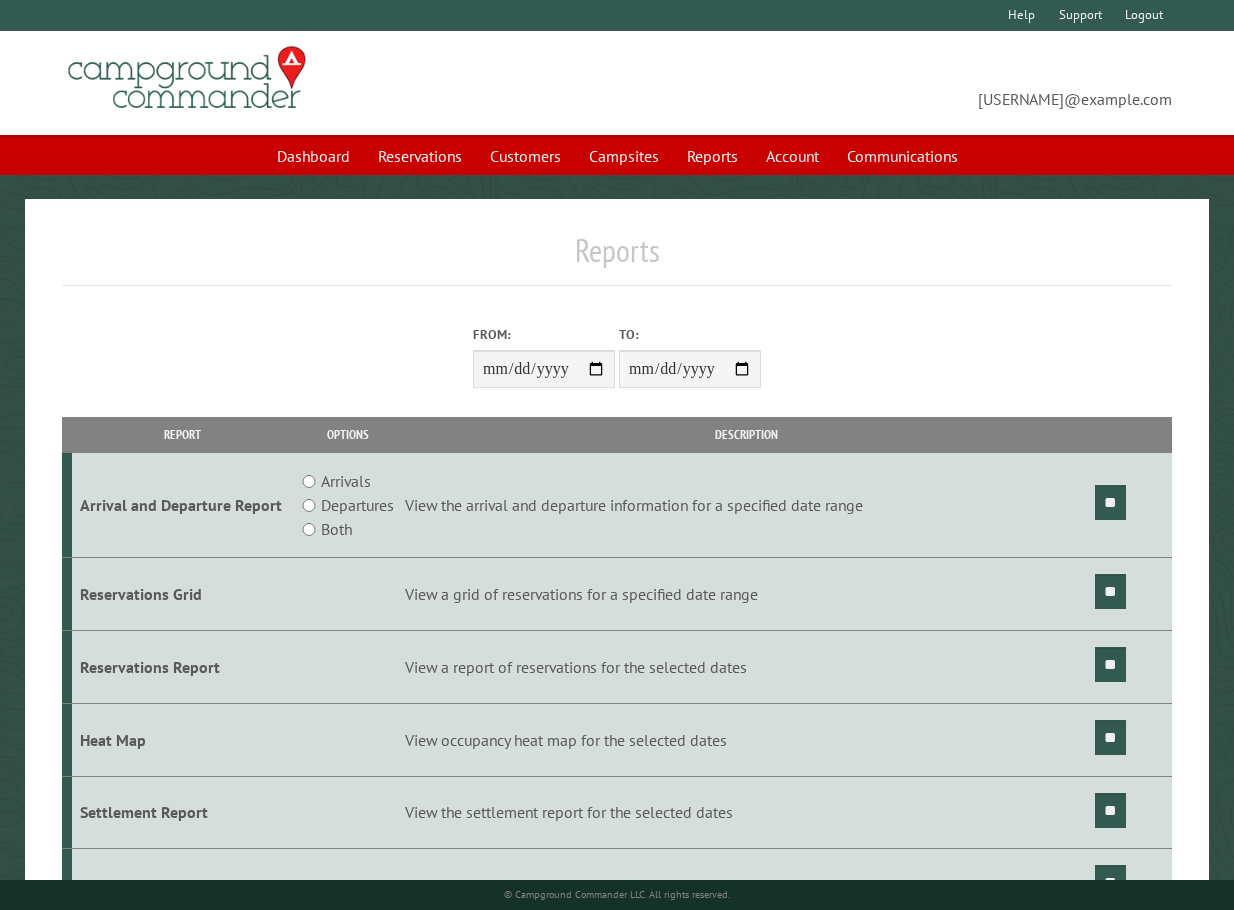 scroll, scrollTop: 0, scrollLeft: 0, axis: both 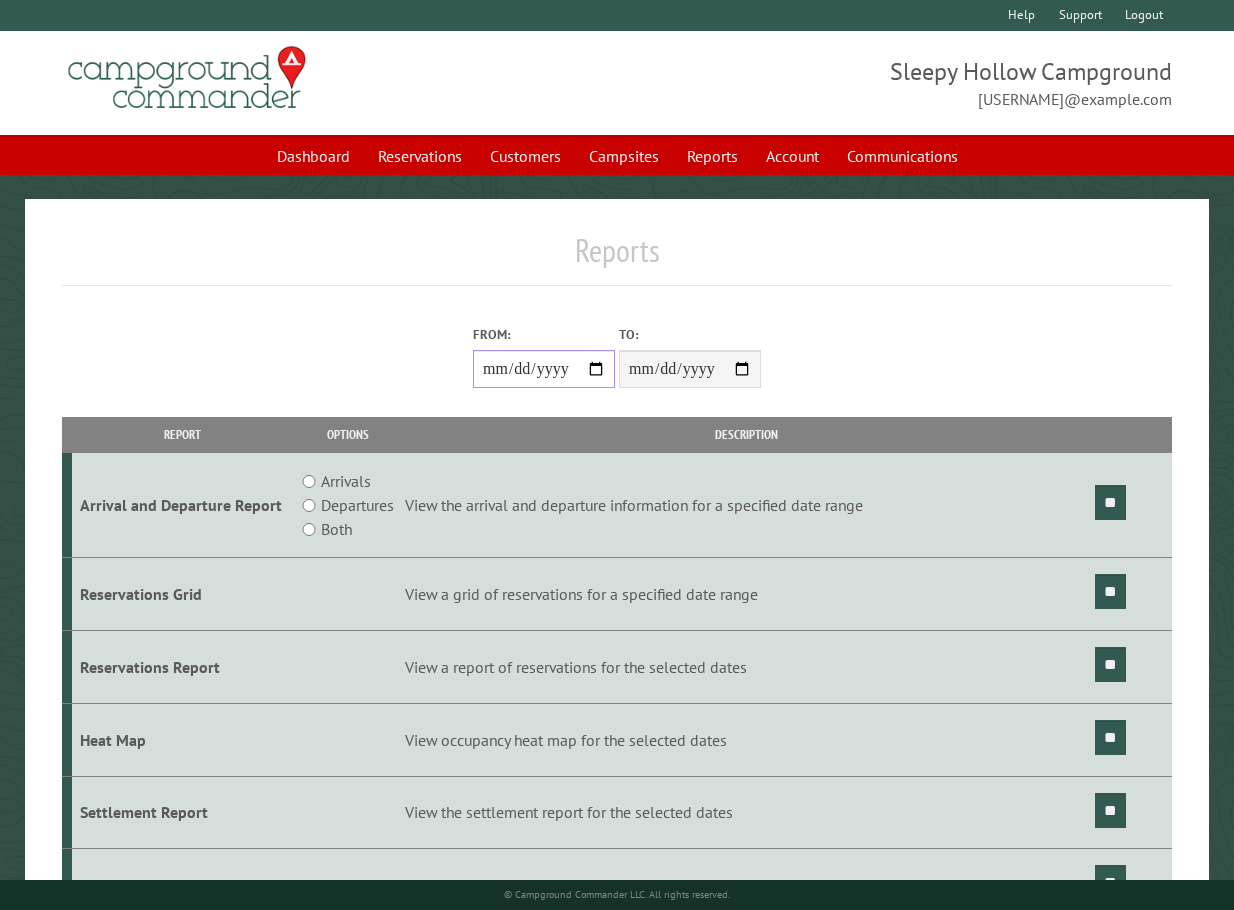 click on "From:" at bounding box center [544, 369] 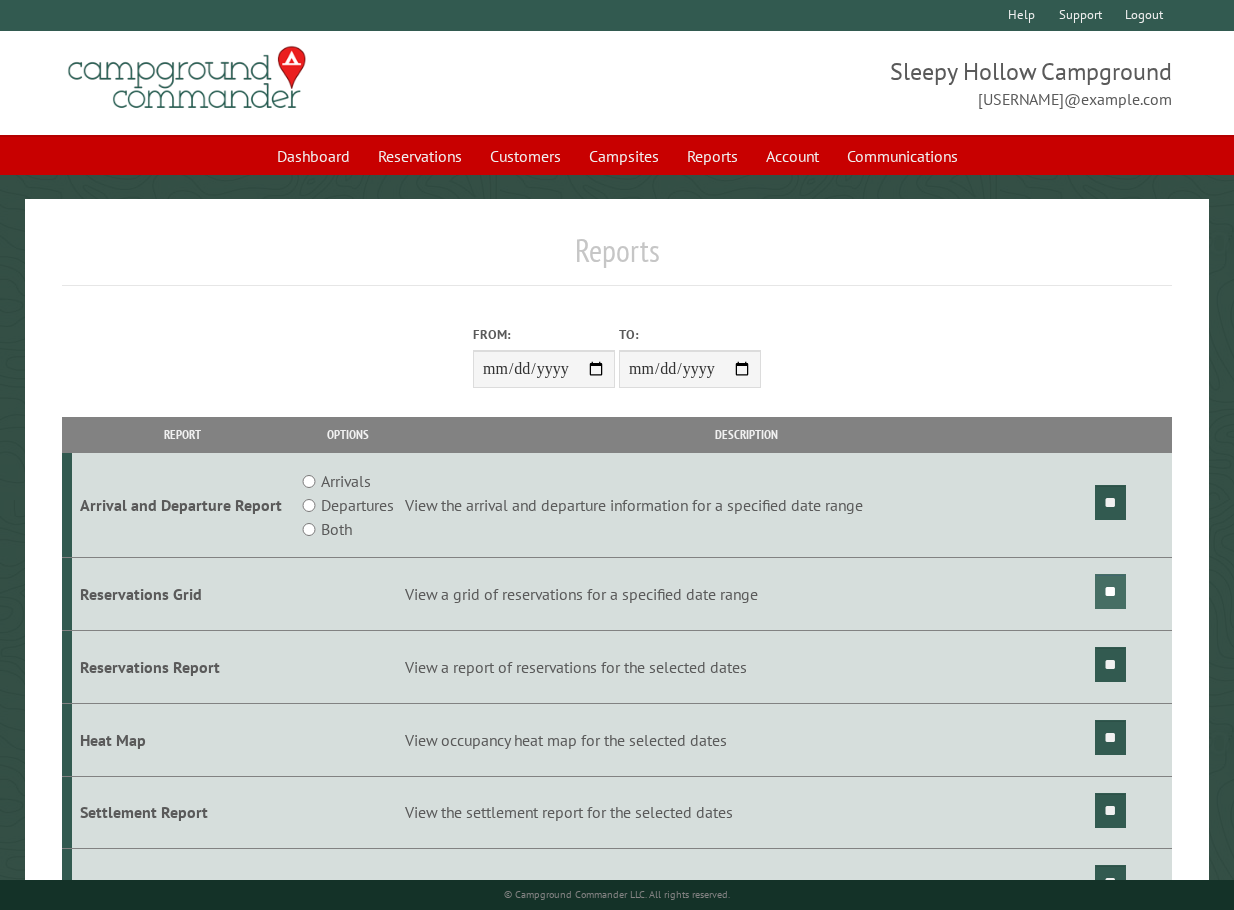 click on "**" at bounding box center (1110, 591) 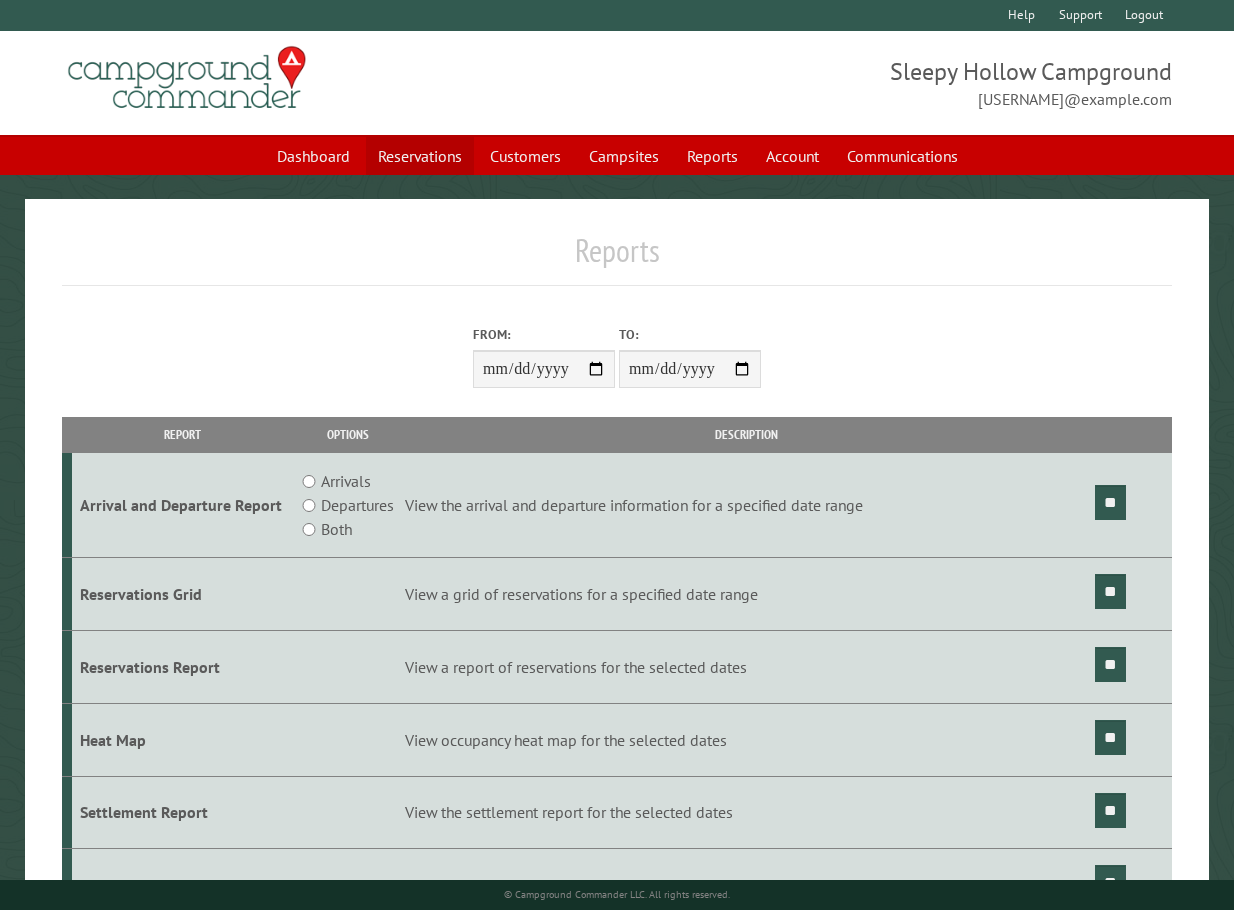 click on "Reservations" at bounding box center [420, 156] 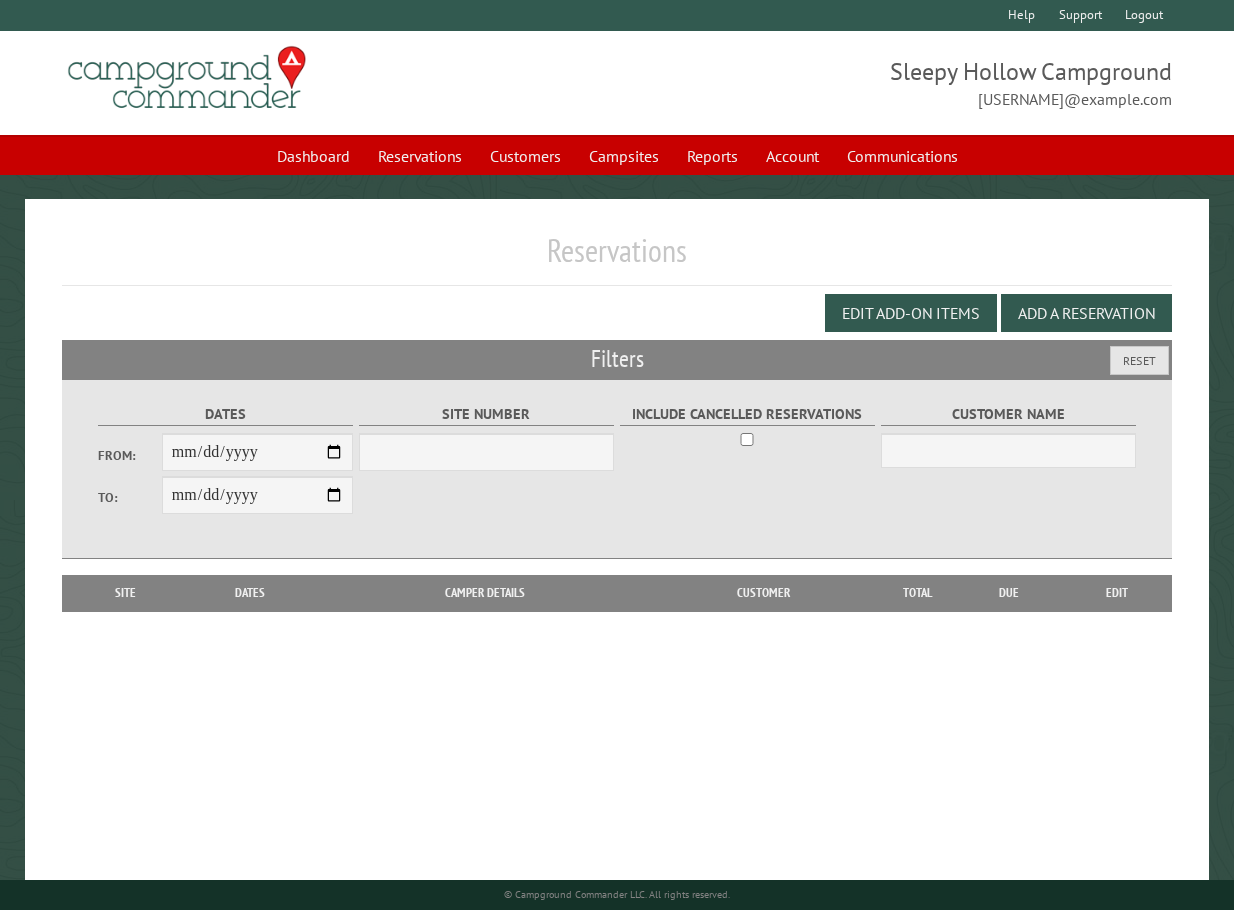 scroll, scrollTop: 0, scrollLeft: 0, axis: both 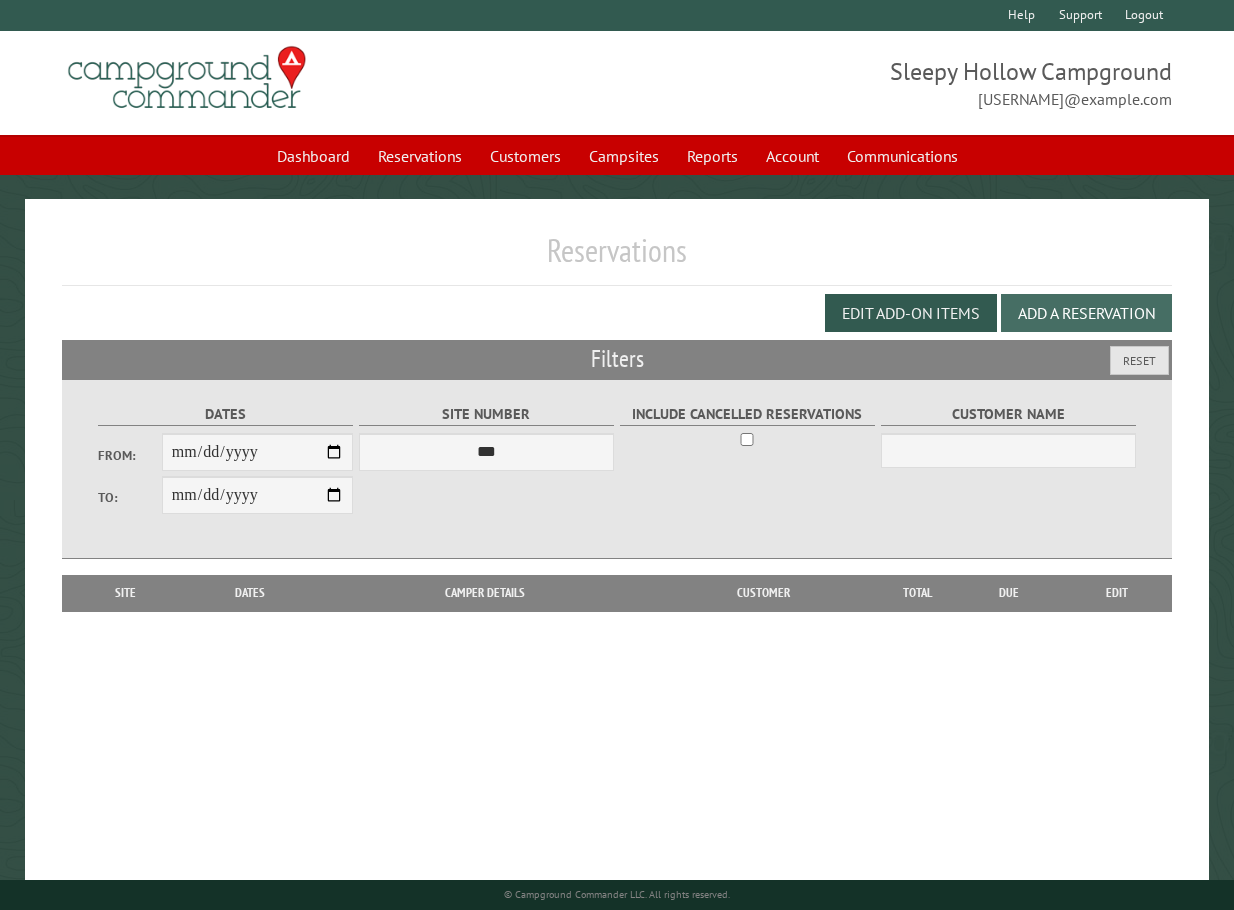 click on "Add a Reservation" at bounding box center (1086, 313) 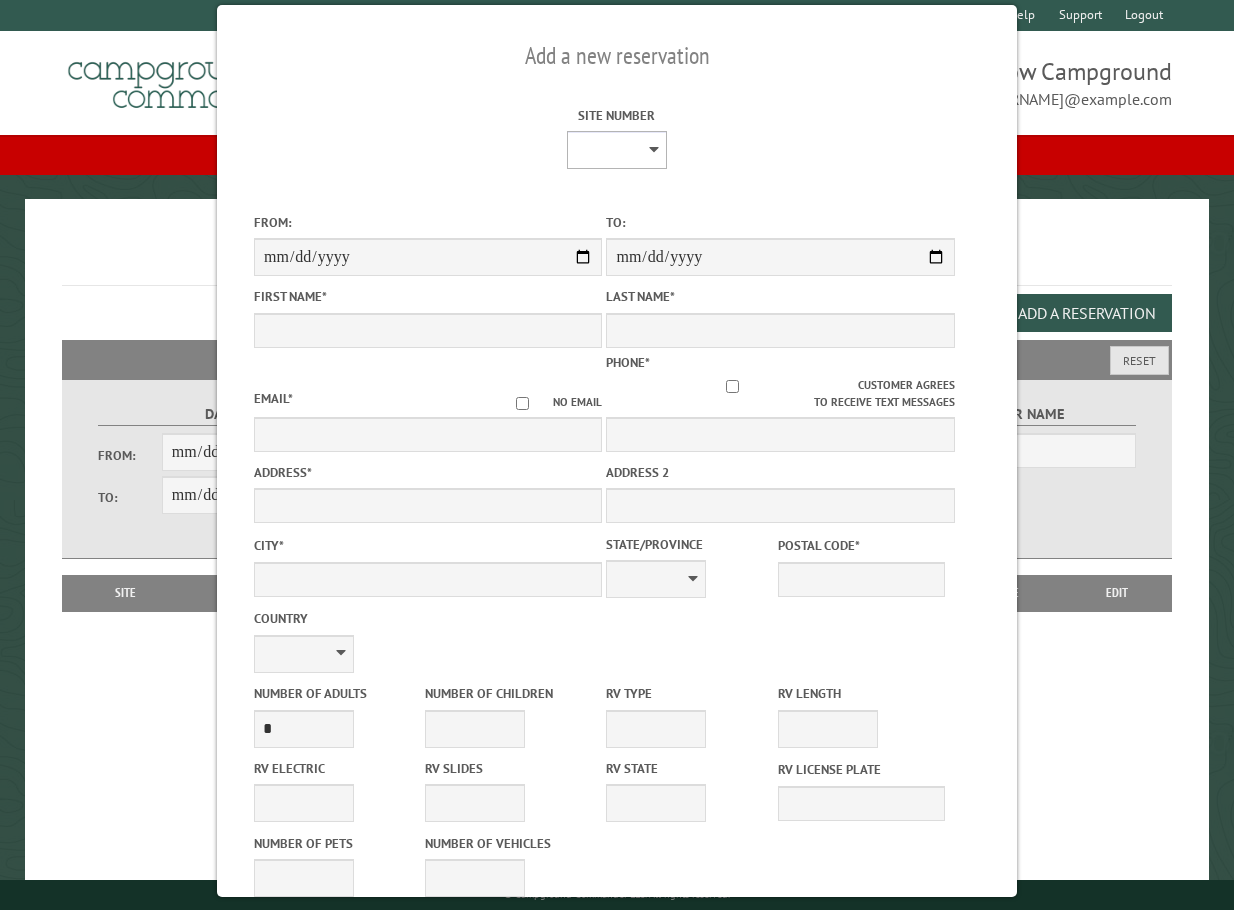 click on "* * * * * * * * * ** *** *** ** ** ** ** ** ** ** ** ** ** *** *** ** ** ** ** ** ** ** ** ** ** *** *** ** ** ** ** ** ** ** ** *** *** ** ** ** ** ** ** *** *** ** ** ** ** ** *** ** ** ** ** ** ** ** ** ** ** ** ** ** ** ** ** ** ** ** ** ** ** ** ** **" at bounding box center (617, 150) 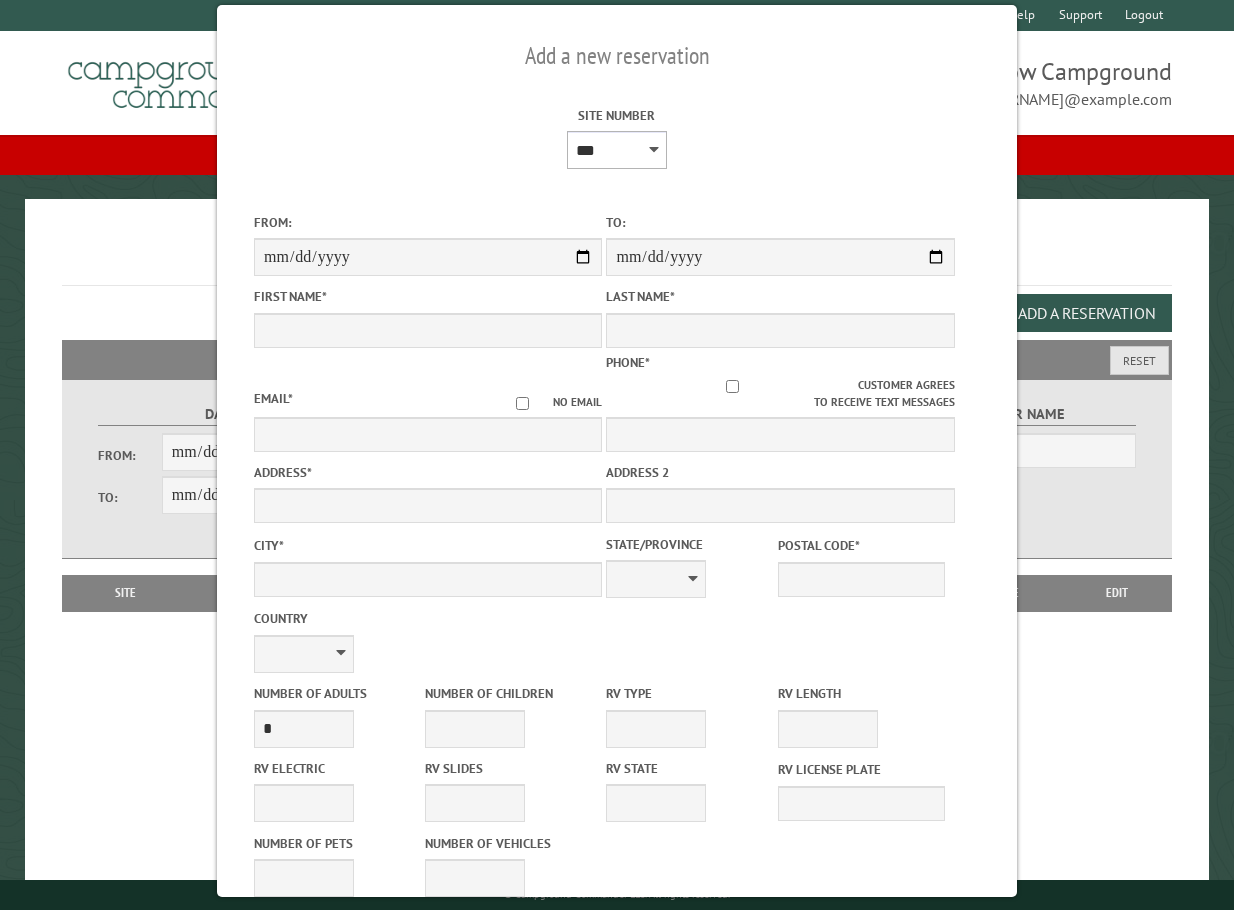click on "* * * * * * * * * ** *** *** ** ** ** ** ** ** ** ** ** ** *** *** ** ** ** ** ** ** ** ** ** ** *** *** ** ** ** ** ** ** ** ** *** *** ** ** ** ** ** ** *** *** ** ** ** ** ** *** ** ** ** ** ** ** ** ** ** ** ** ** ** ** ** ** ** ** ** ** ** ** ** ** **" at bounding box center (617, 150) 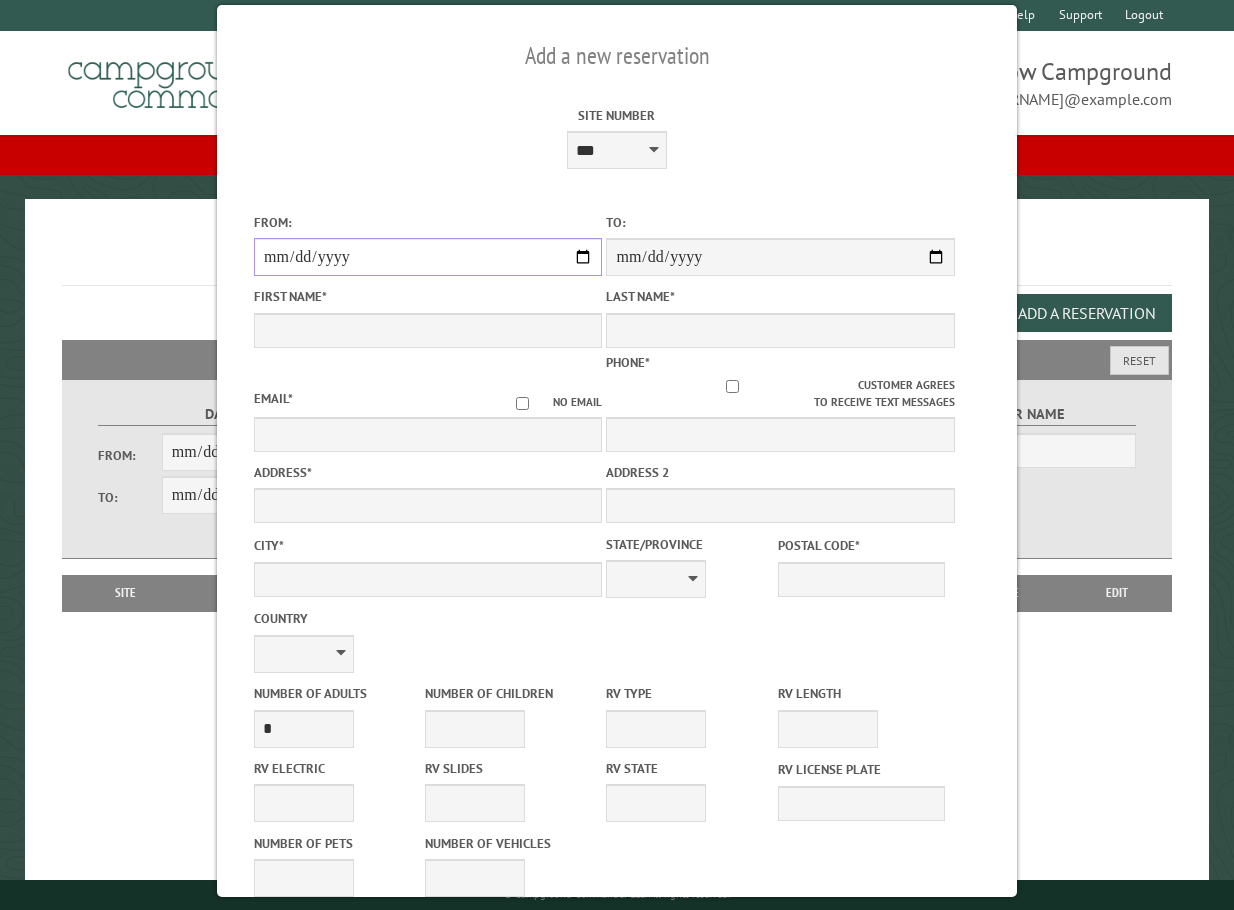 click on "From:" at bounding box center (428, 257) 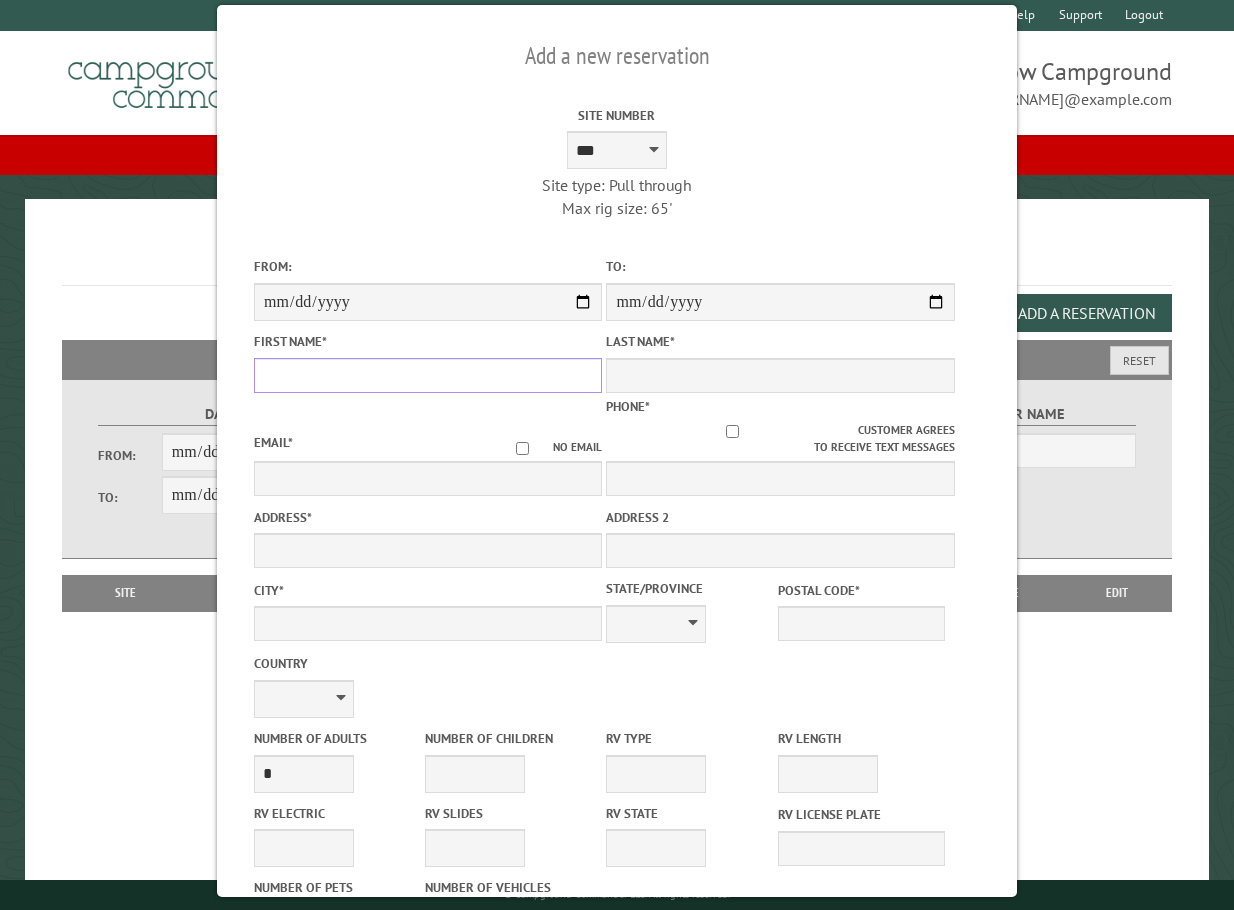 click on "First Name *" at bounding box center (428, 375) 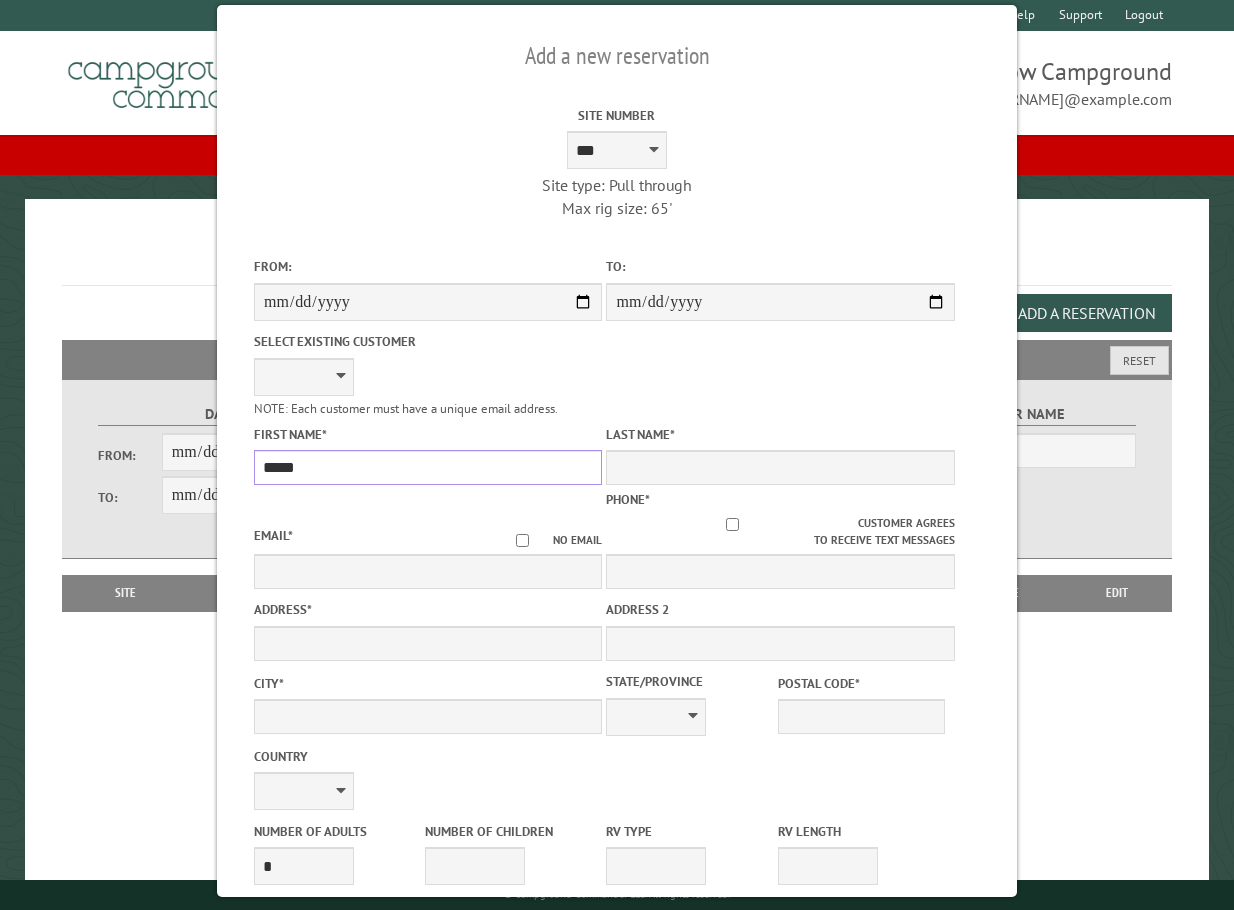 type on "*****" 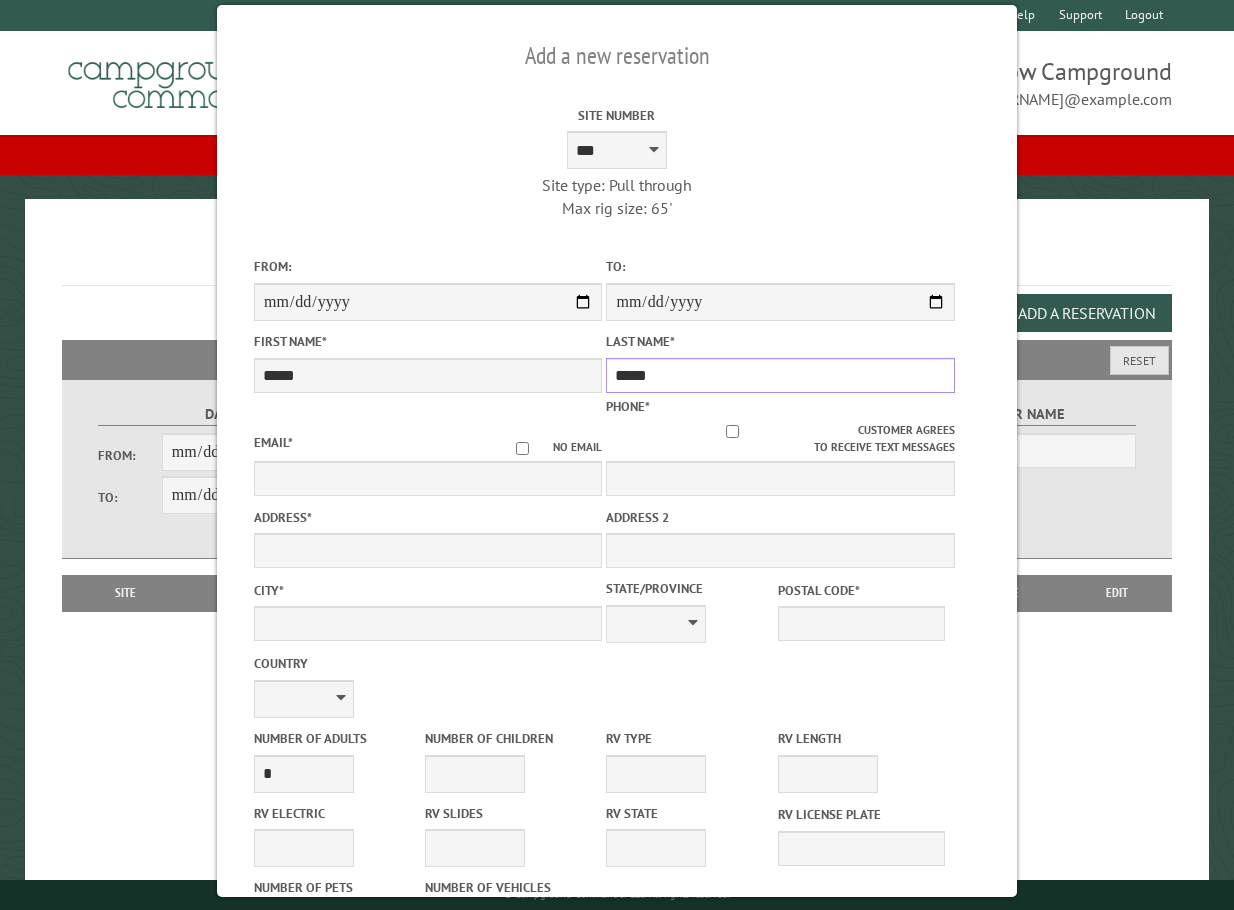 type on "*****" 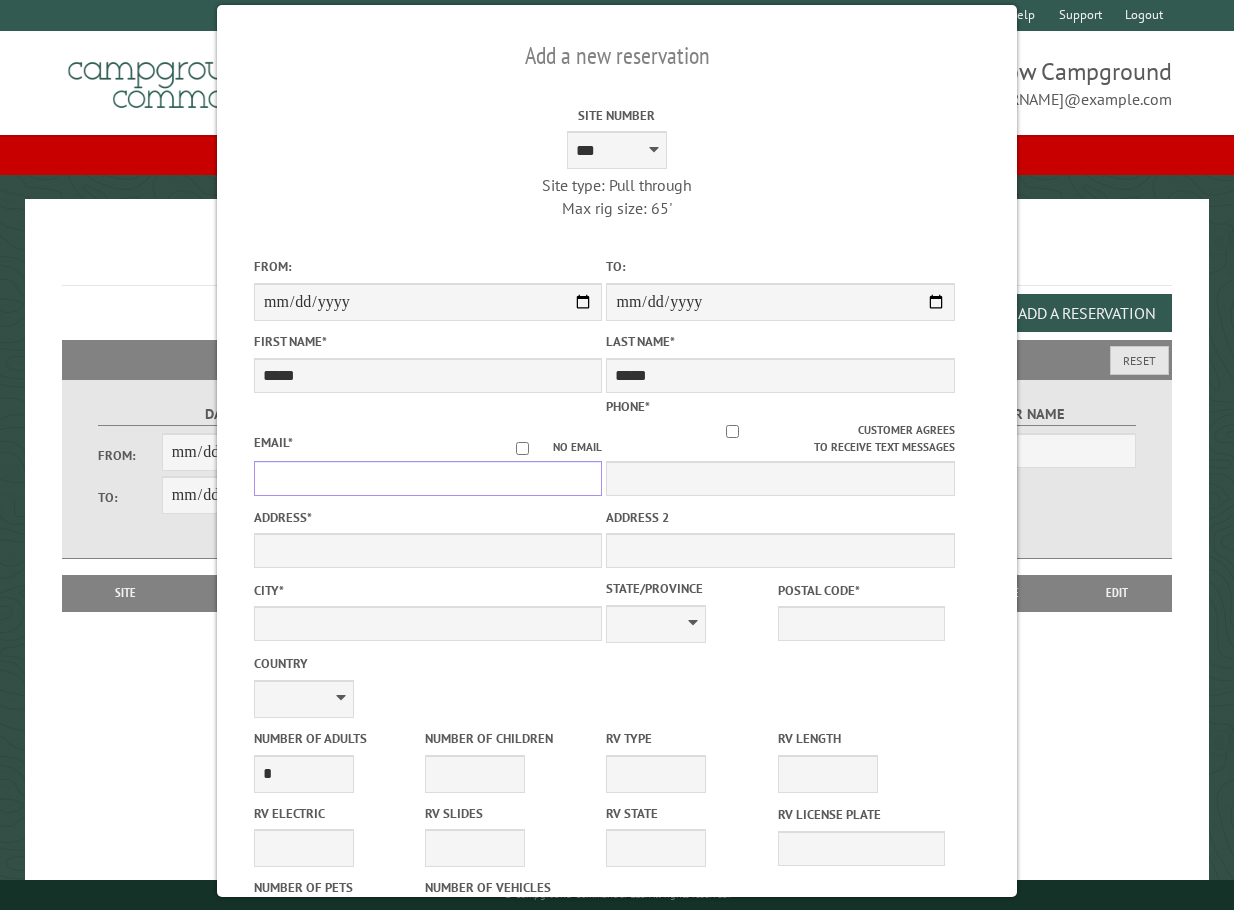 click on "Email *" at bounding box center [428, 478] 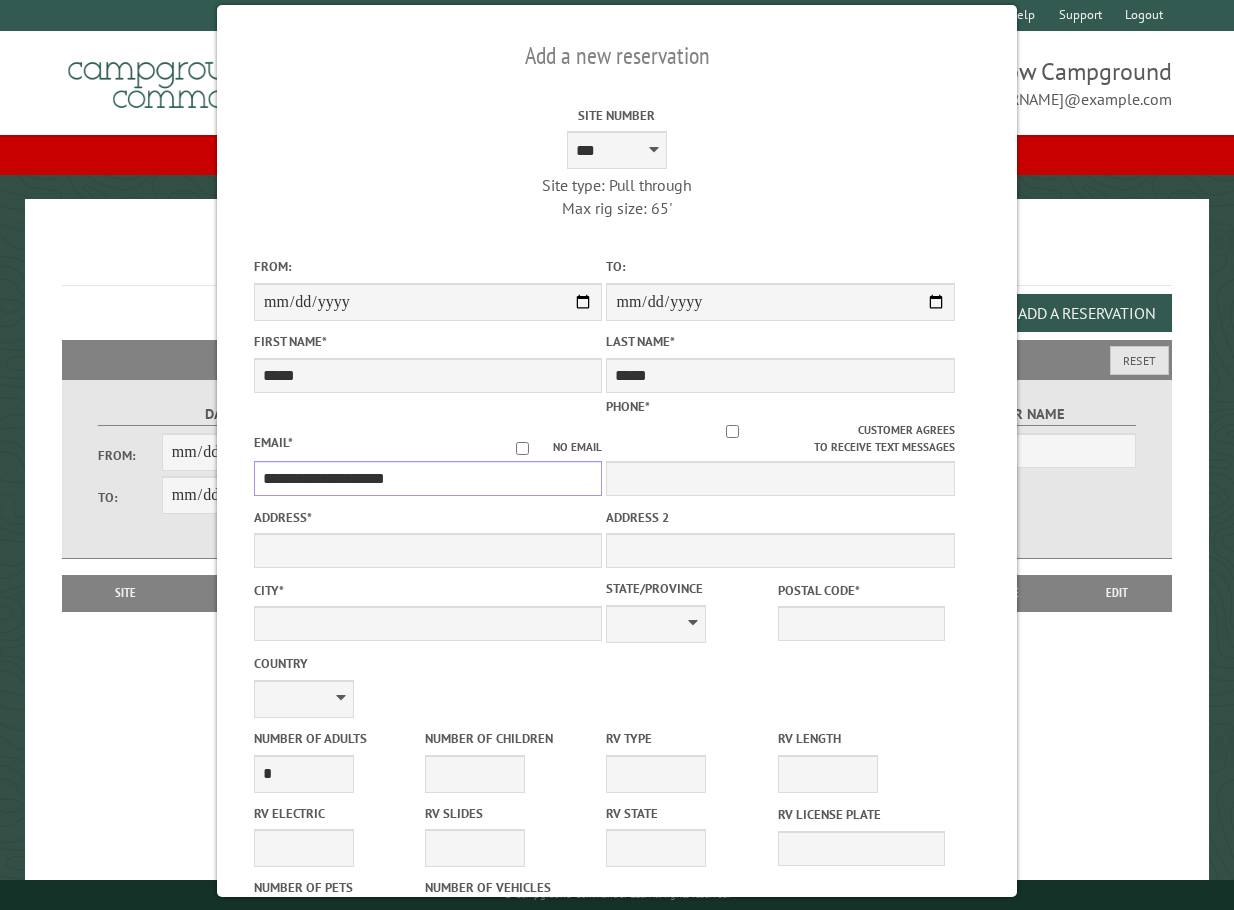type on "**********" 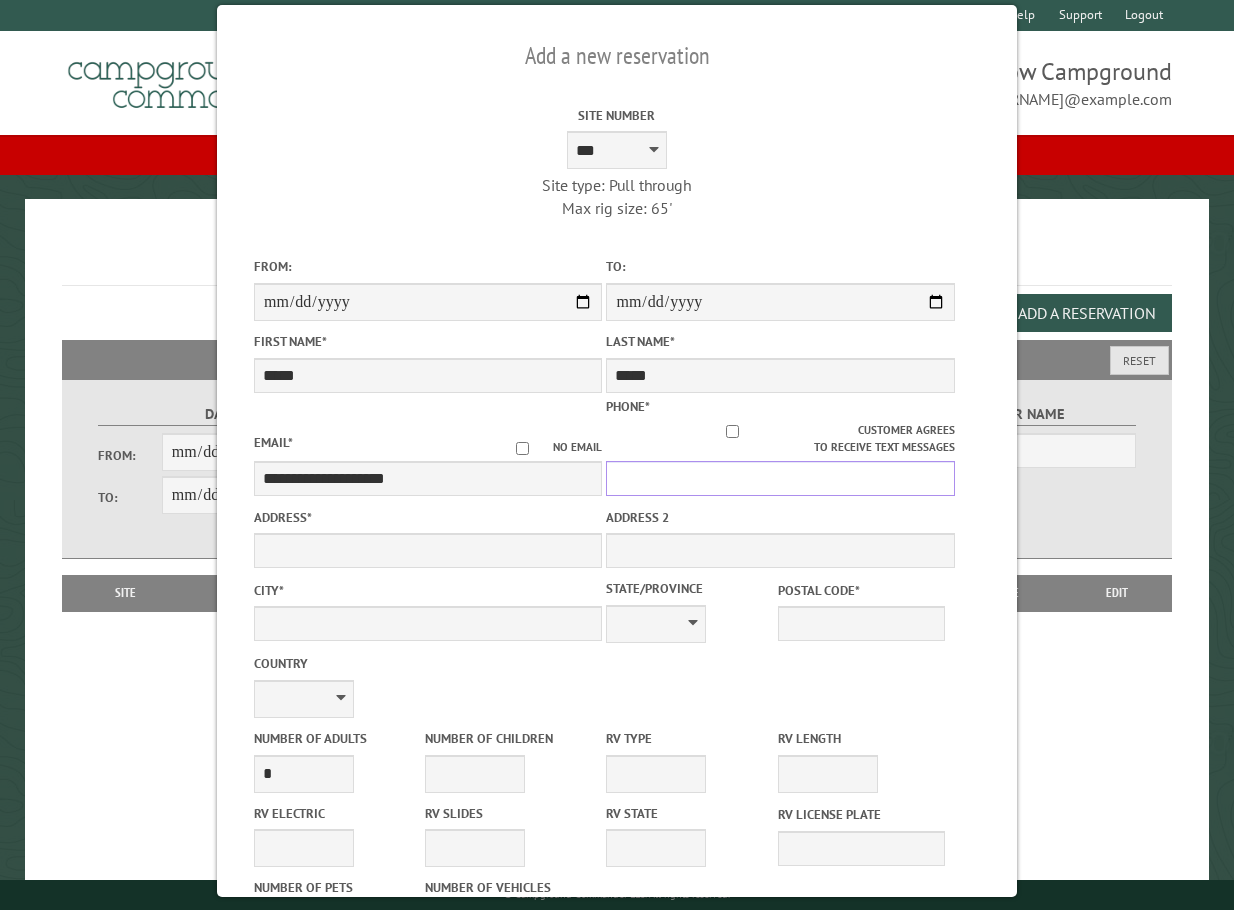 drag, startPoint x: 679, startPoint y: 455, endPoint x: 684, endPoint y: 441, distance: 14.866069 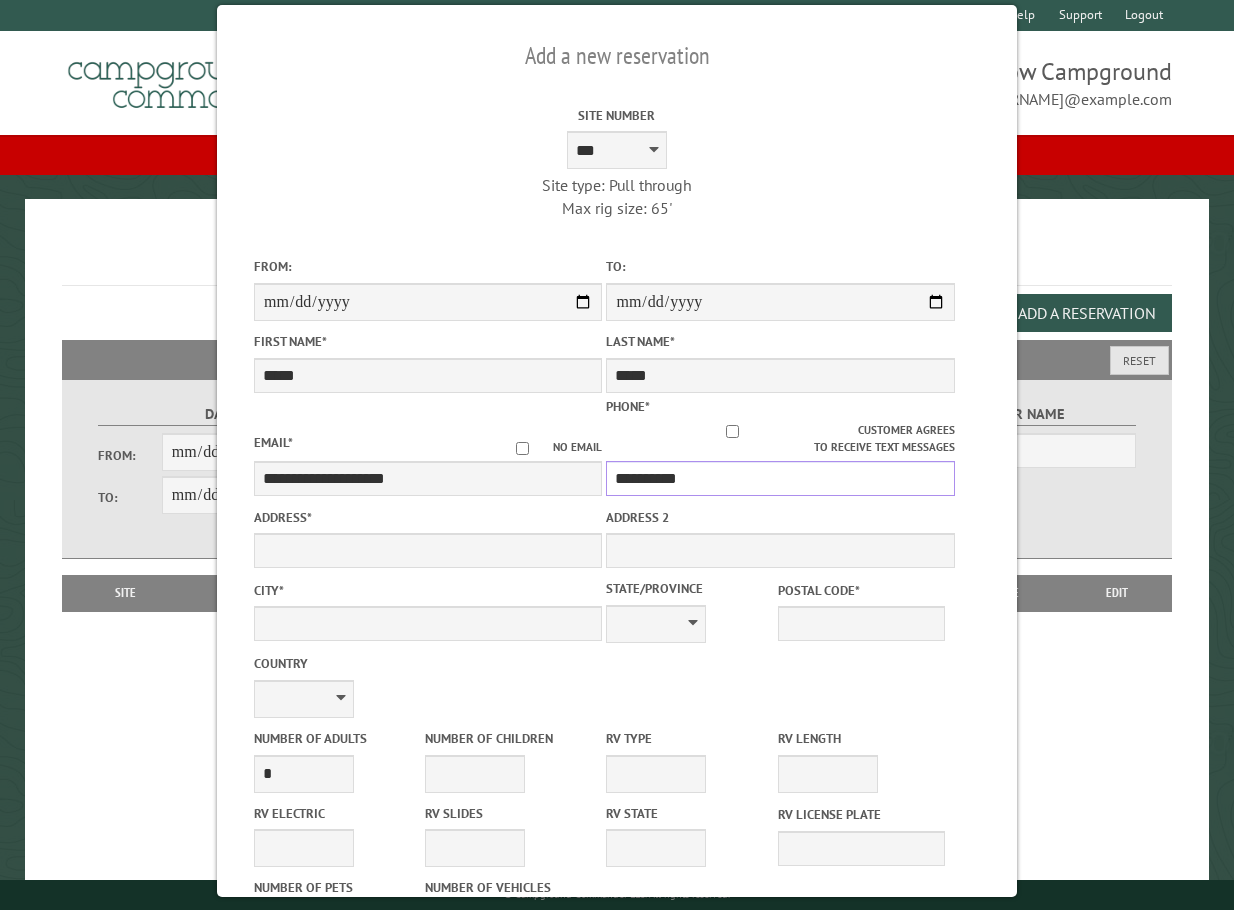 type on "**********" 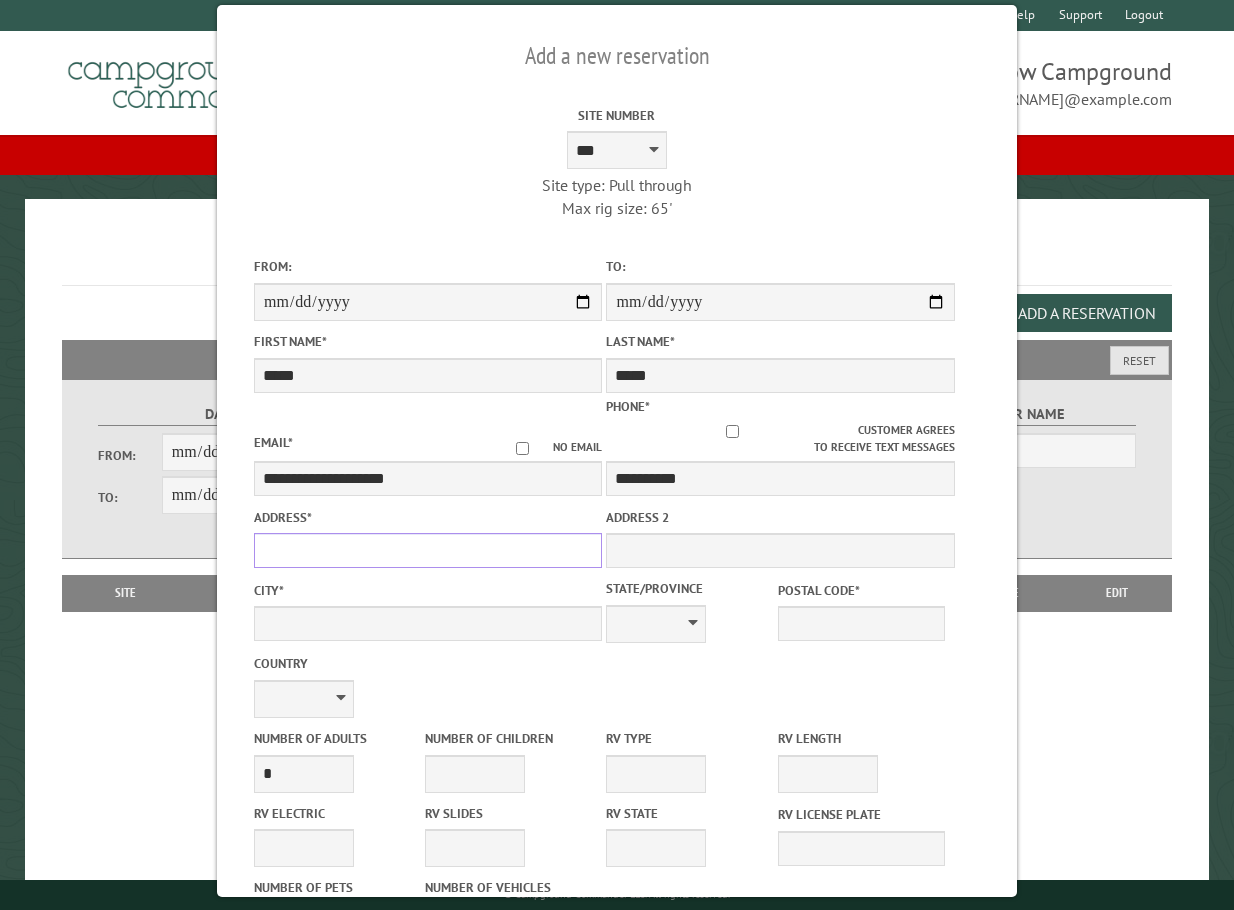 click on "Address *" at bounding box center [428, 550] 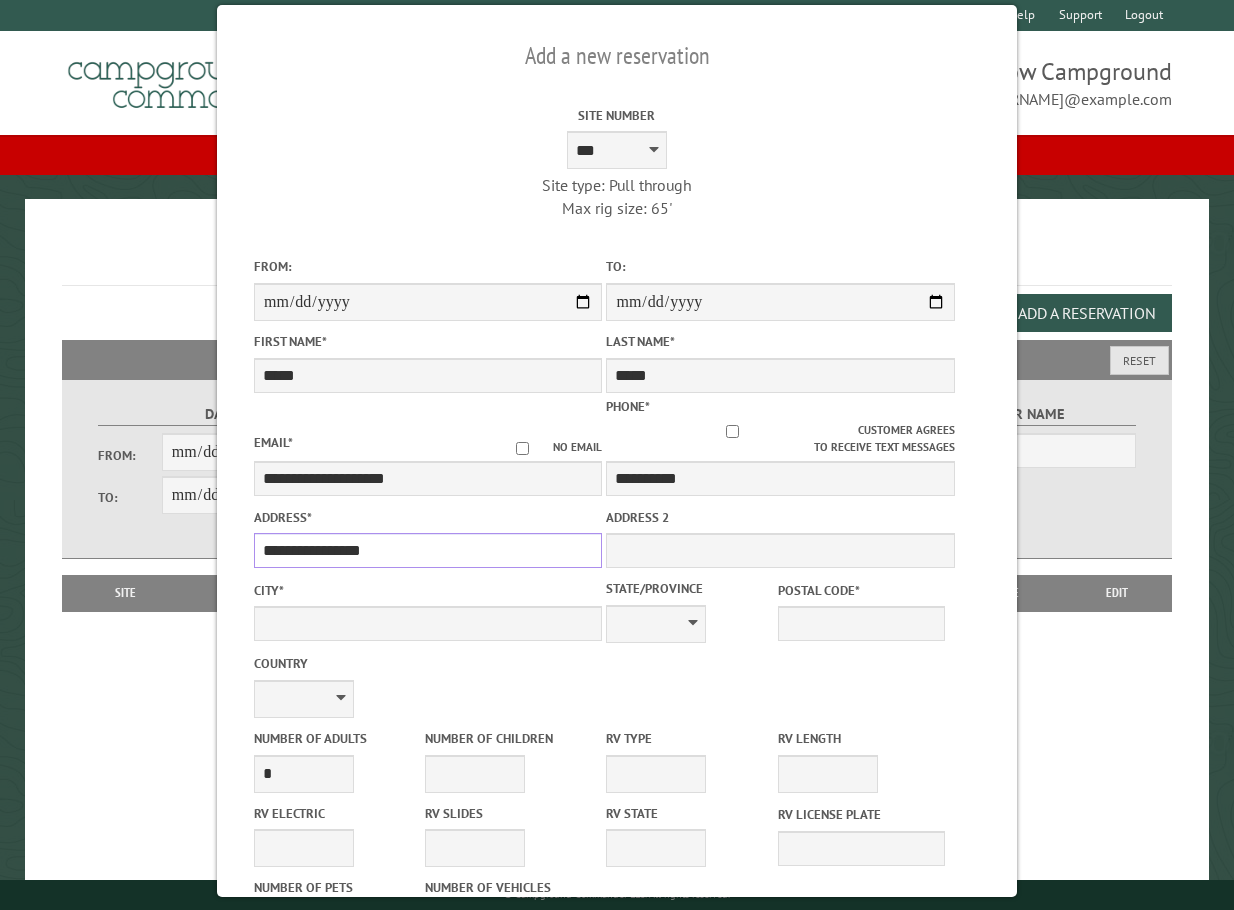 type on "**********" 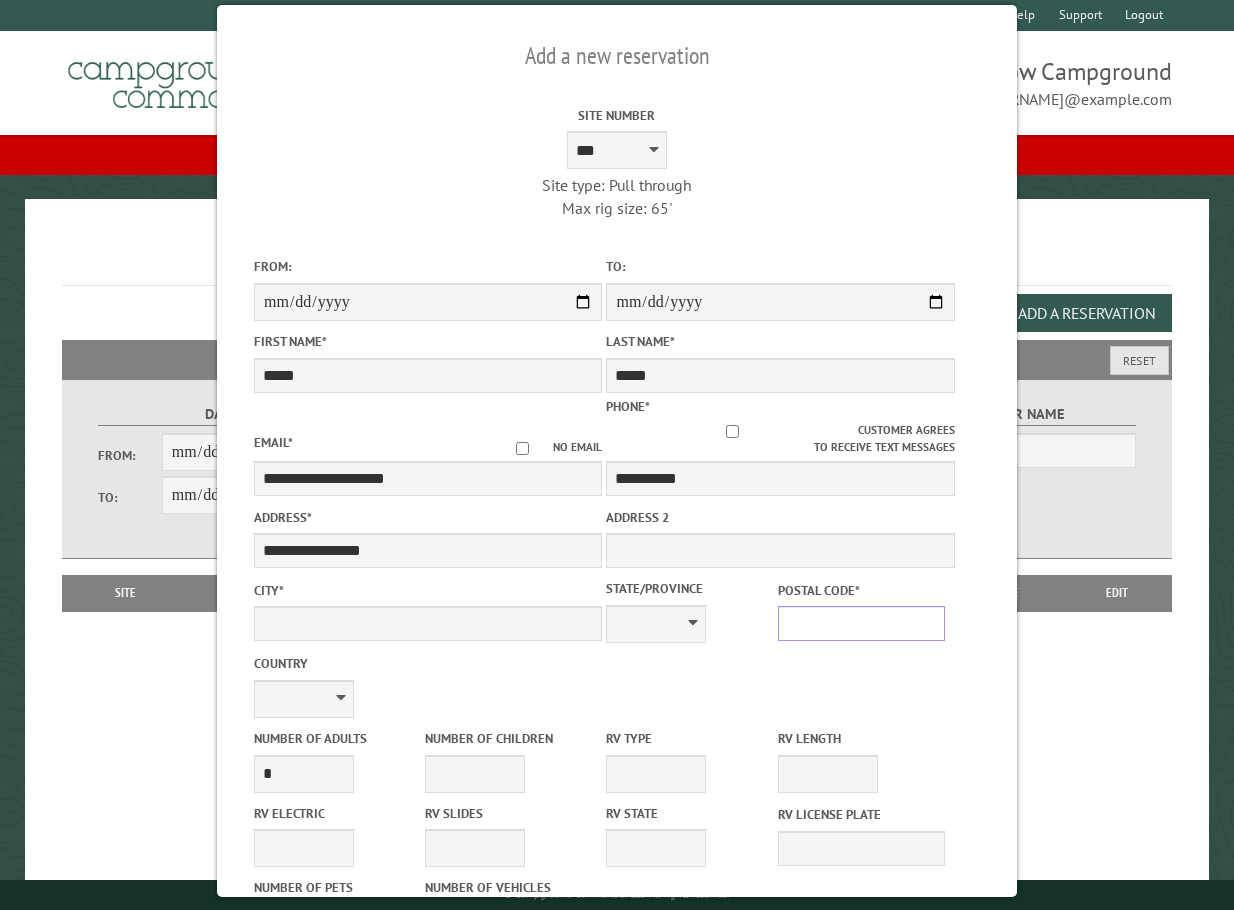 click on "Postal Code *" at bounding box center (861, 623) 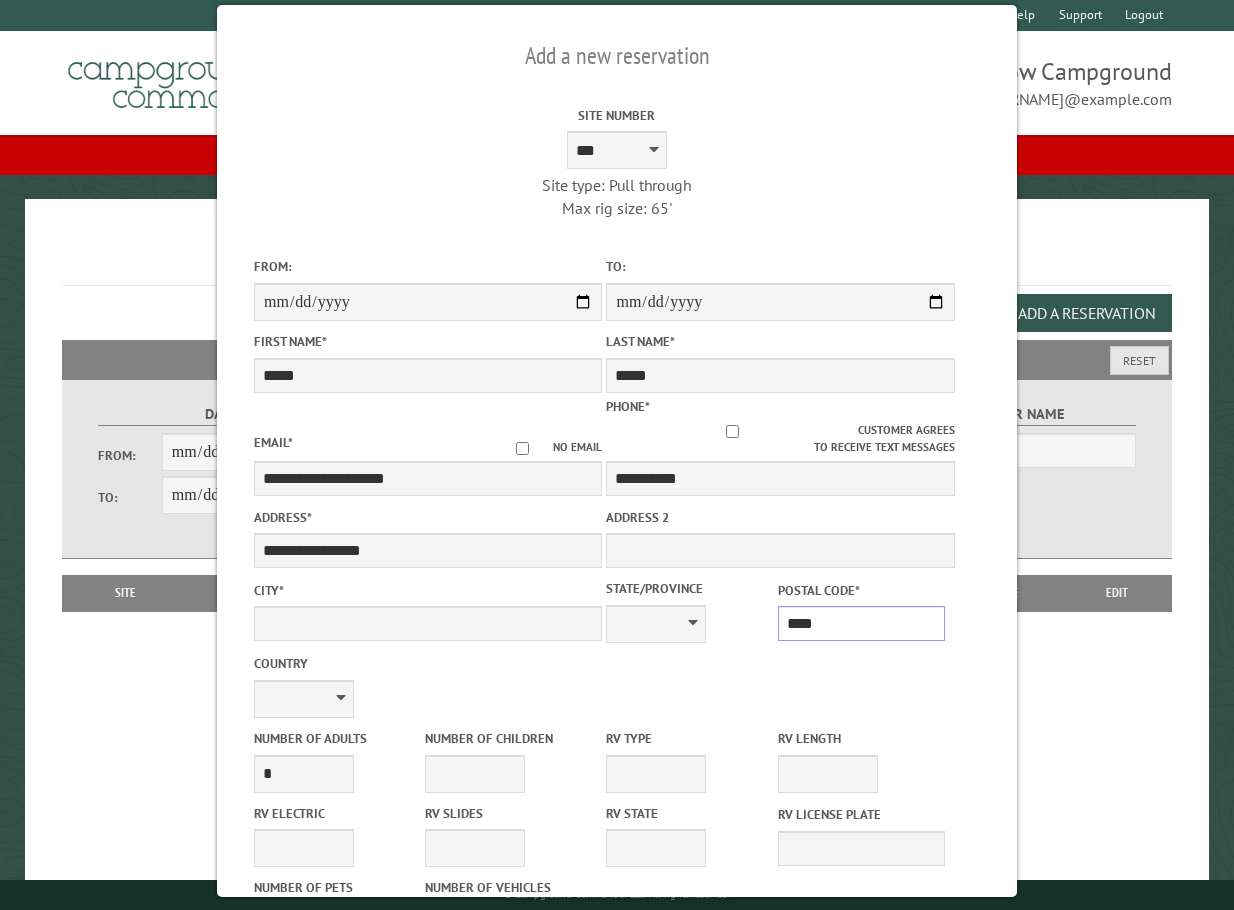 type on "*****" 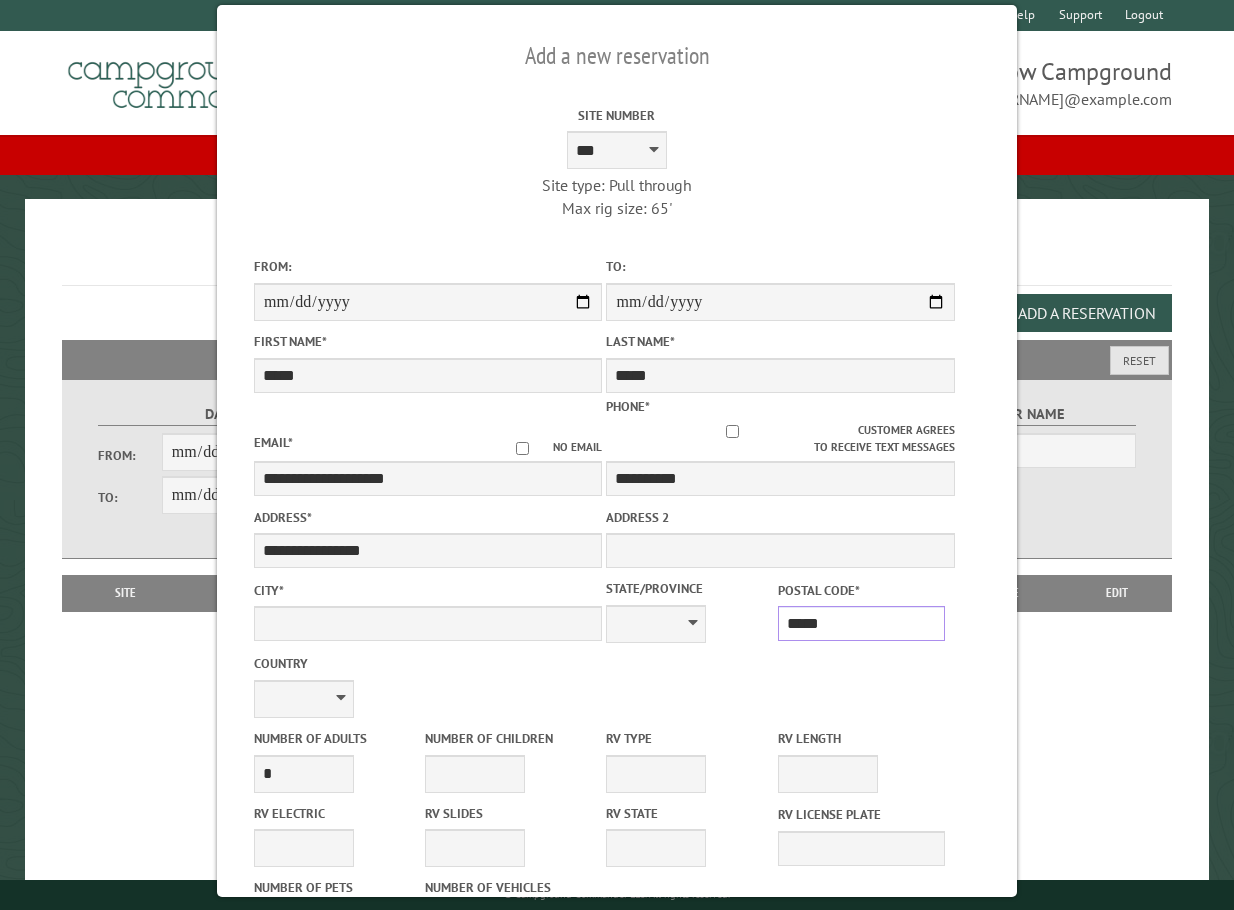 type on "*******" 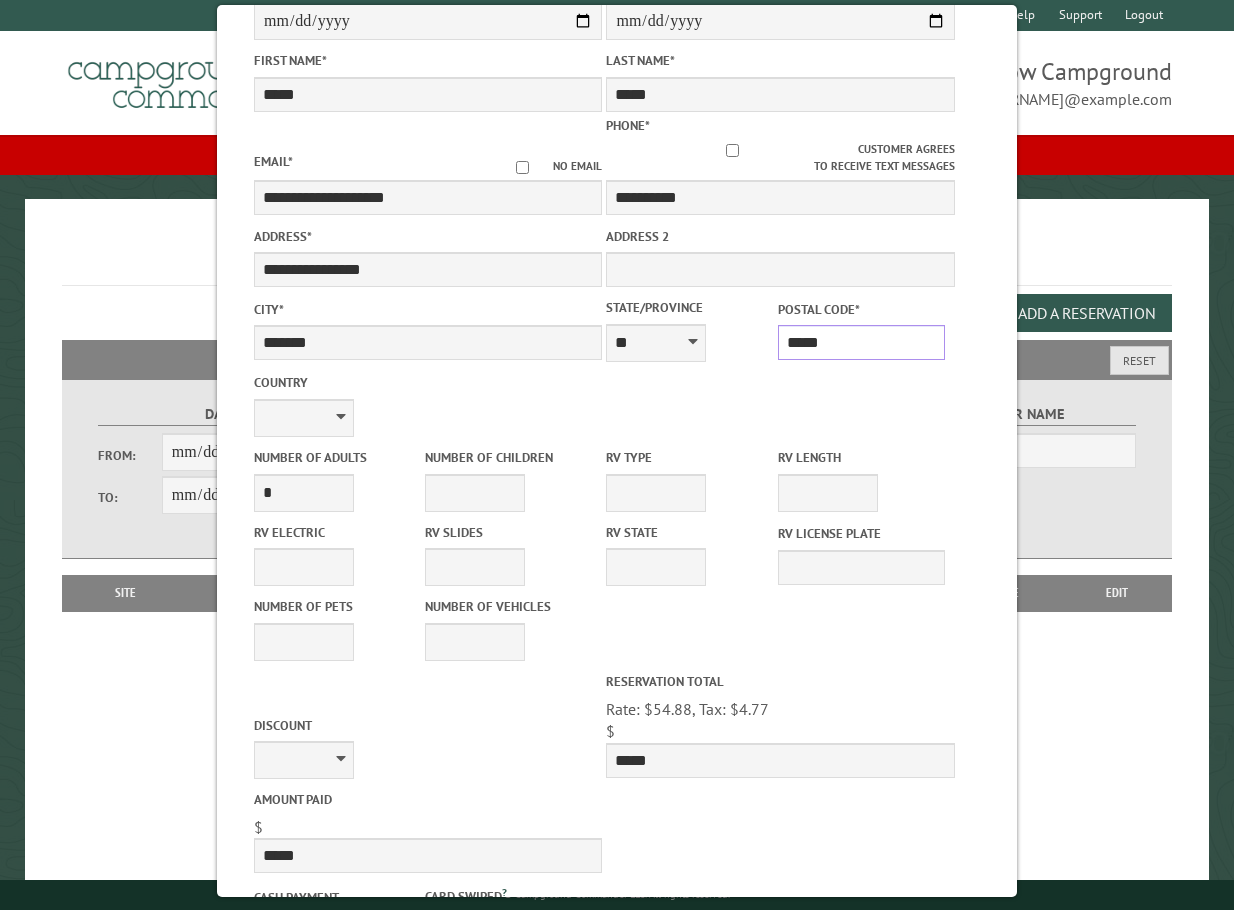 scroll, scrollTop: 300, scrollLeft: 0, axis: vertical 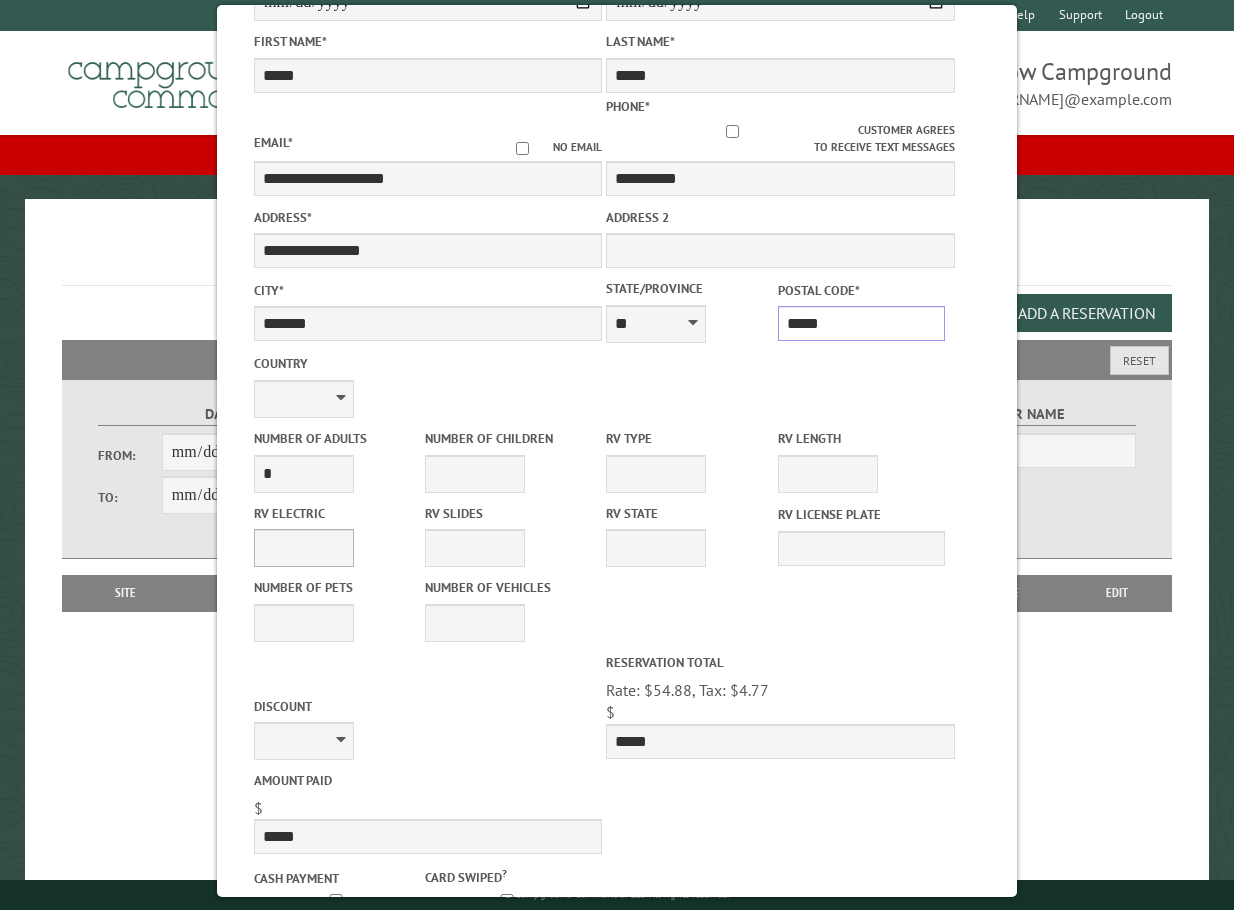 type on "*****" 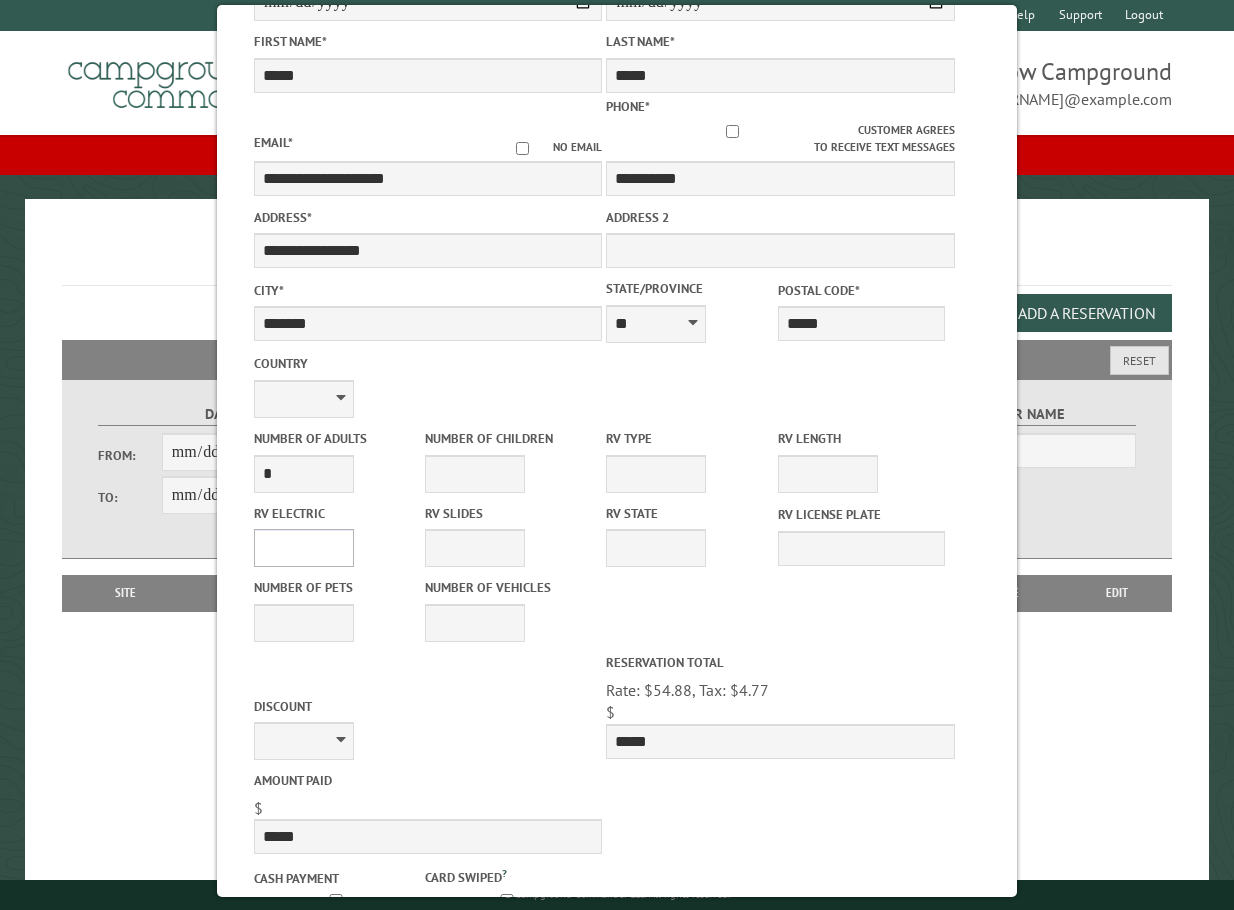 click on "**** *** *** ***" at bounding box center [304, 548] 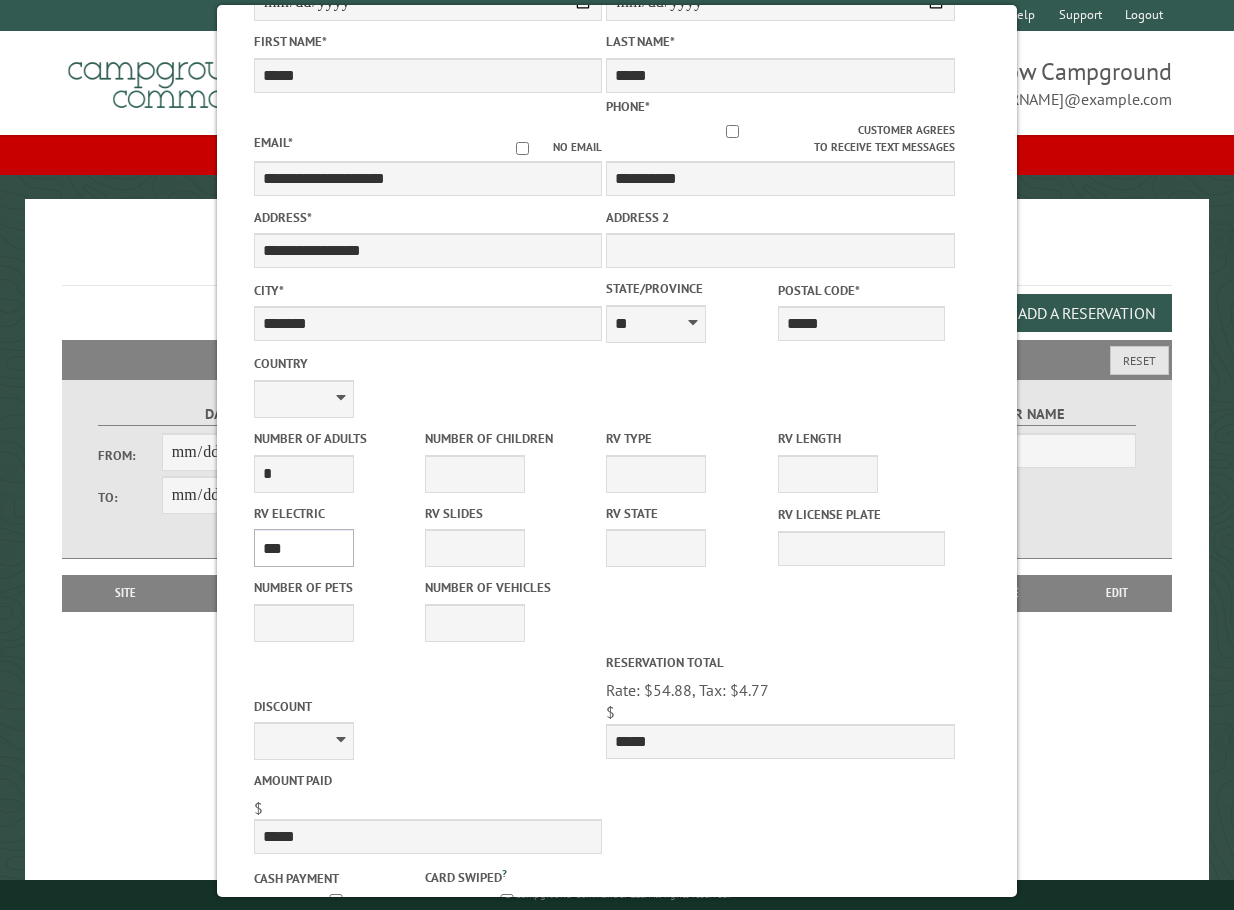 click on "**** *** *** ***" at bounding box center [304, 548] 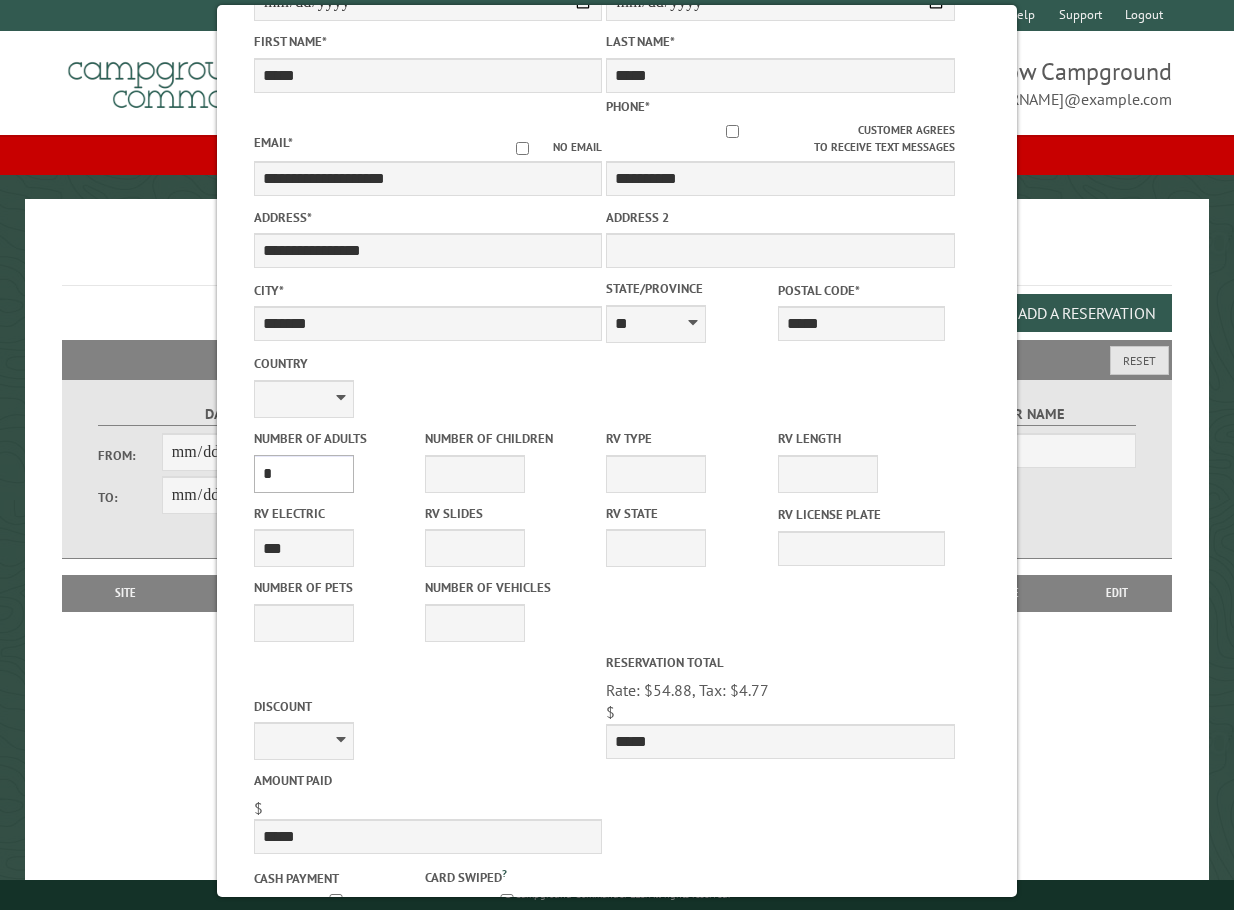 click on "* * * * * * * * * * **" at bounding box center (304, 474) 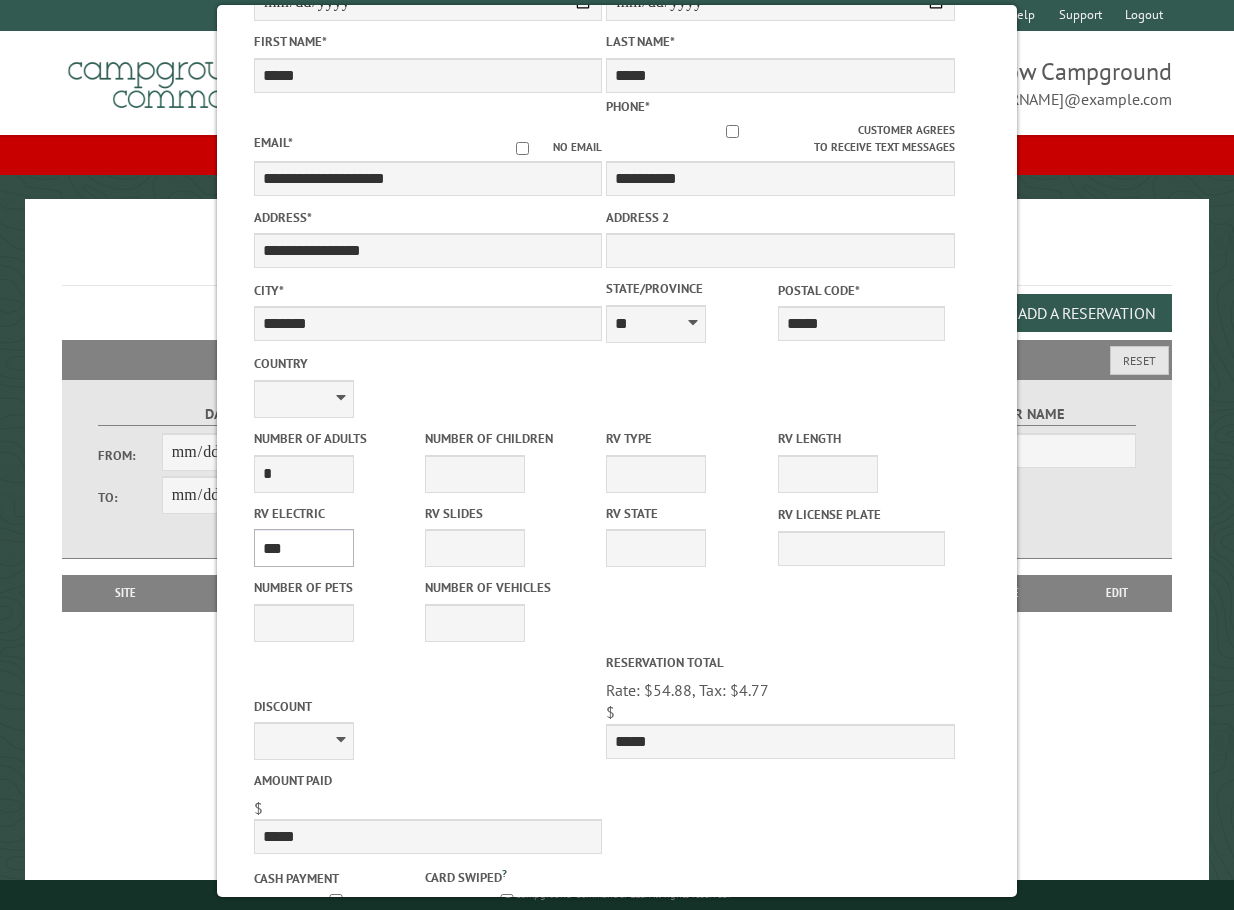 click on "**** *** *** ***" at bounding box center [304, 548] 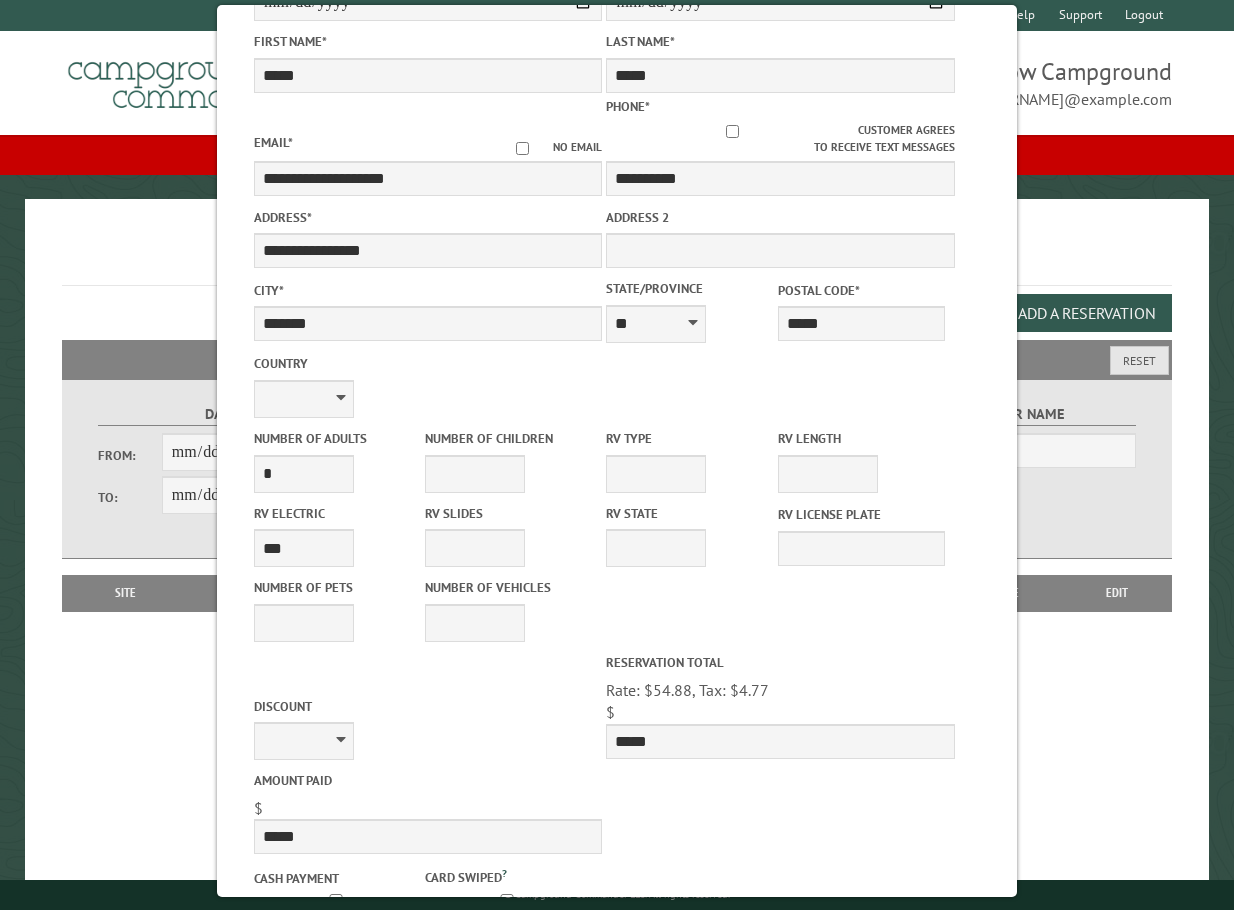 click on "RV Slides
* * * * * * * * * * **" at bounding box center [508, 534] 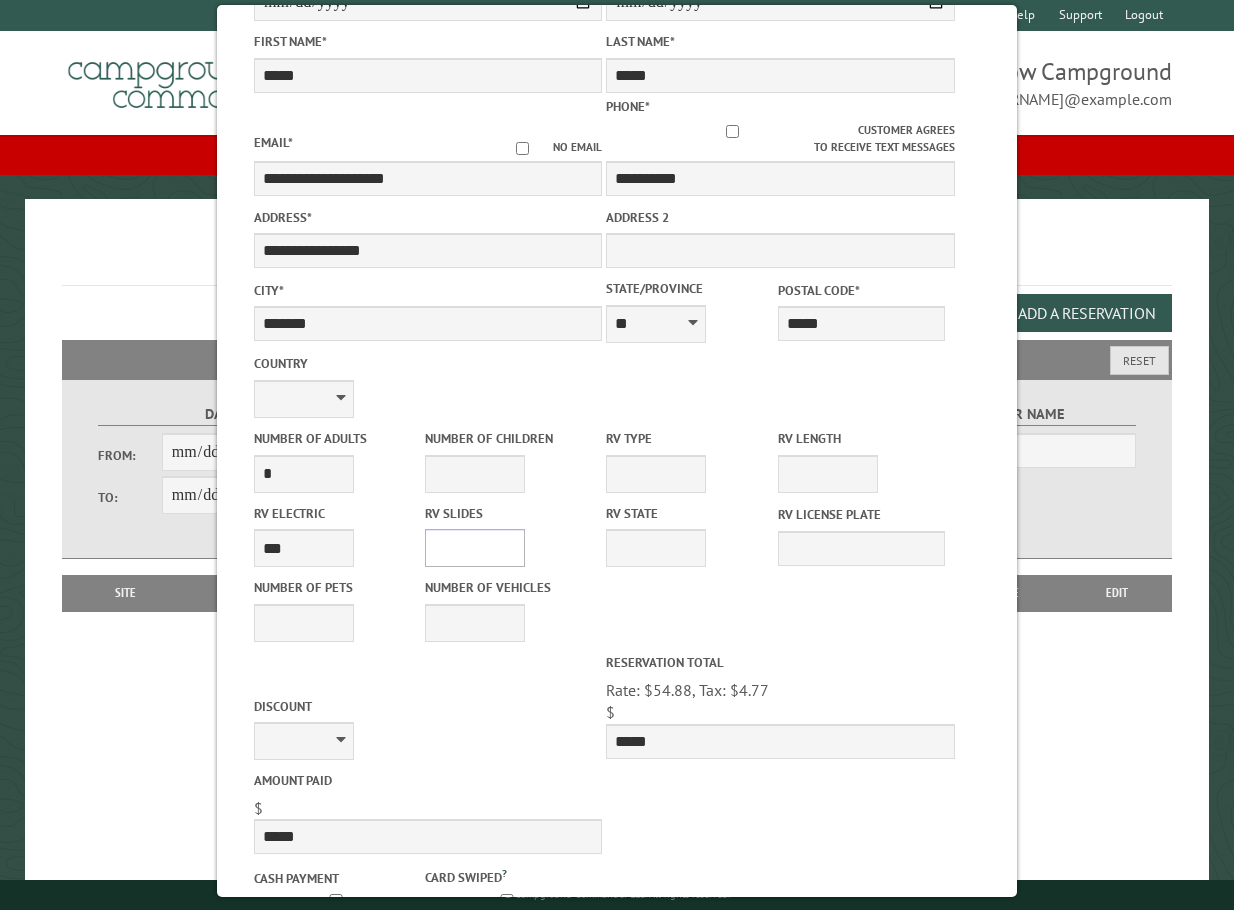 click on "* * * * * * * * * * **" at bounding box center (475, 548) 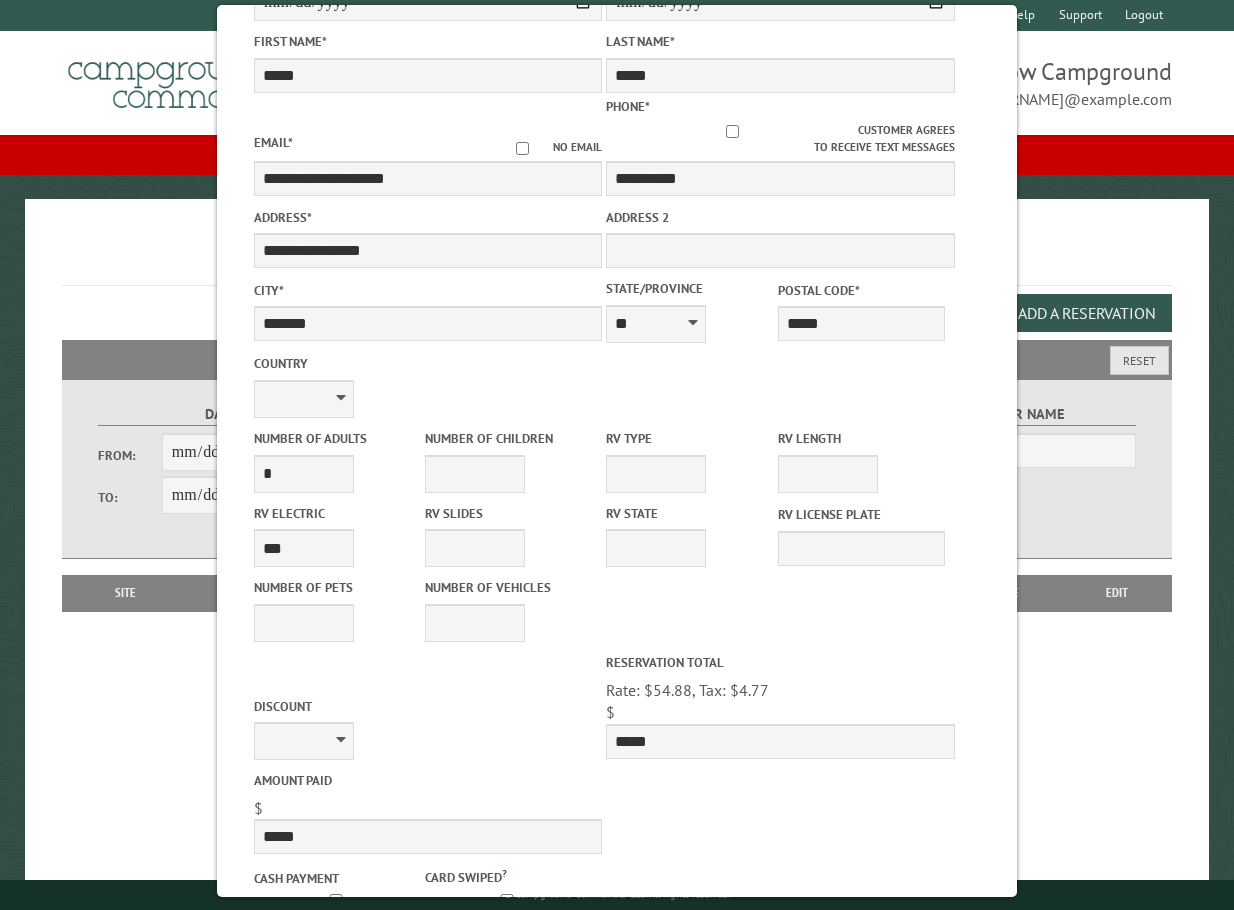 click on "**********" at bounding box center [689, 460] 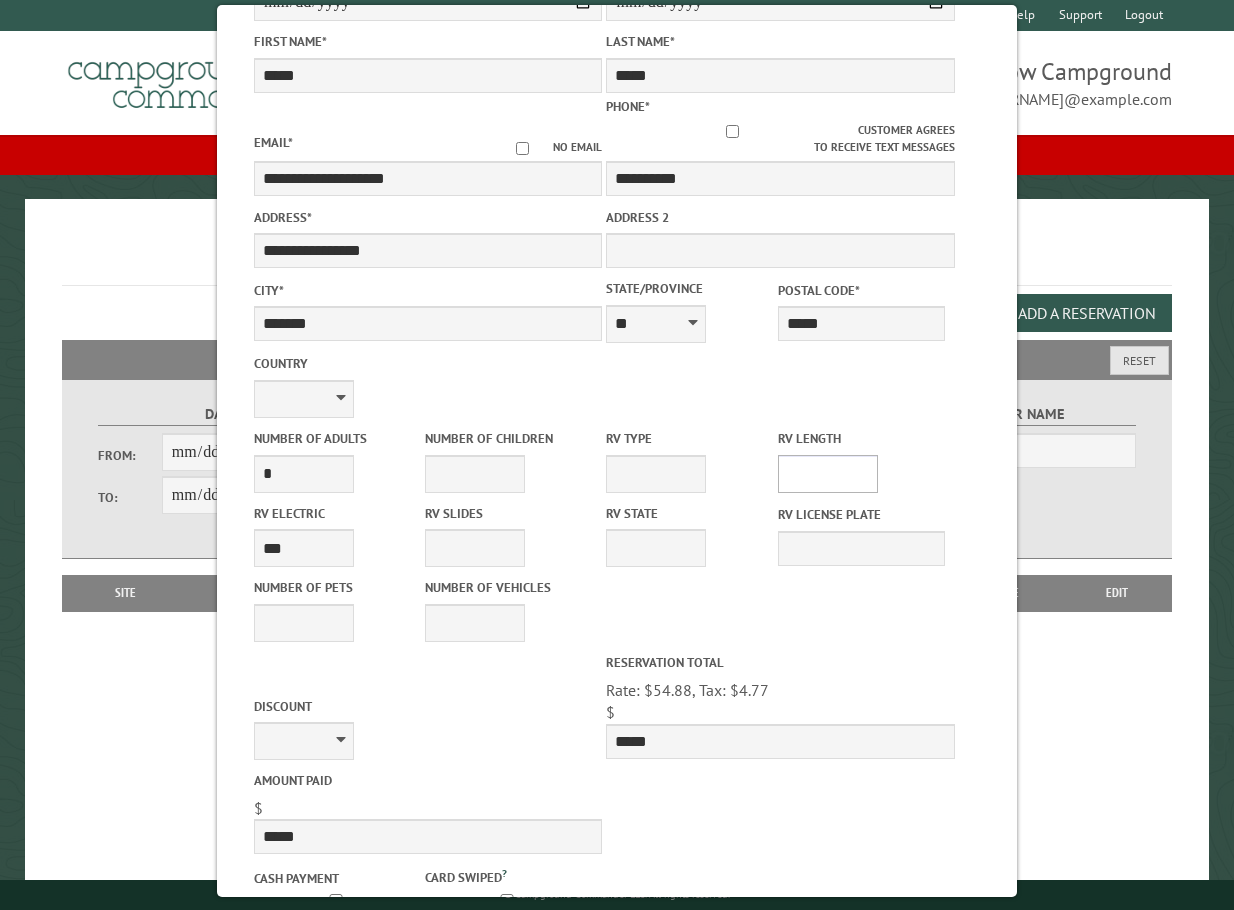 click on "* ** ** ** ** ** ** ** ** ** ** **" at bounding box center [828, 474] 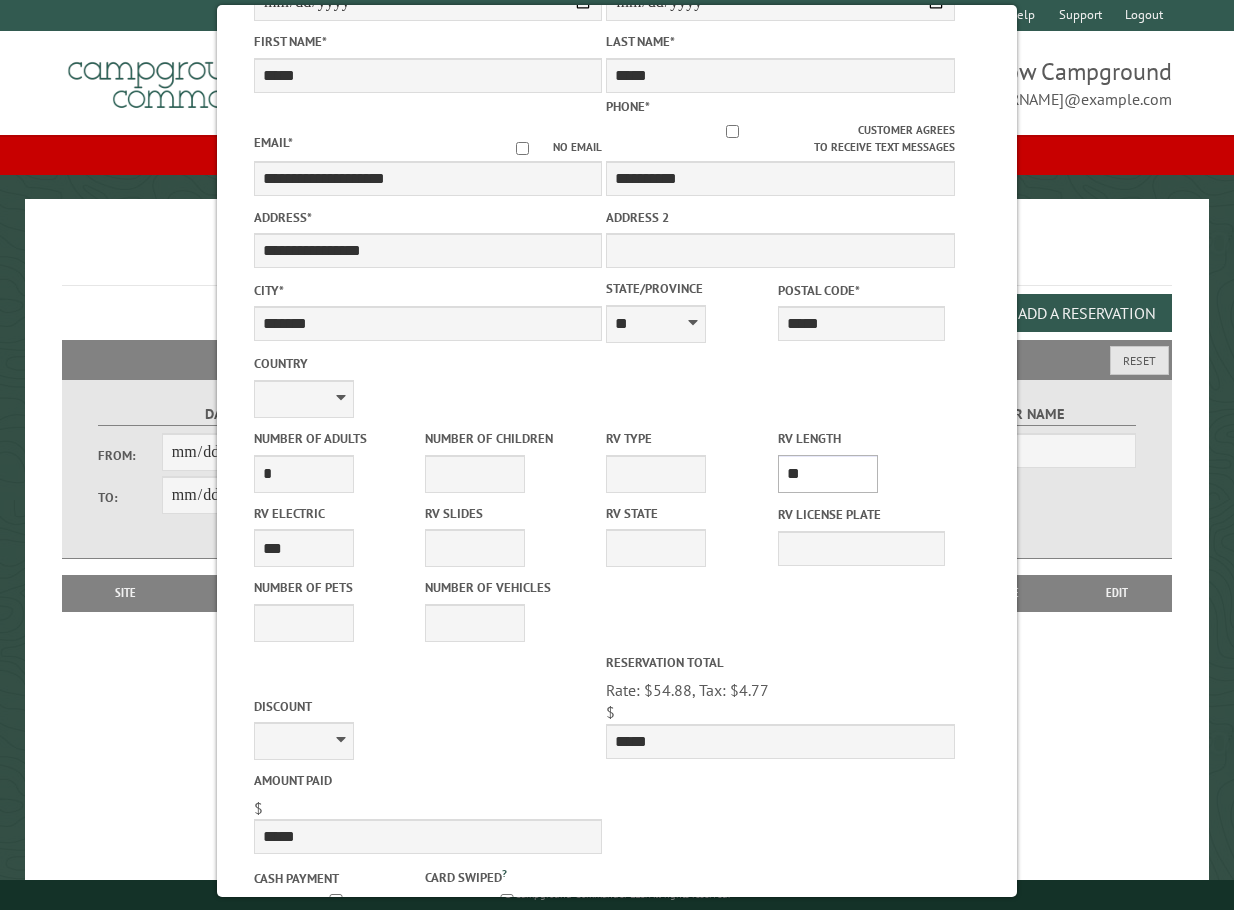 click on "* ** ** ** ** ** ** ** ** ** ** **" at bounding box center [828, 474] 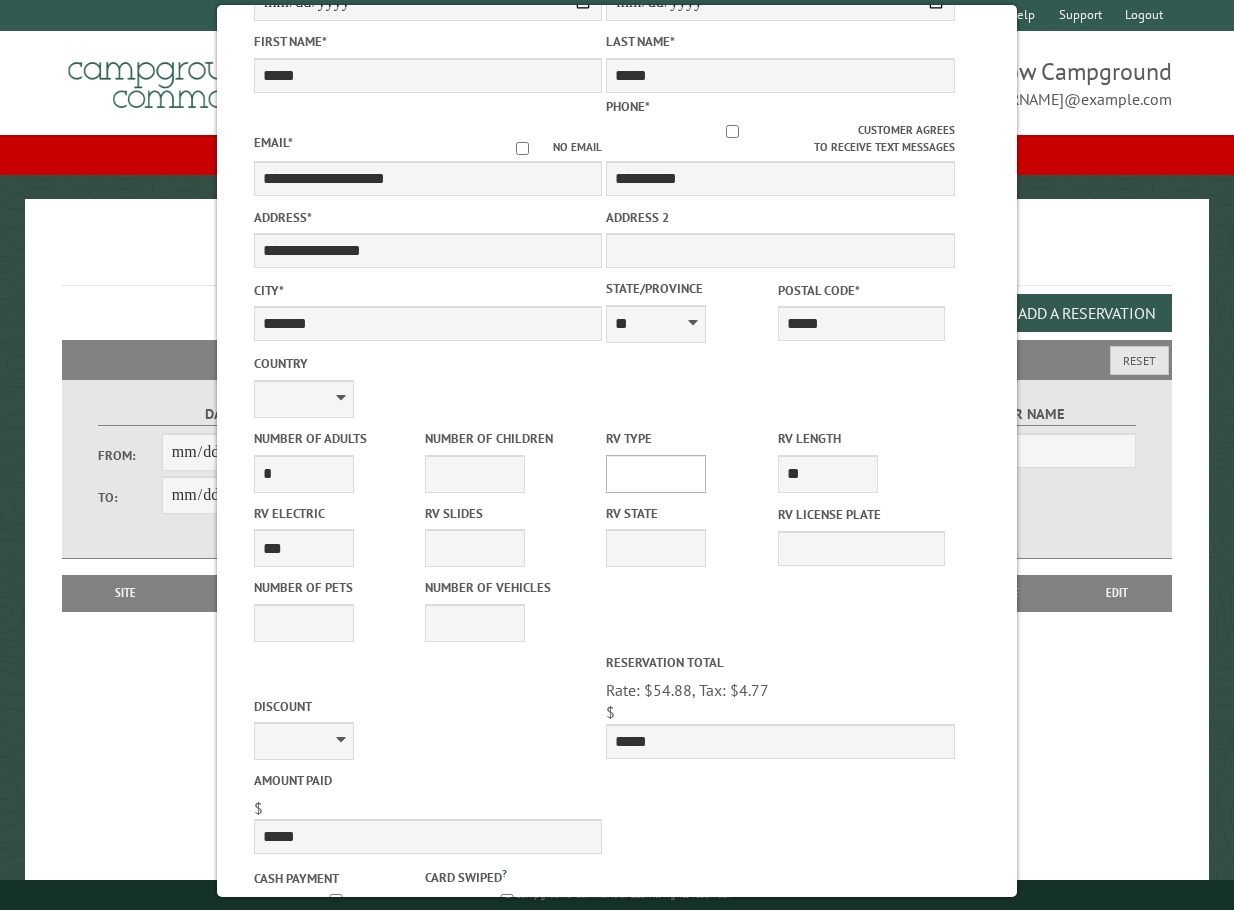 click on "**********" at bounding box center (656, 474) 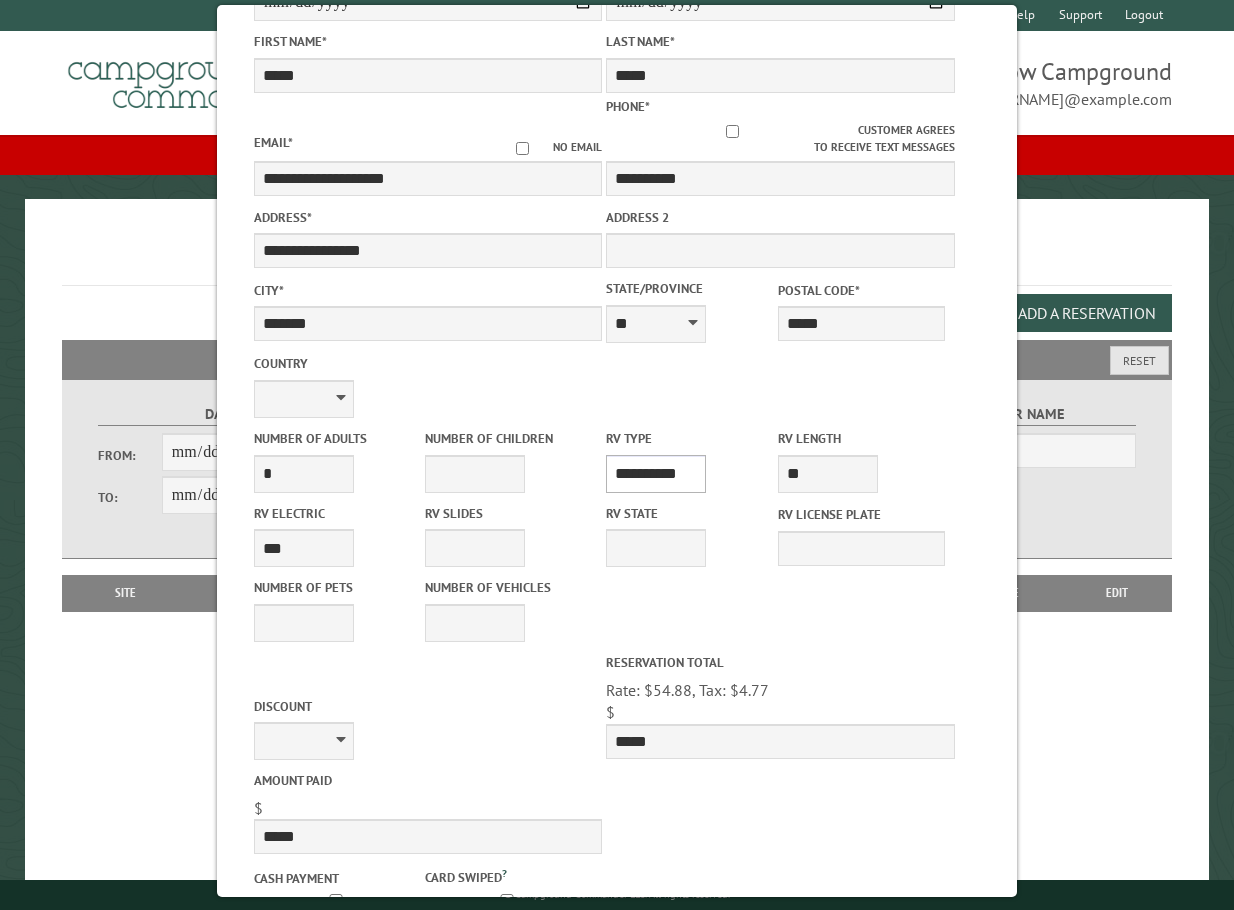 click on "**********" at bounding box center [656, 474] 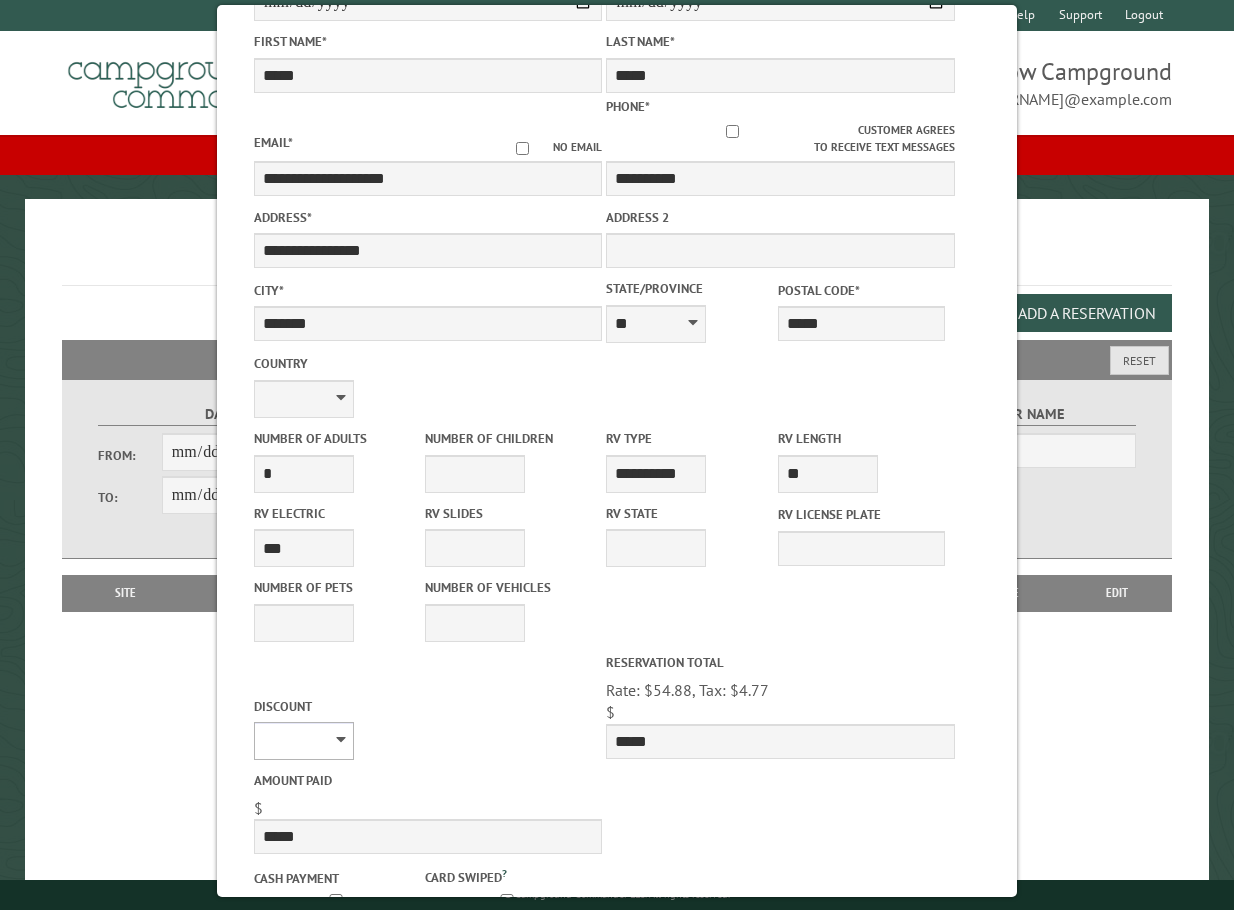 click on "********" at bounding box center (304, 741) 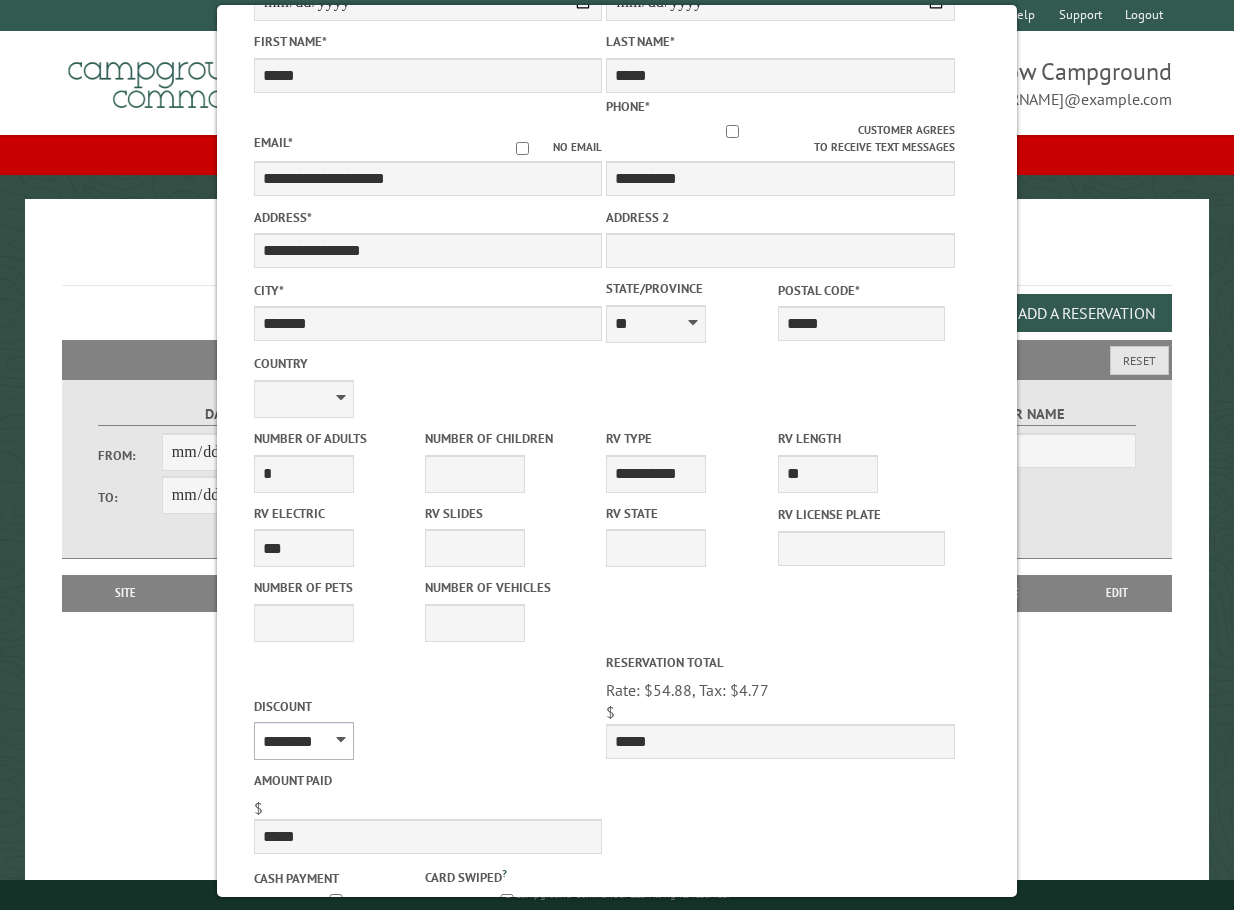 click on "********" at bounding box center (304, 741) 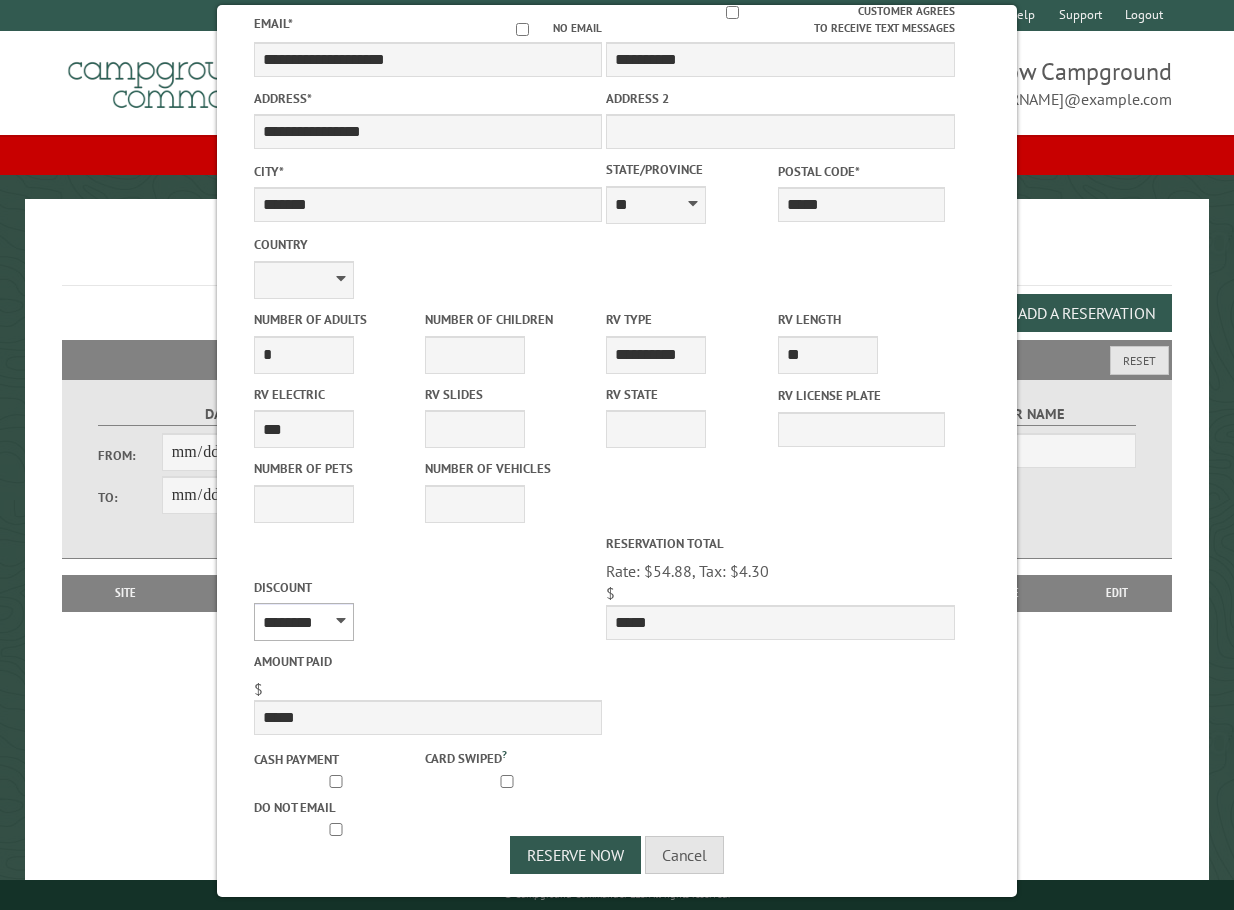 scroll, scrollTop: 421, scrollLeft: 0, axis: vertical 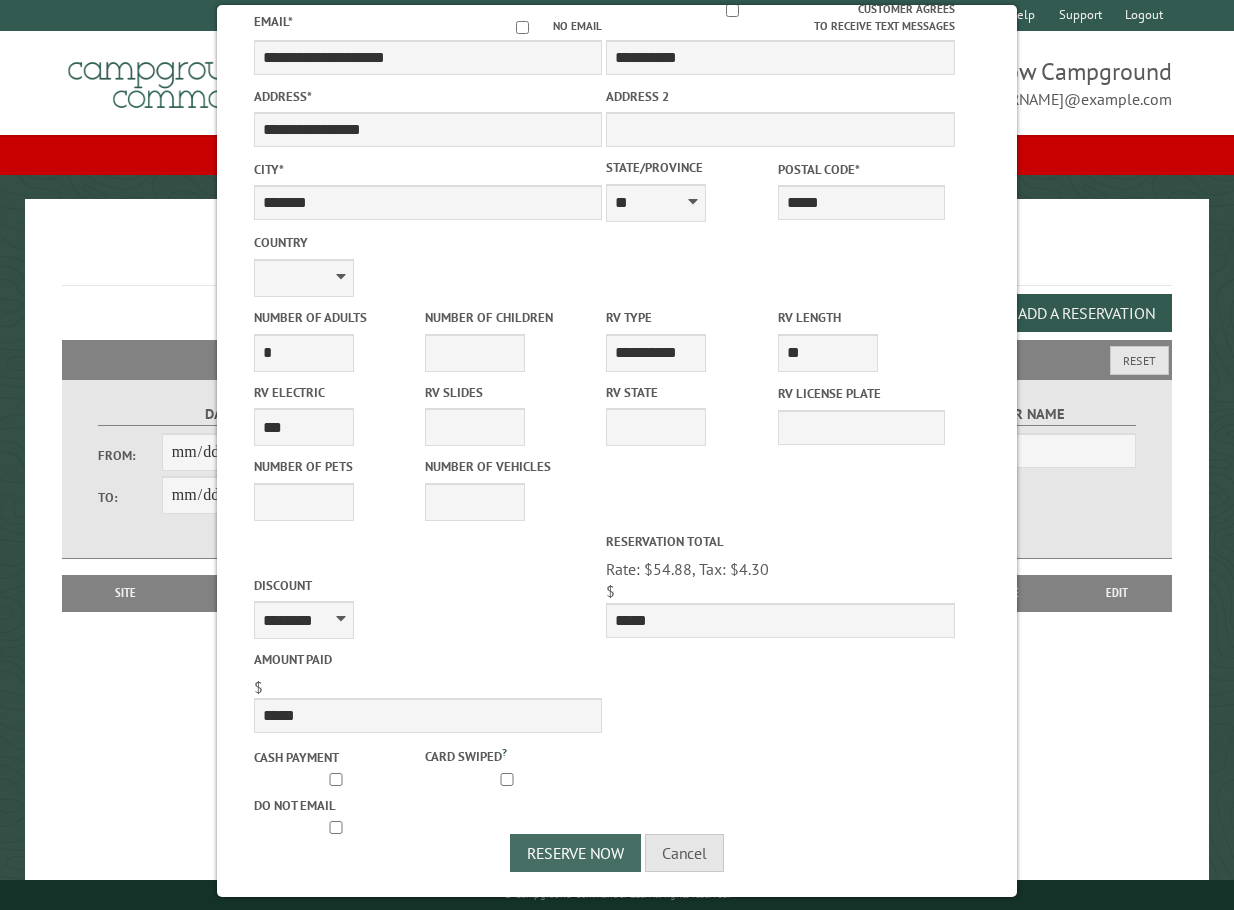 click on "Reserve Now" at bounding box center [575, 853] 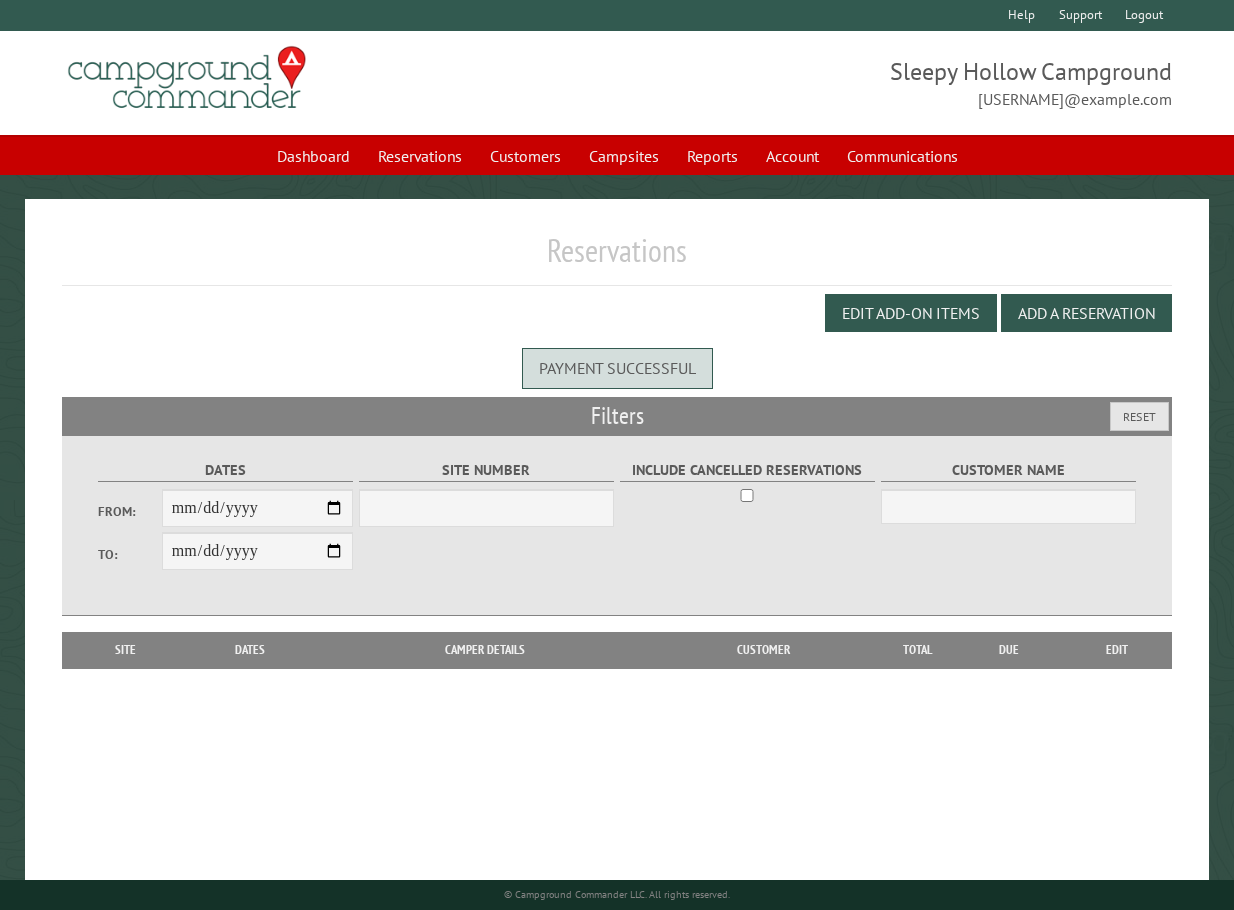 scroll, scrollTop: 0, scrollLeft: 0, axis: both 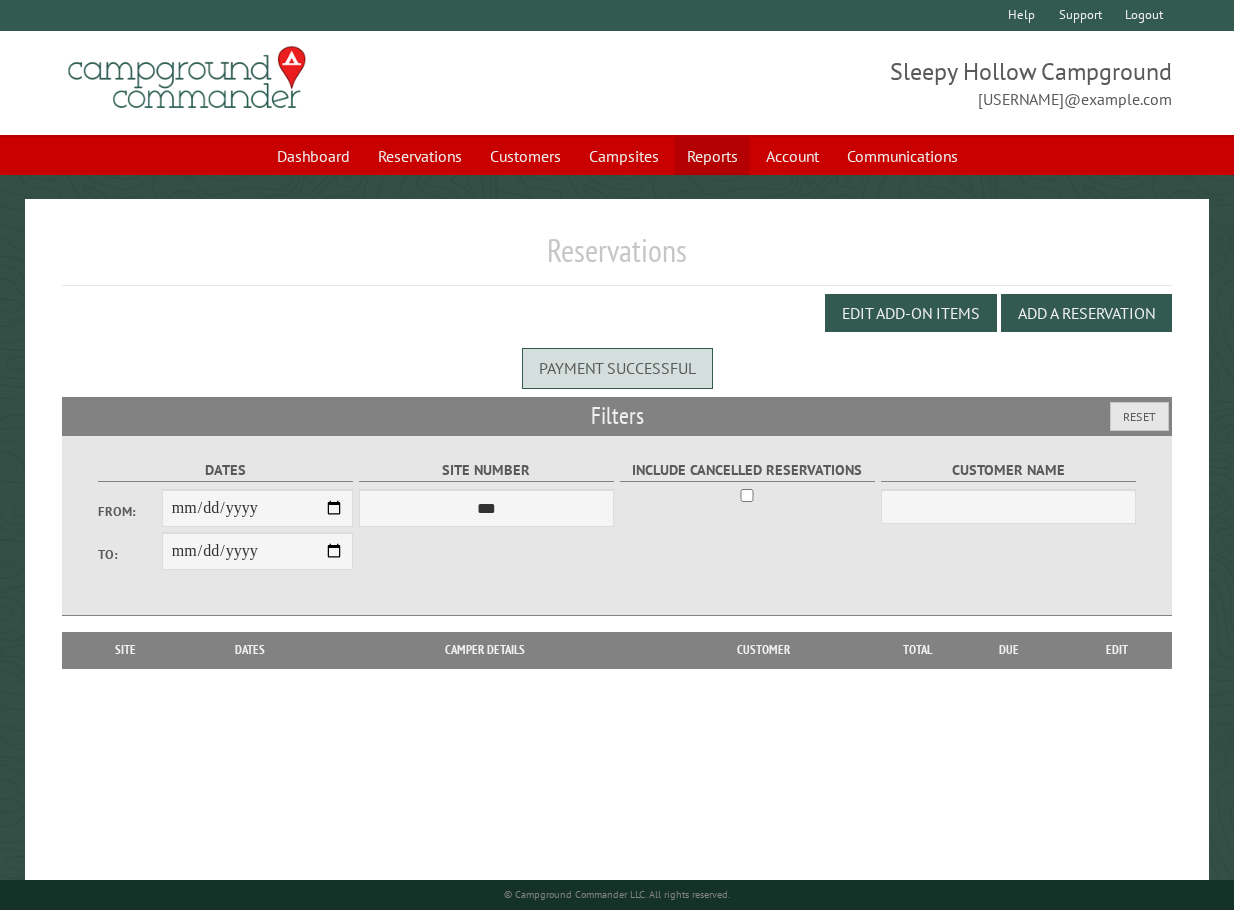 click on "Reports" at bounding box center [712, 156] 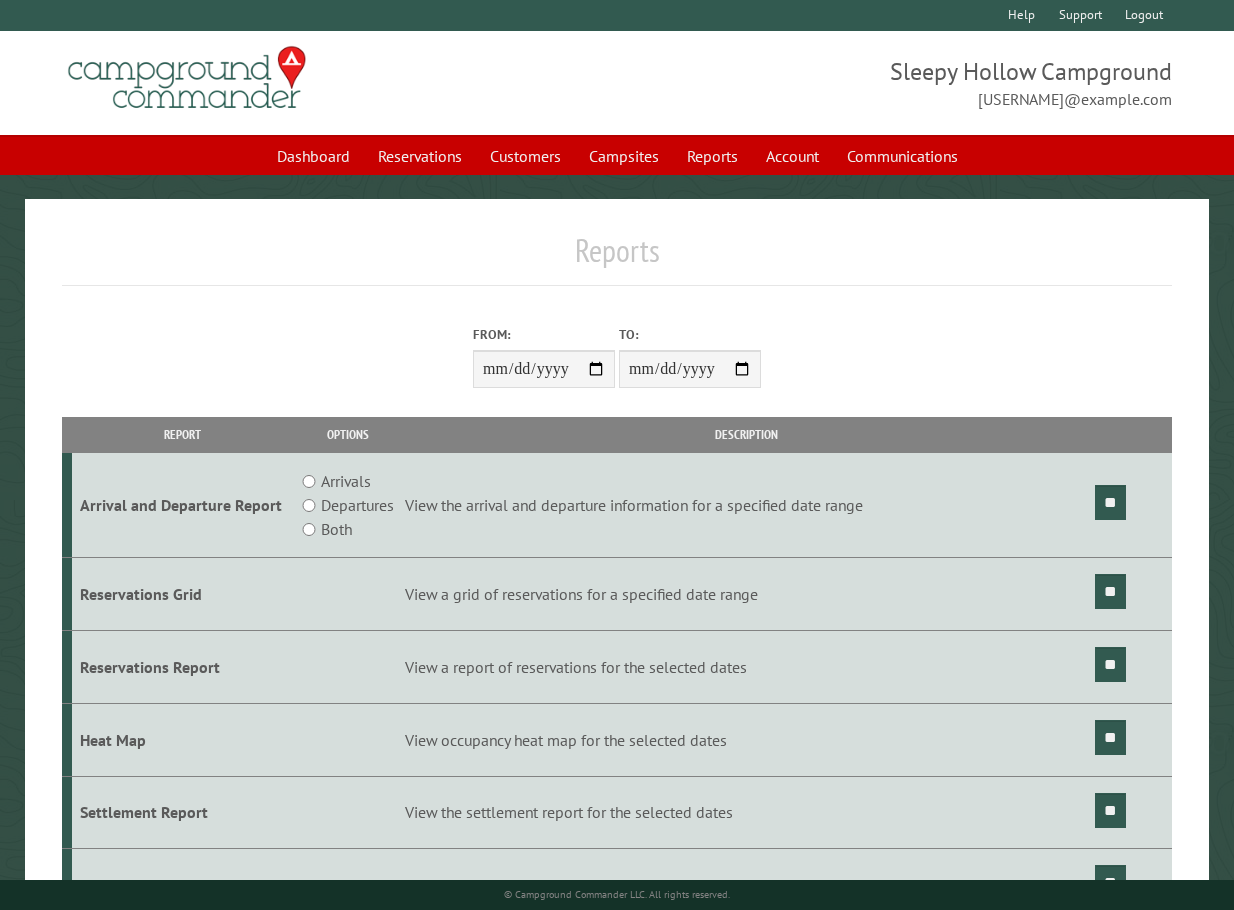 scroll, scrollTop: 0, scrollLeft: 0, axis: both 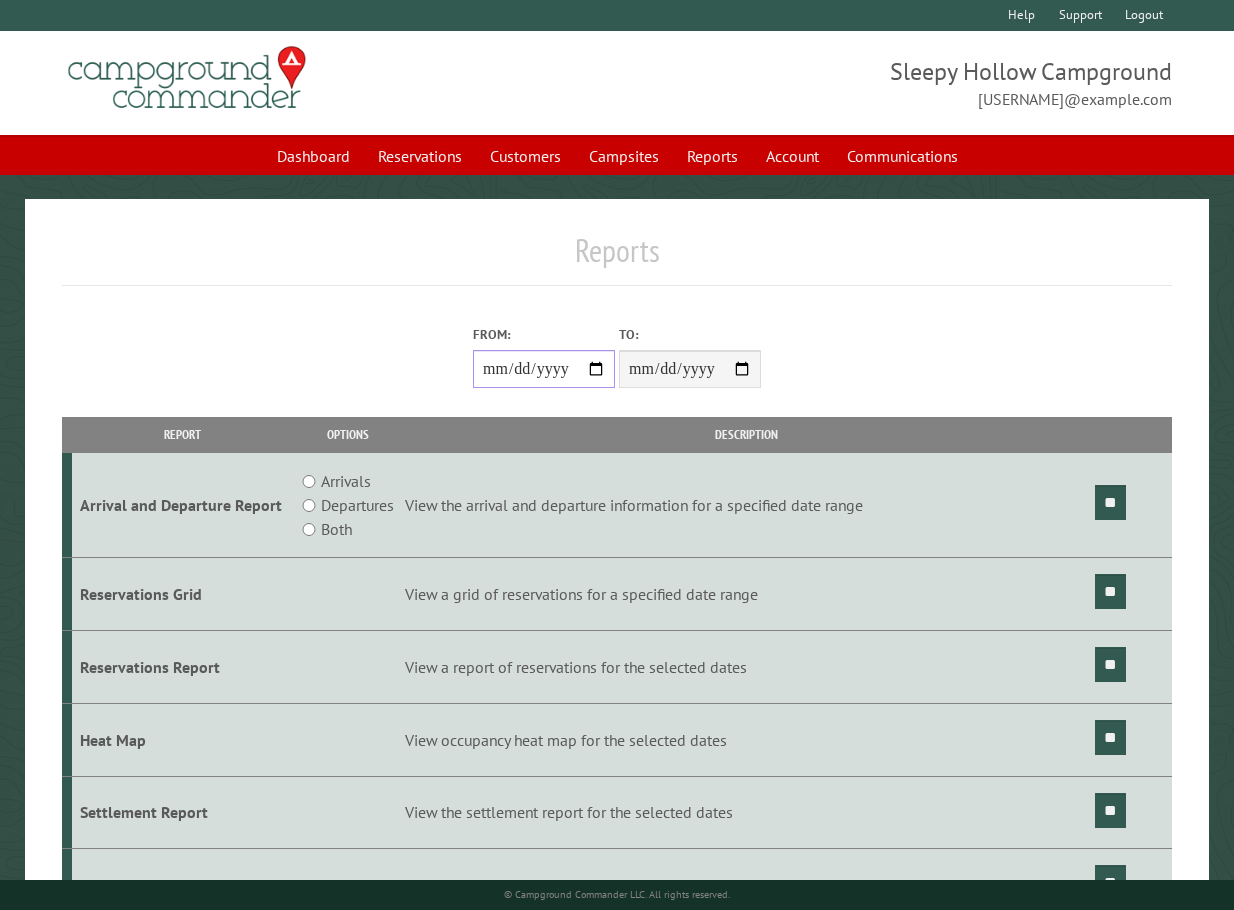 click on "From:" at bounding box center (544, 369) 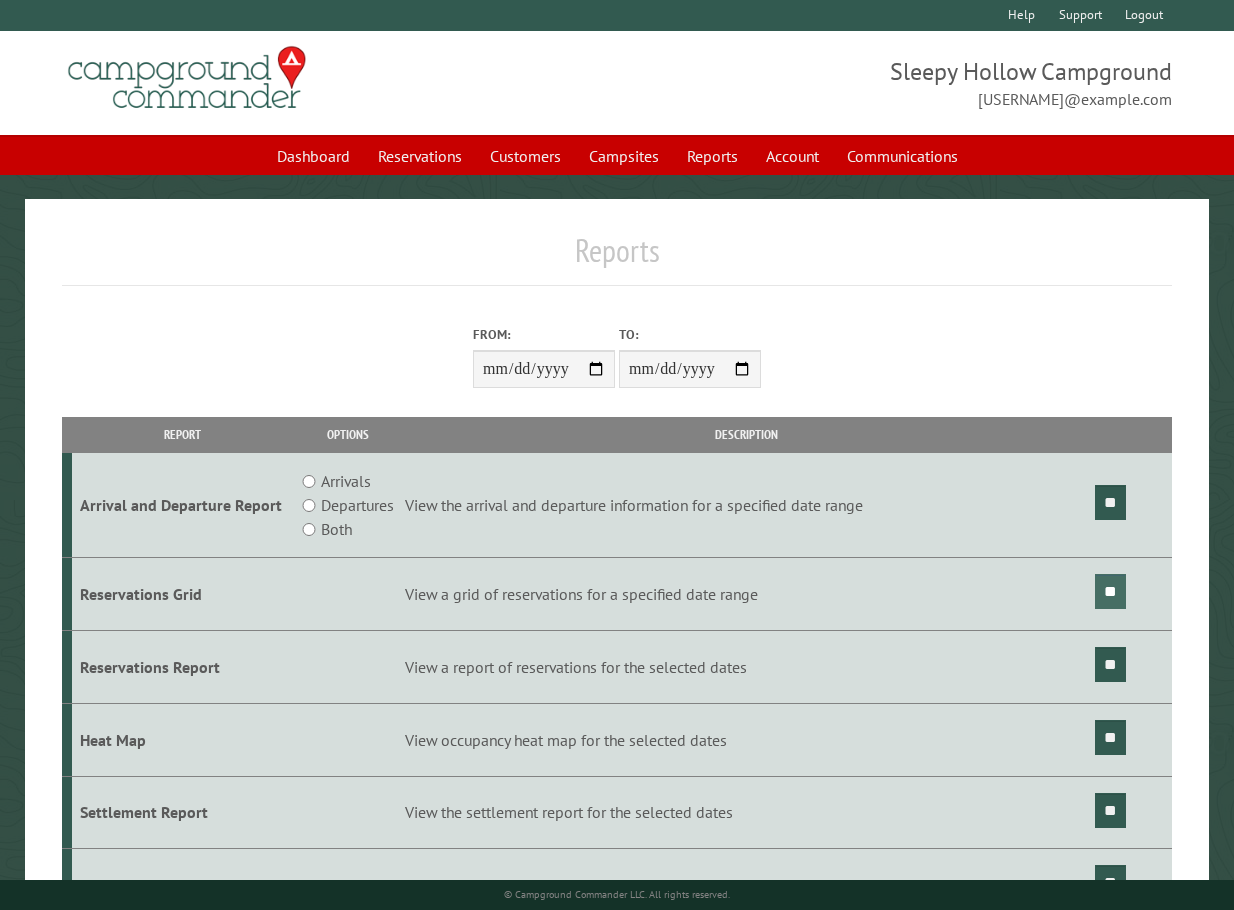 click on "**" at bounding box center (1110, 591) 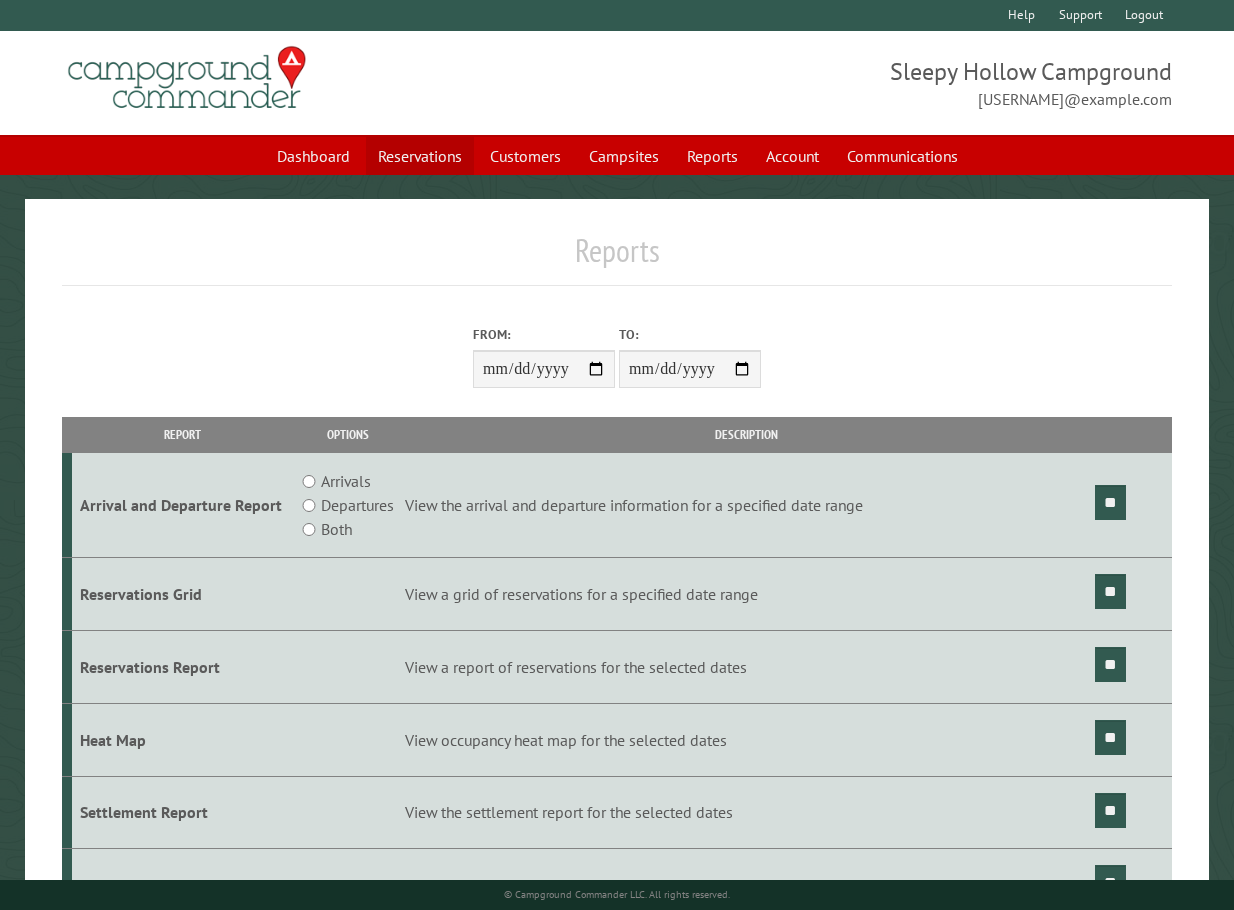 click on "Reservations" at bounding box center [420, 156] 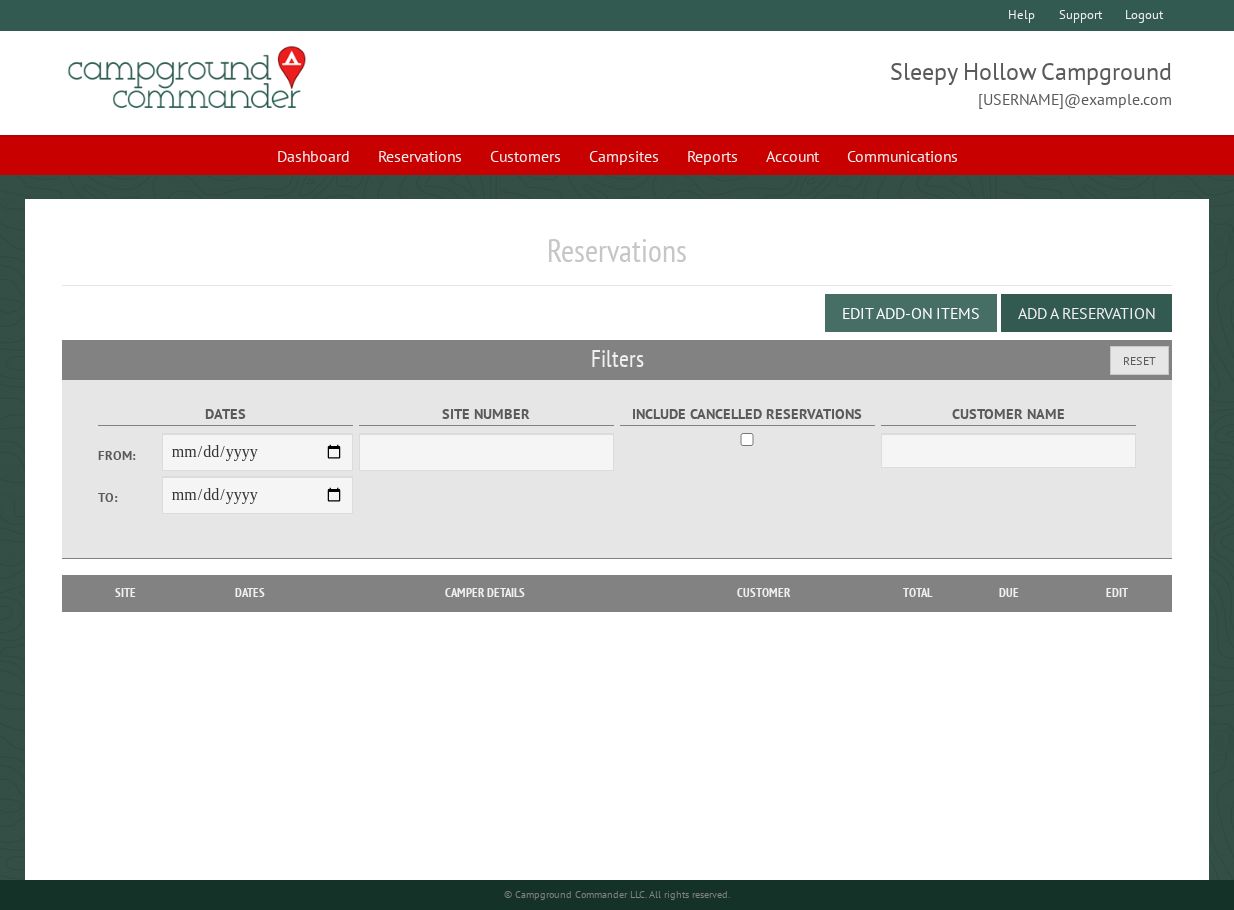 scroll, scrollTop: 0, scrollLeft: 0, axis: both 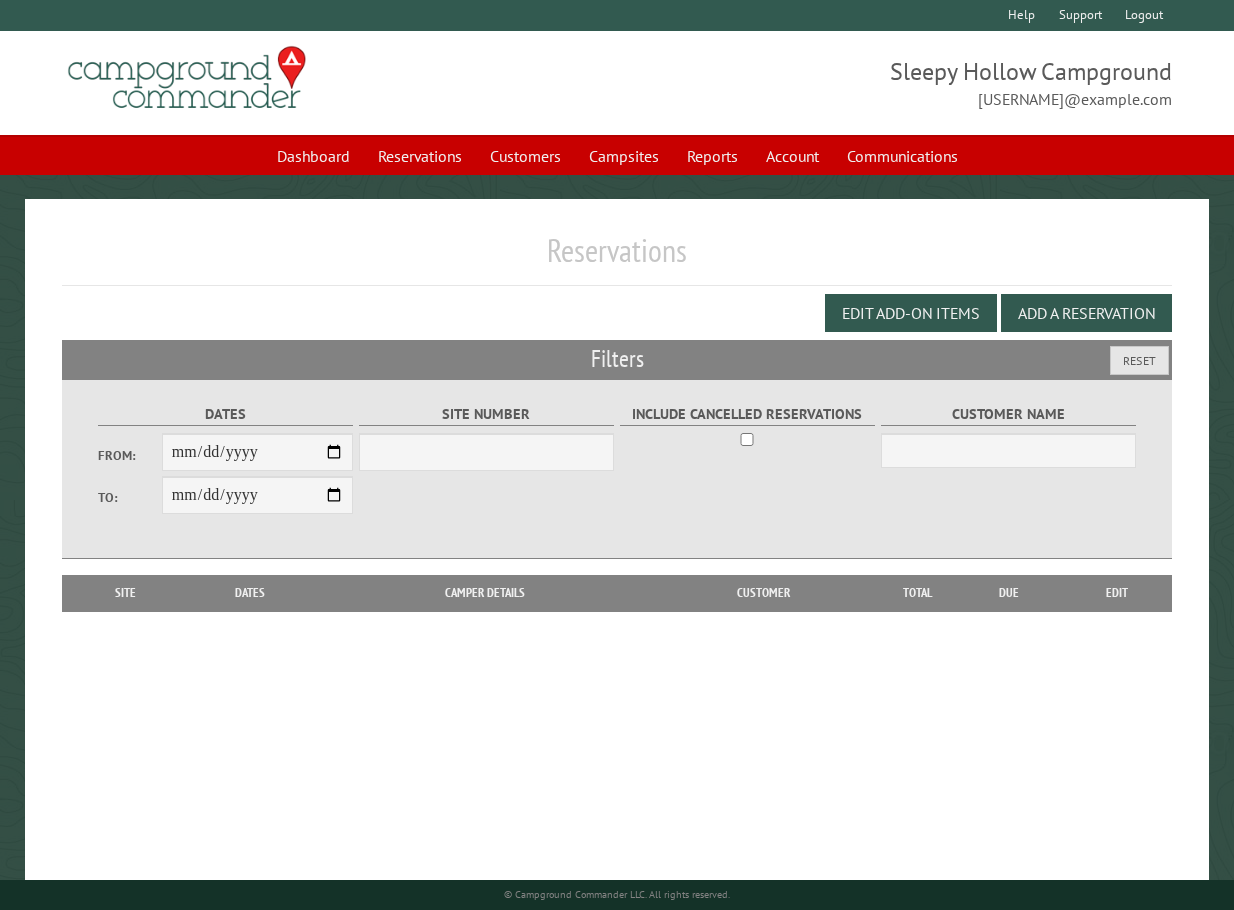 select on "***" 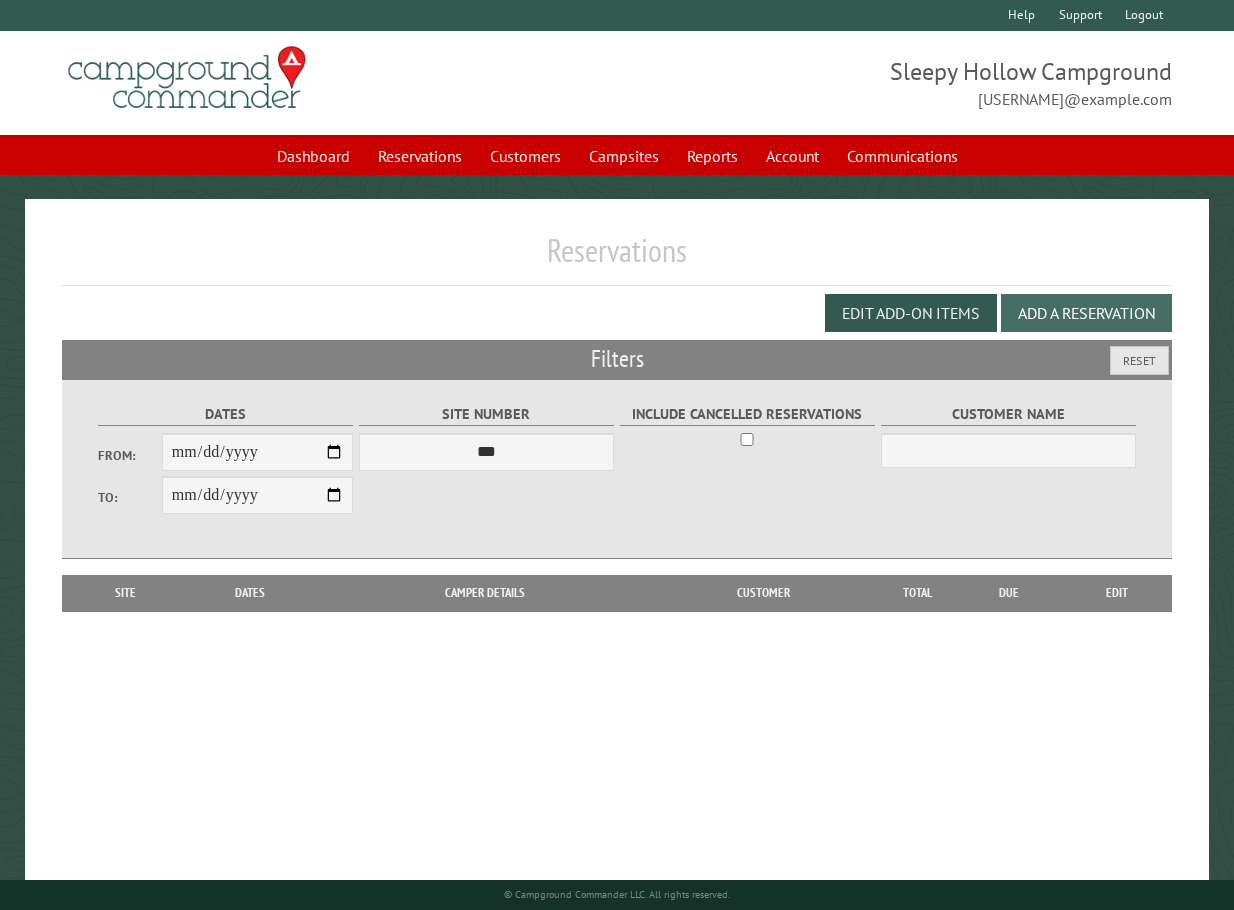 drag, startPoint x: 1096, startPoint y: 309, endPoint x: 1111, endPoint y: 308, distance: 15.033297 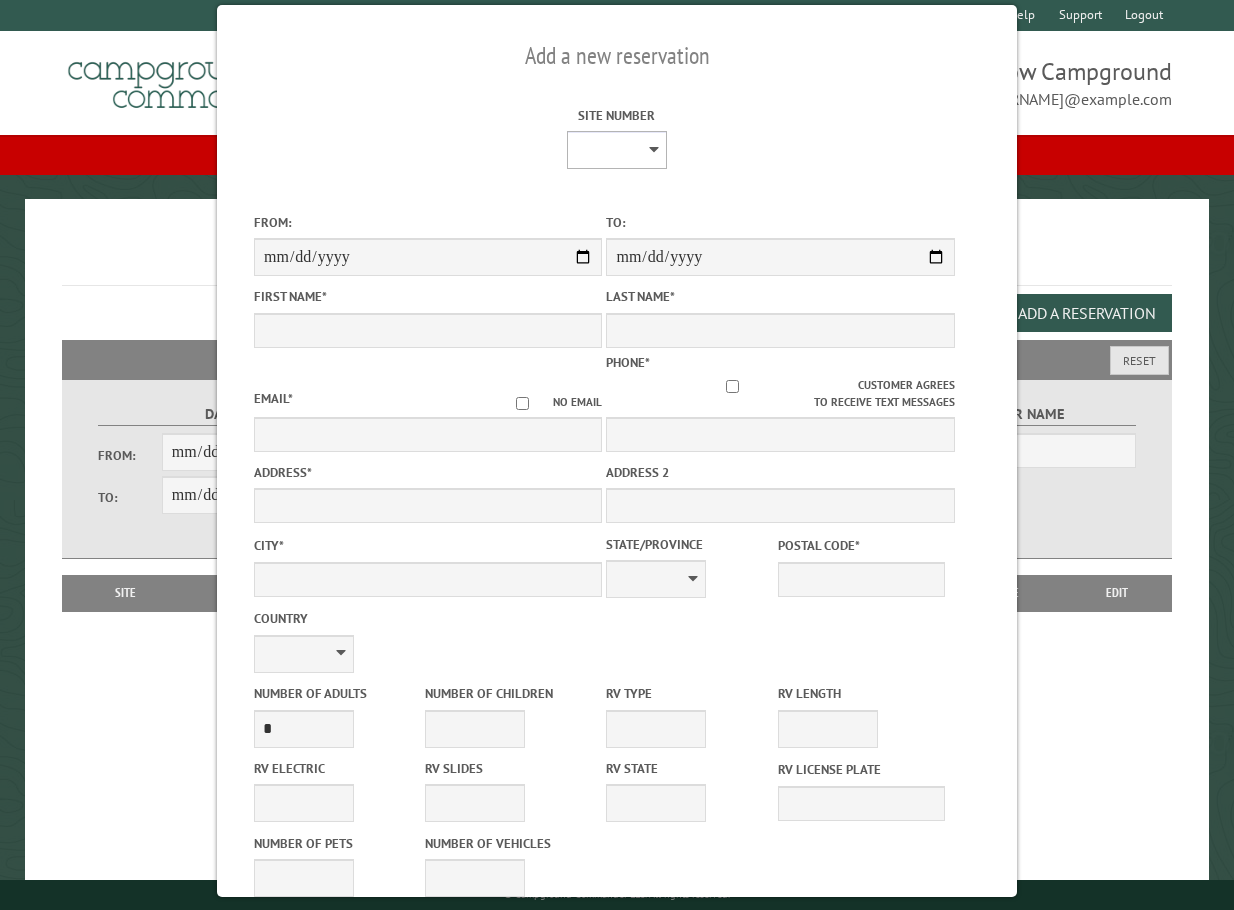 click on "* * * * * * * * * ** *** *** ** ** ** ** ** ** ** ** ** ** *** *** ** ** ** ** ** ** ** ** ** ** *** *** ** ** ** ** ** ** ** ** *** *** ** ** ** ** ** ** *** *** ** ** ** ** ** *** ** ** ** ** ** ** ** ** ** ** ** ** ** ** ** ** ** ** ** ** ** ** ** ** **" at bounding box center (617, 150) 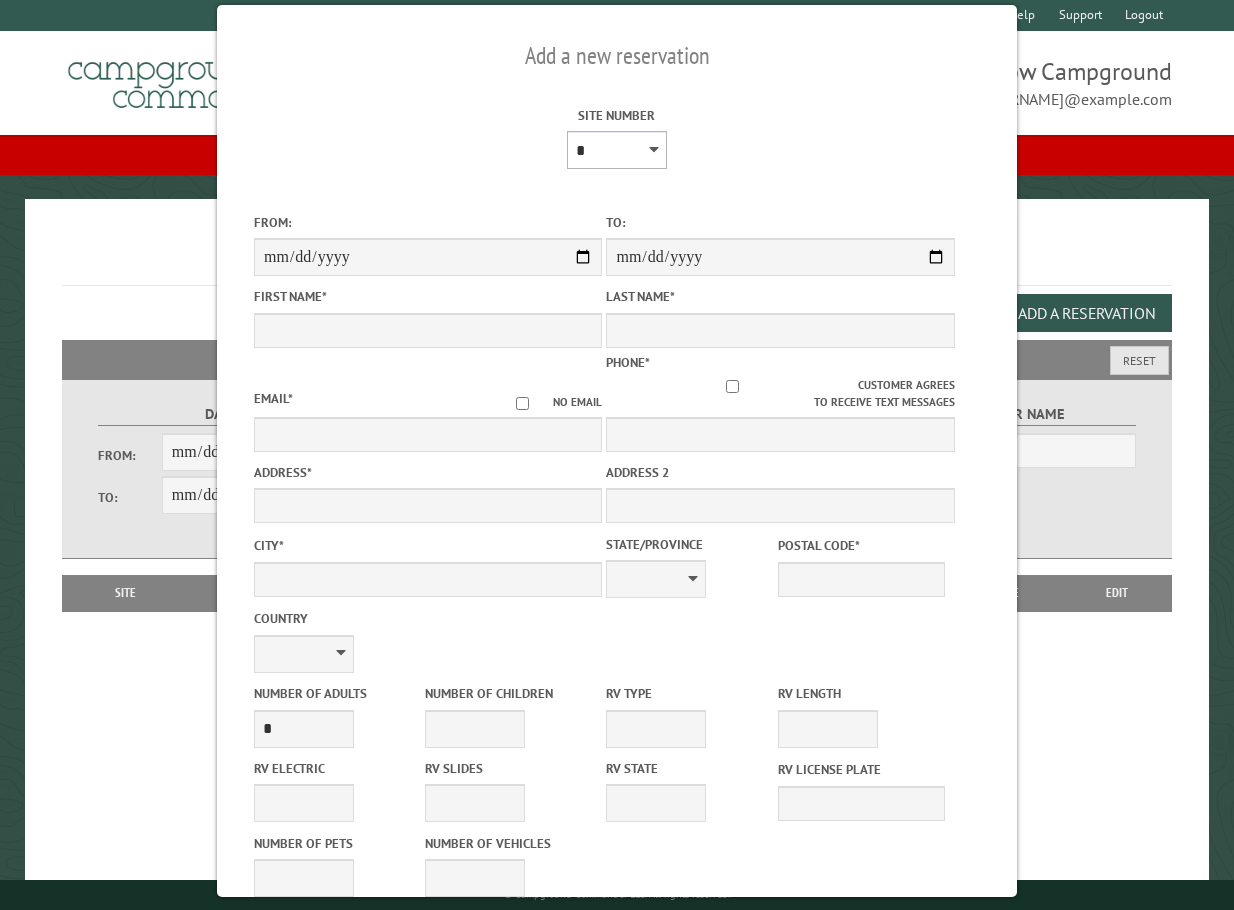 click on "* * * * * * * * * ** *** *** ** ** ** ** ** ** ** ** ** ** *** *** ** ** ** ** ** ** ** ** ** ** *** *** ** ** ** ** ** ** ** ** *** *** ** ** ** ** ** ** *** *** ** ** ** ** ** *** ** ** ** ** ** ** ** ** ** ** ** ** ** ** ** ** ** ** ** ** ** ** ** ** **" at bounding box center [617, 150] 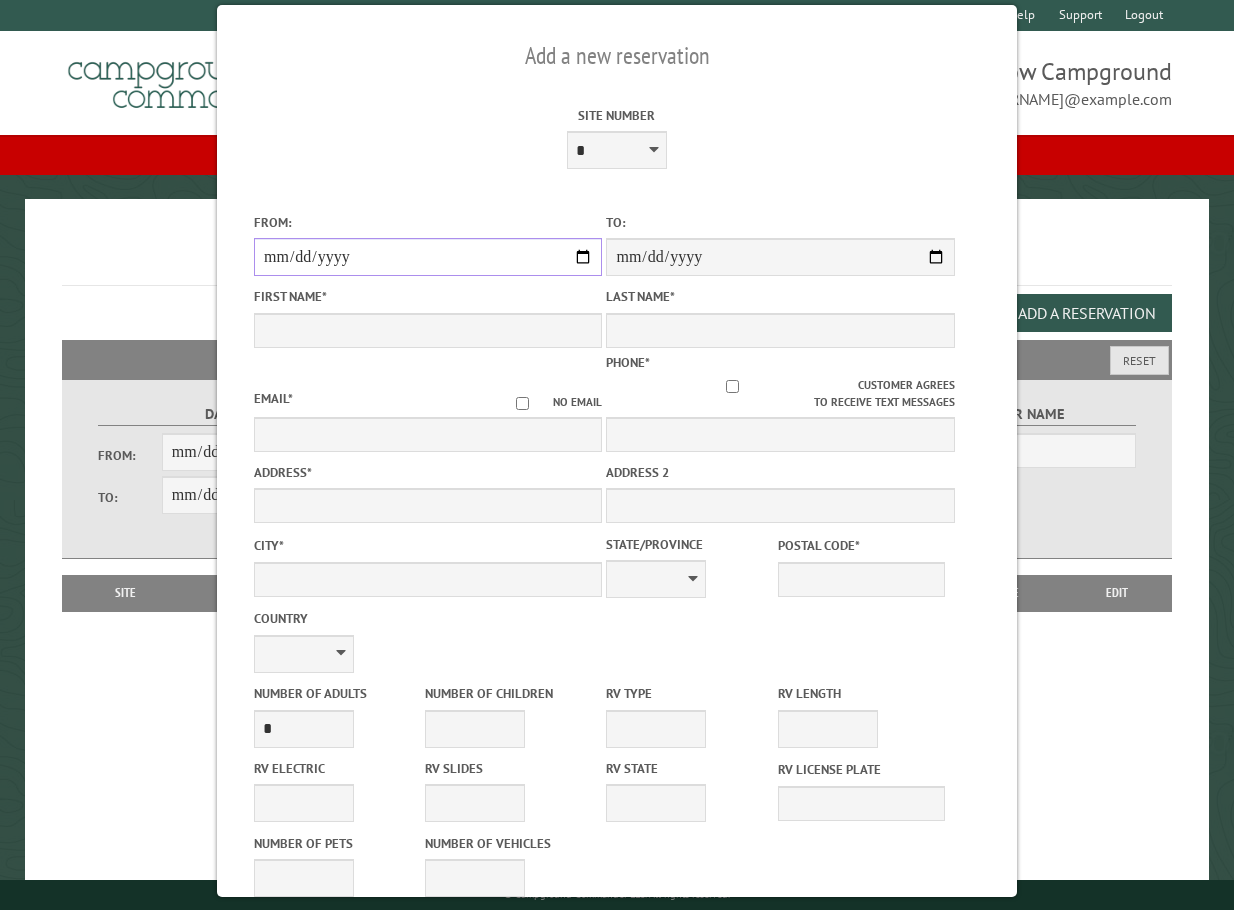 click on "From:" at bounding box center (428, 257) 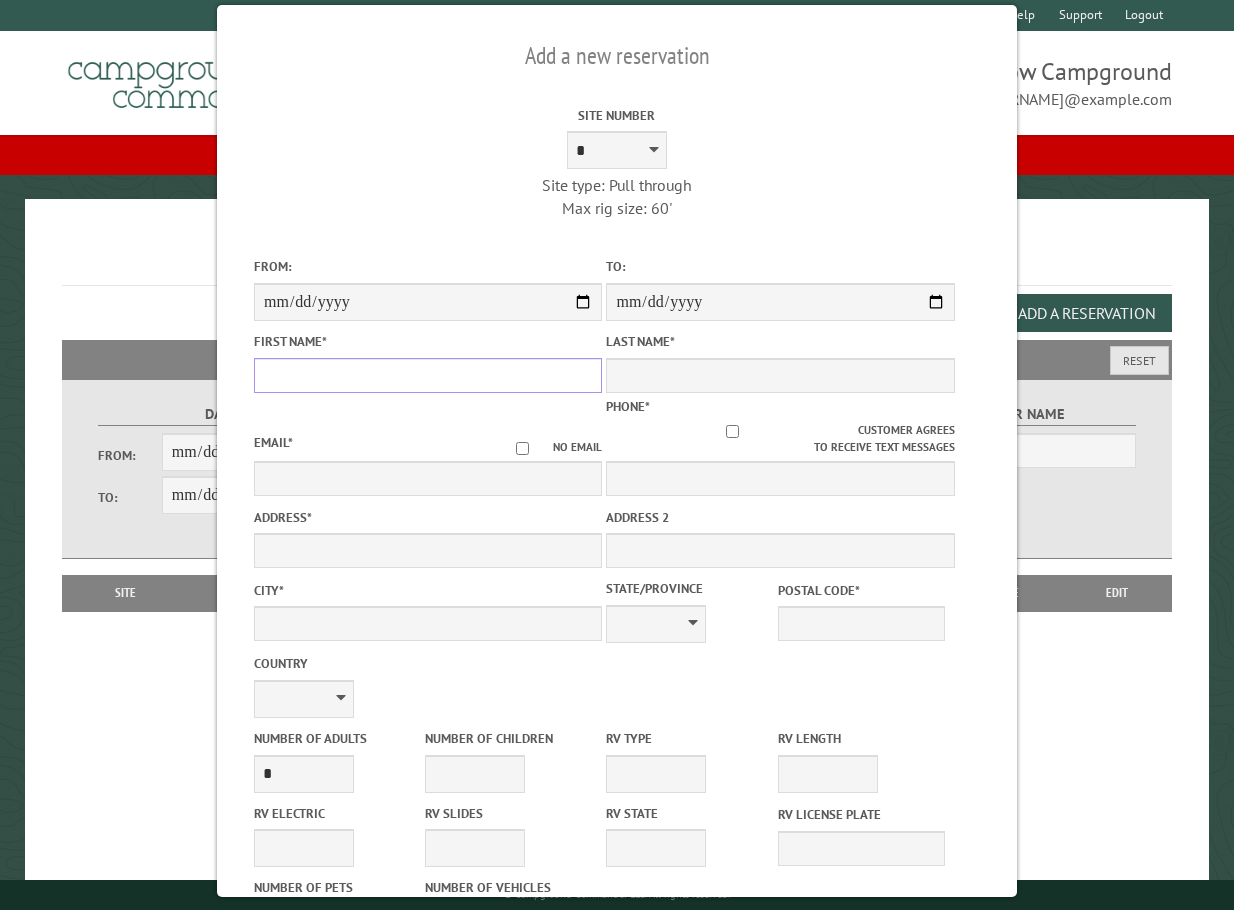 click on "First Name *" at bounding box center [428, 375] 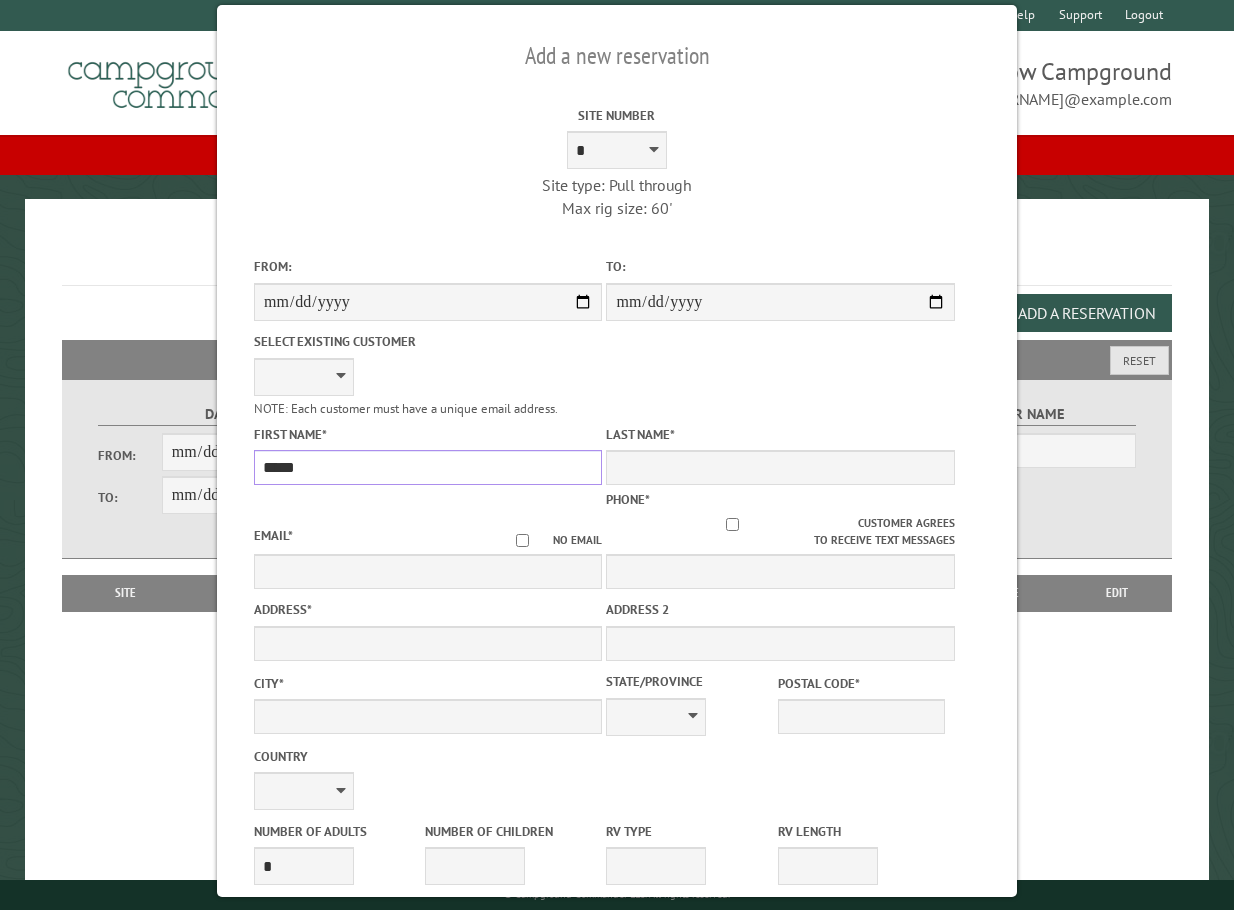 type on "*****" 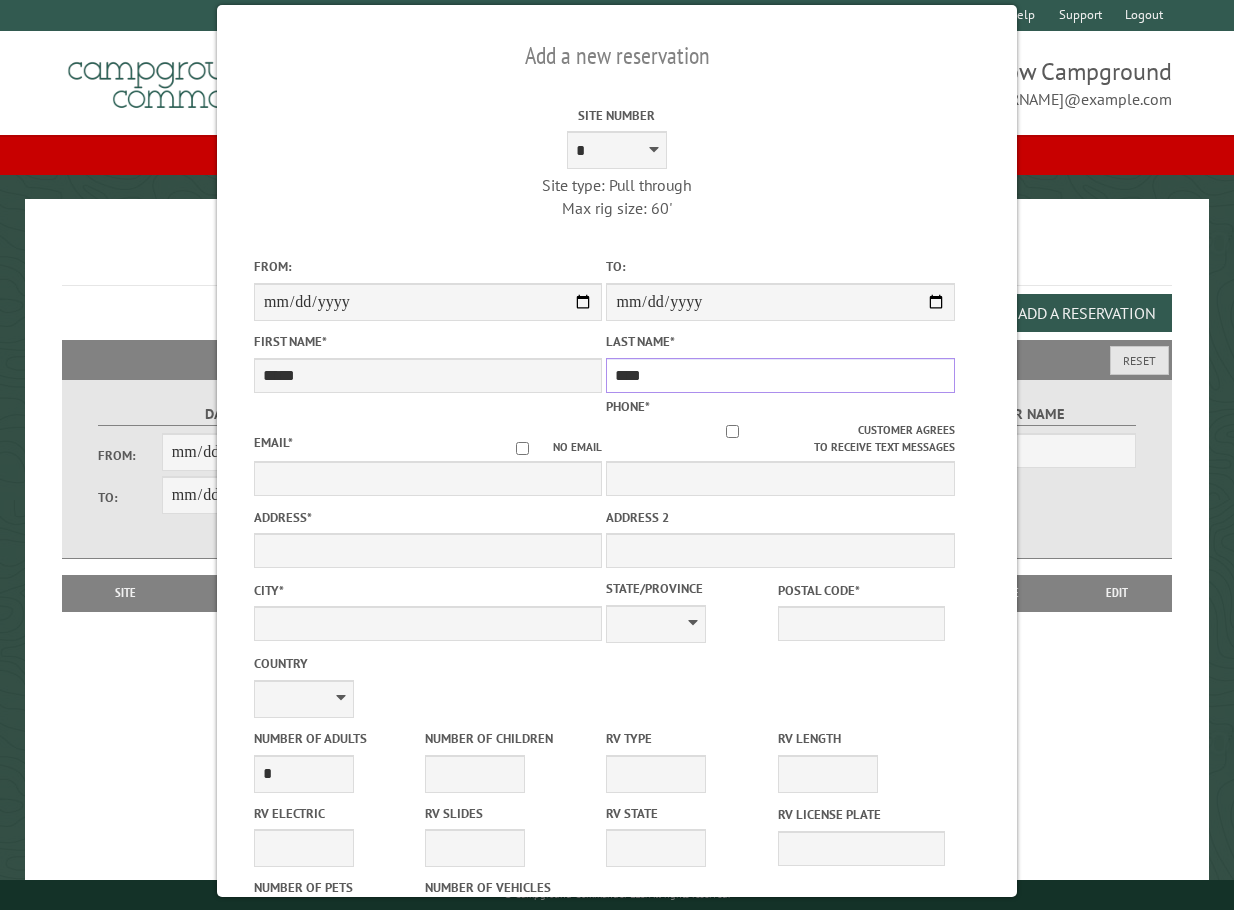 type on "****" 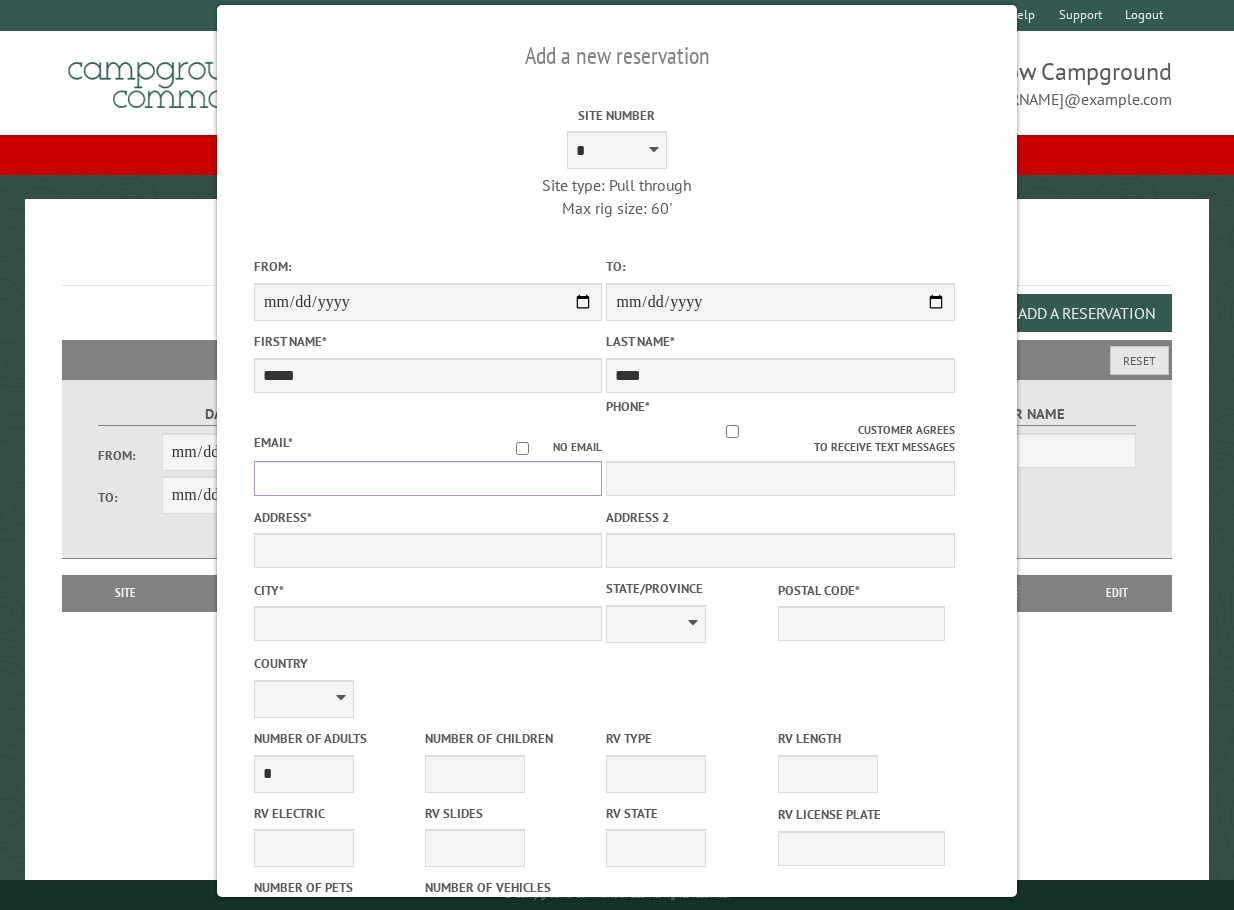 click on "Email *" at bounding box center [428, 478] 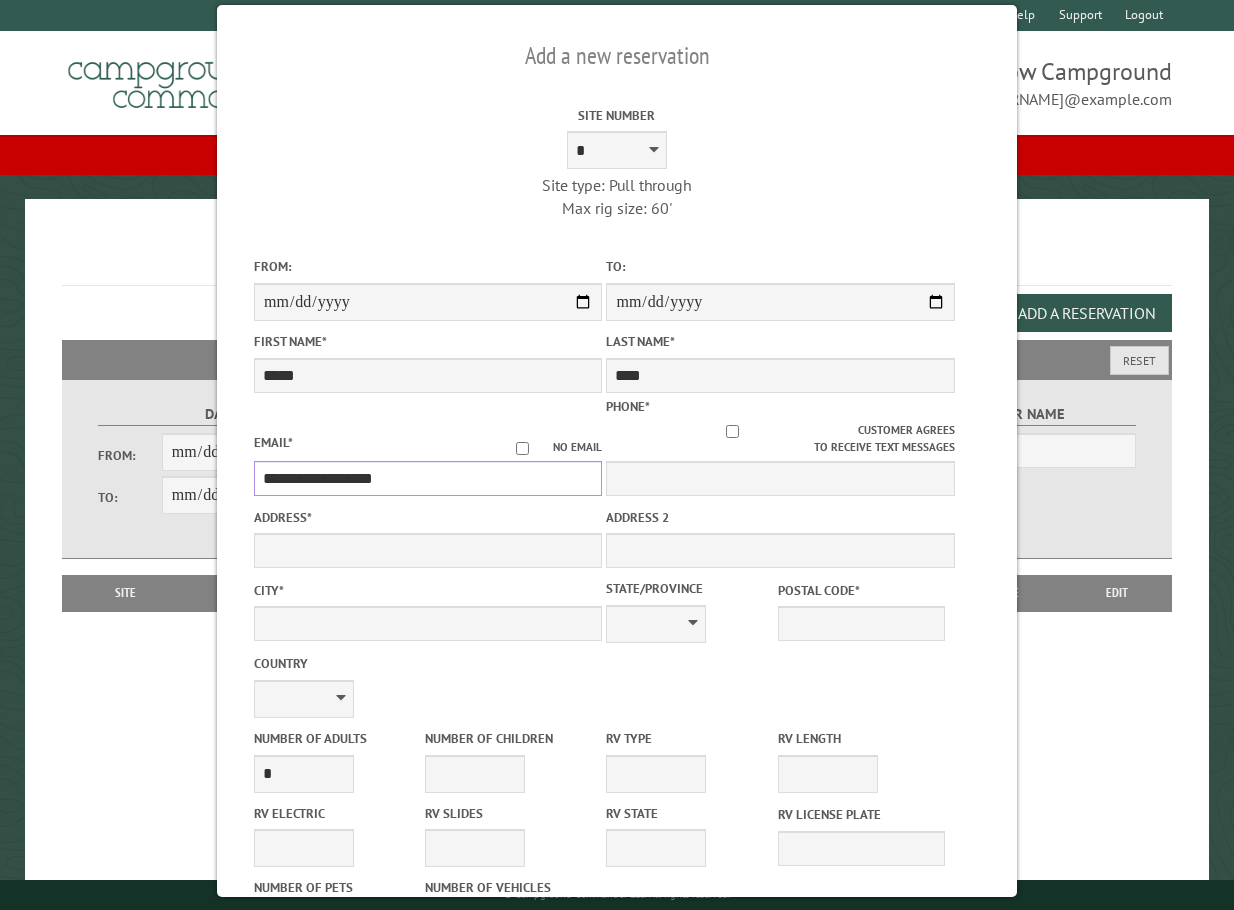 type on "**********" 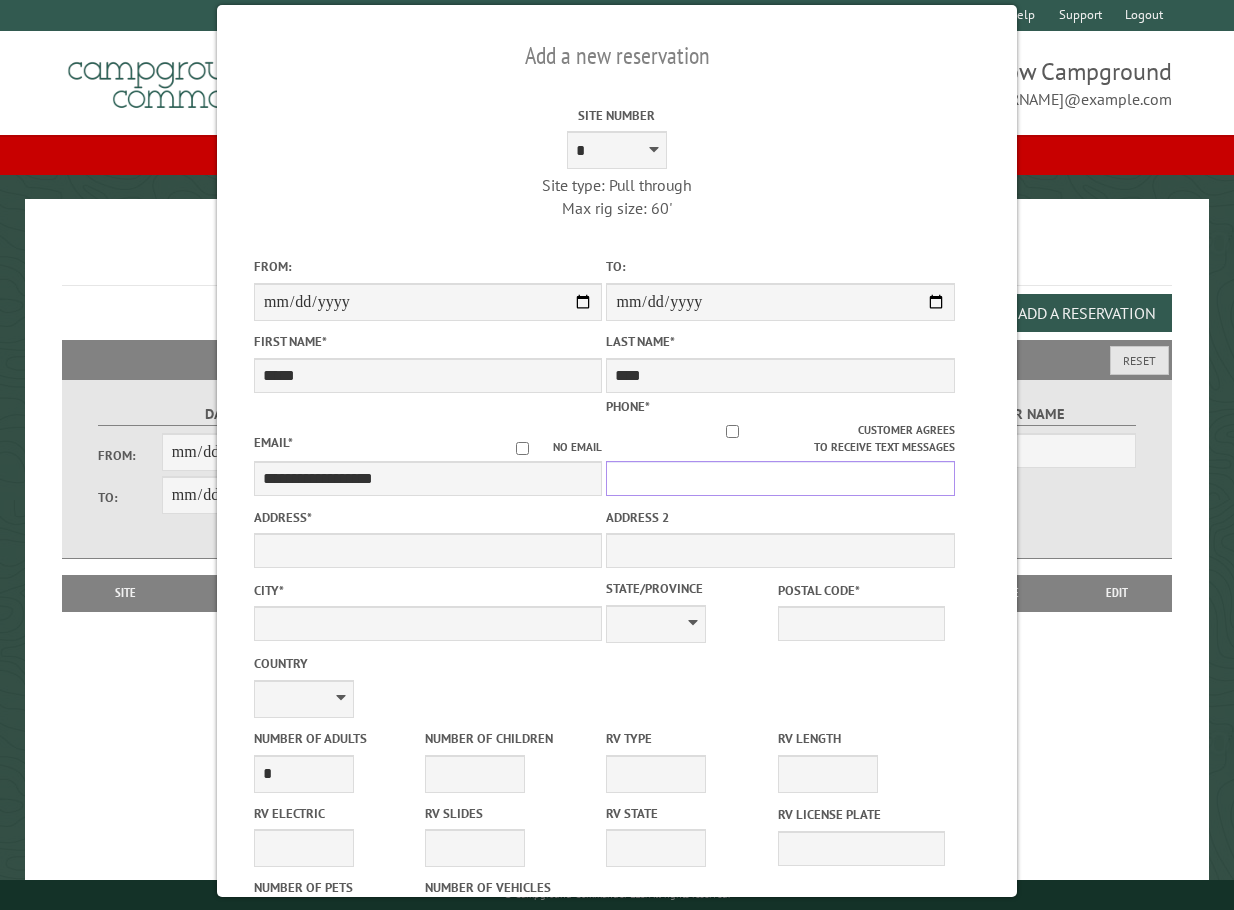 click on "Phone *" at bounding box center [780, 478] 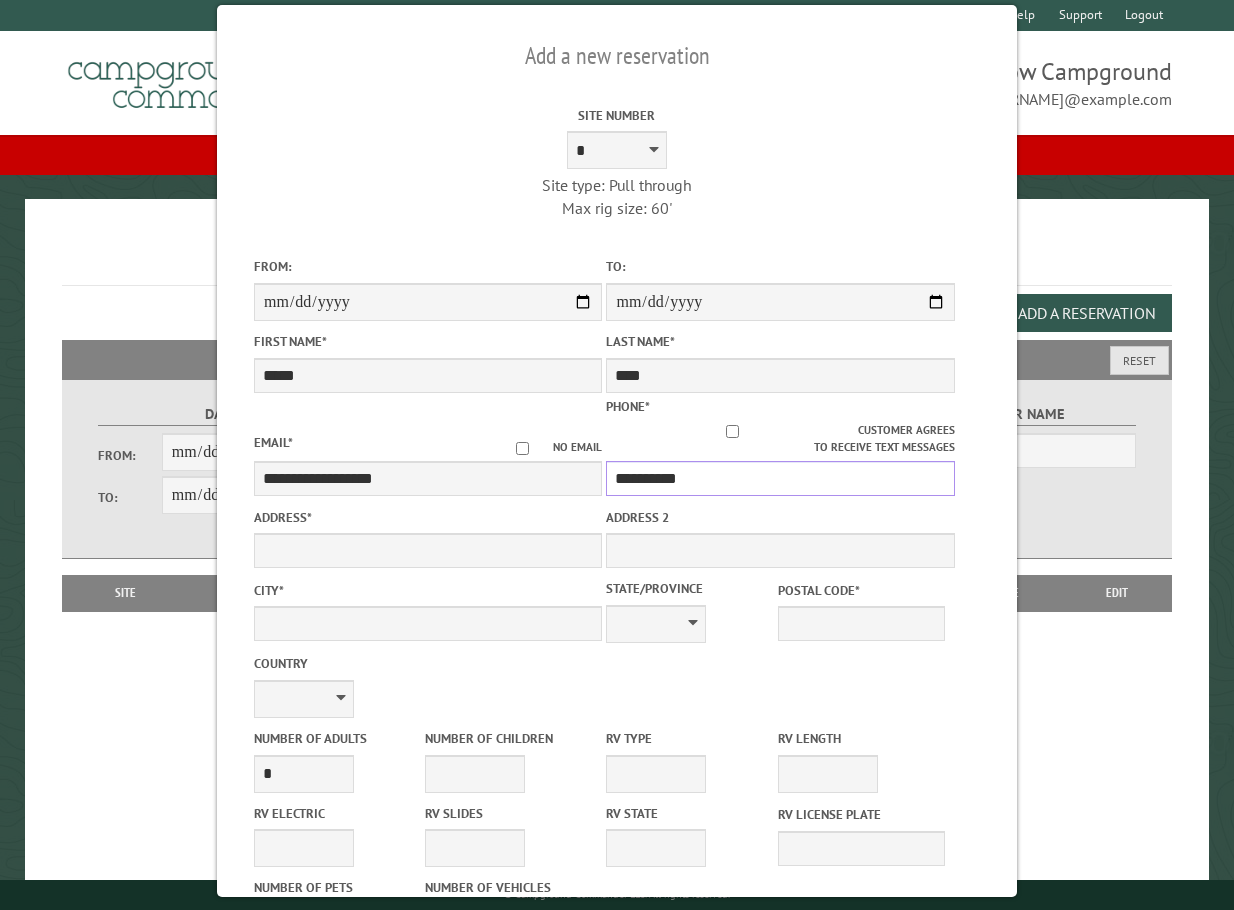 type on "**********" 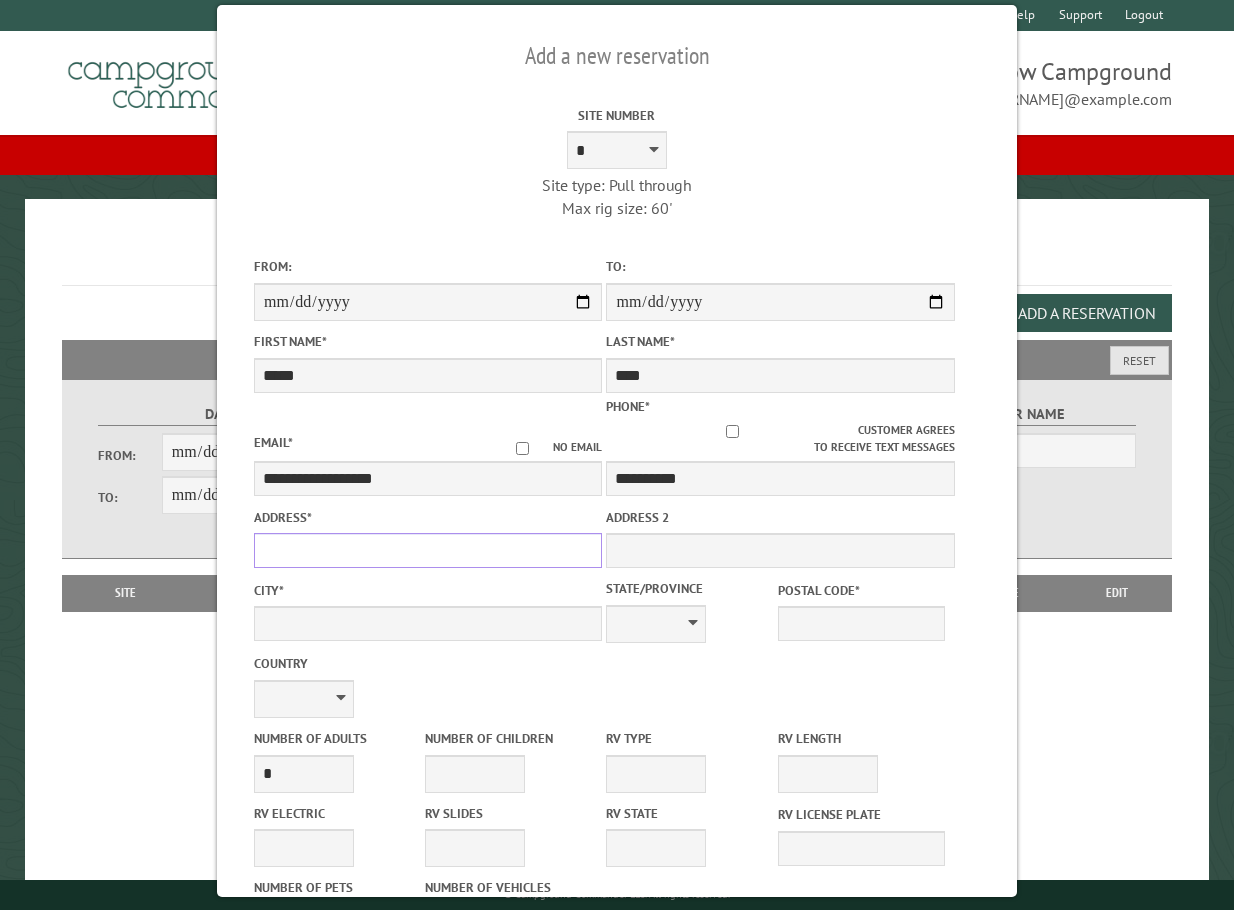 click on "Address *" at bounding box center (428, 550) 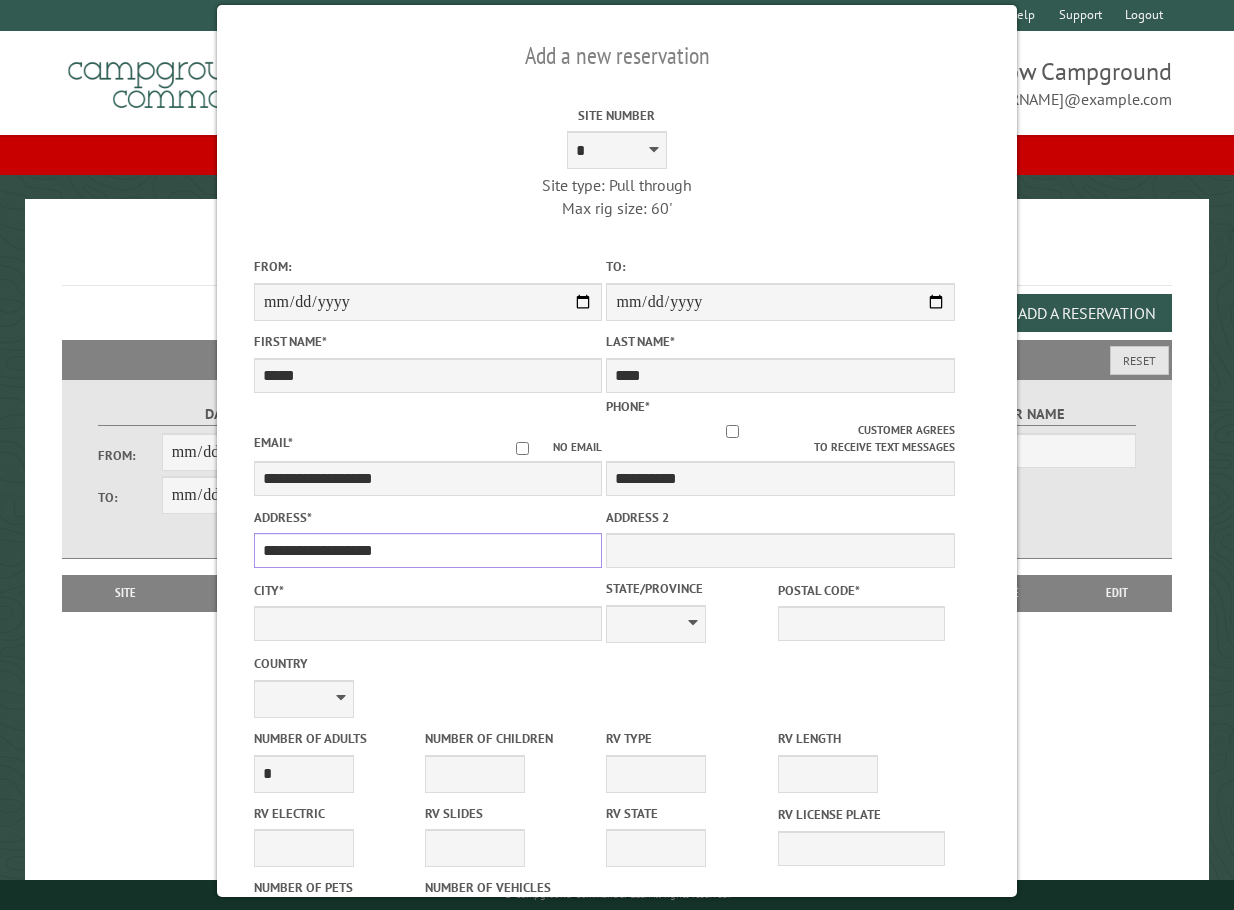 type on "**********" 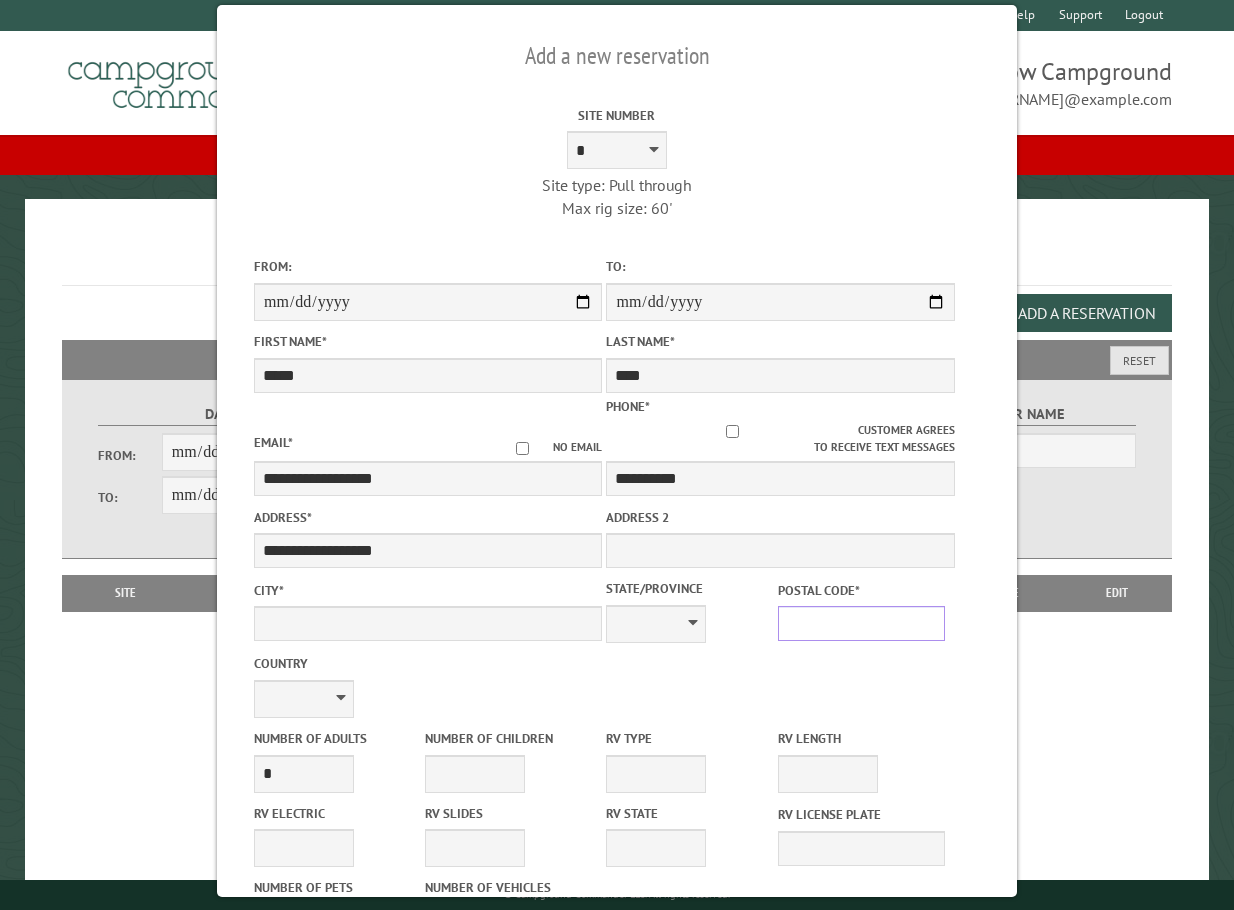 click on "Postal Code *" at bounding box center (861, 623) 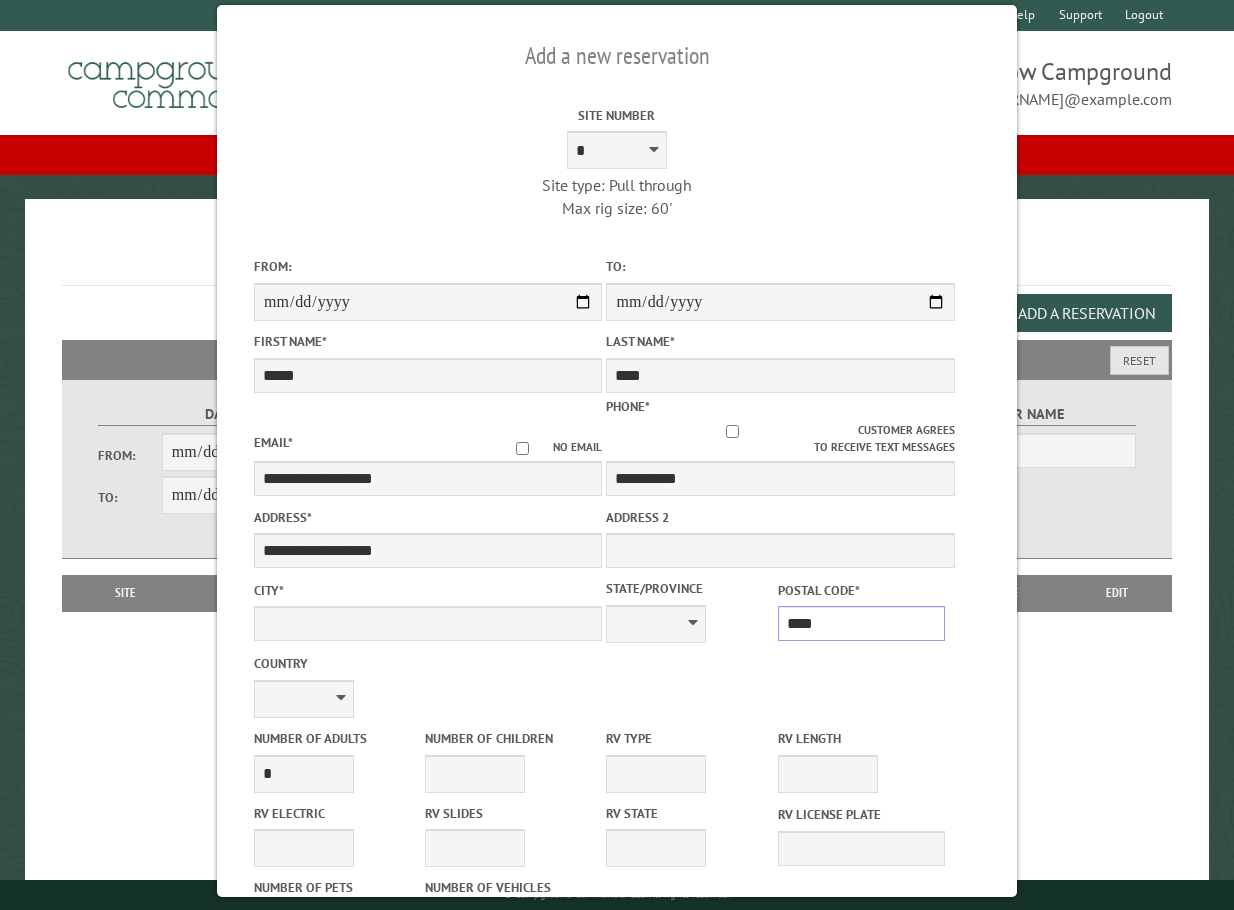 type on "*****" 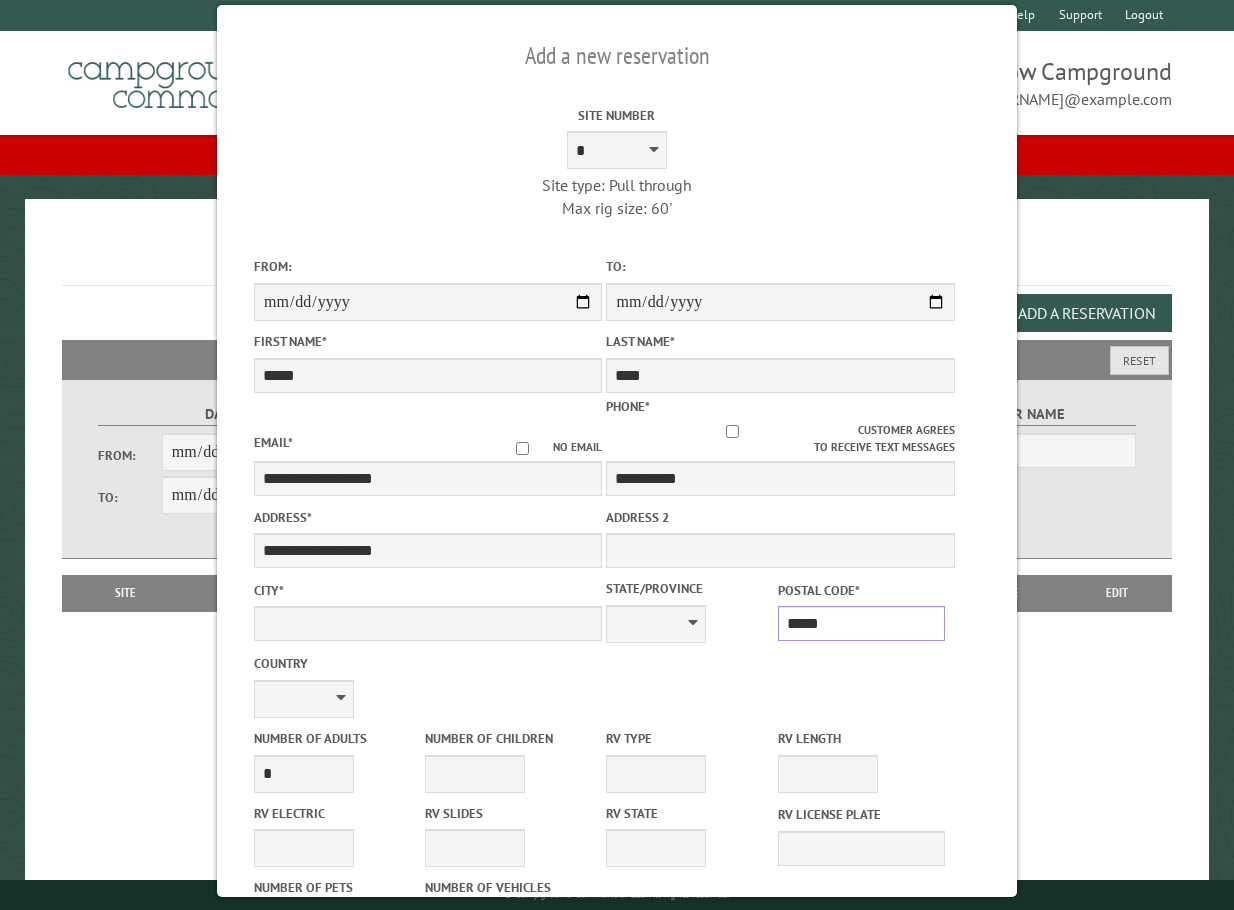 type on "**********" 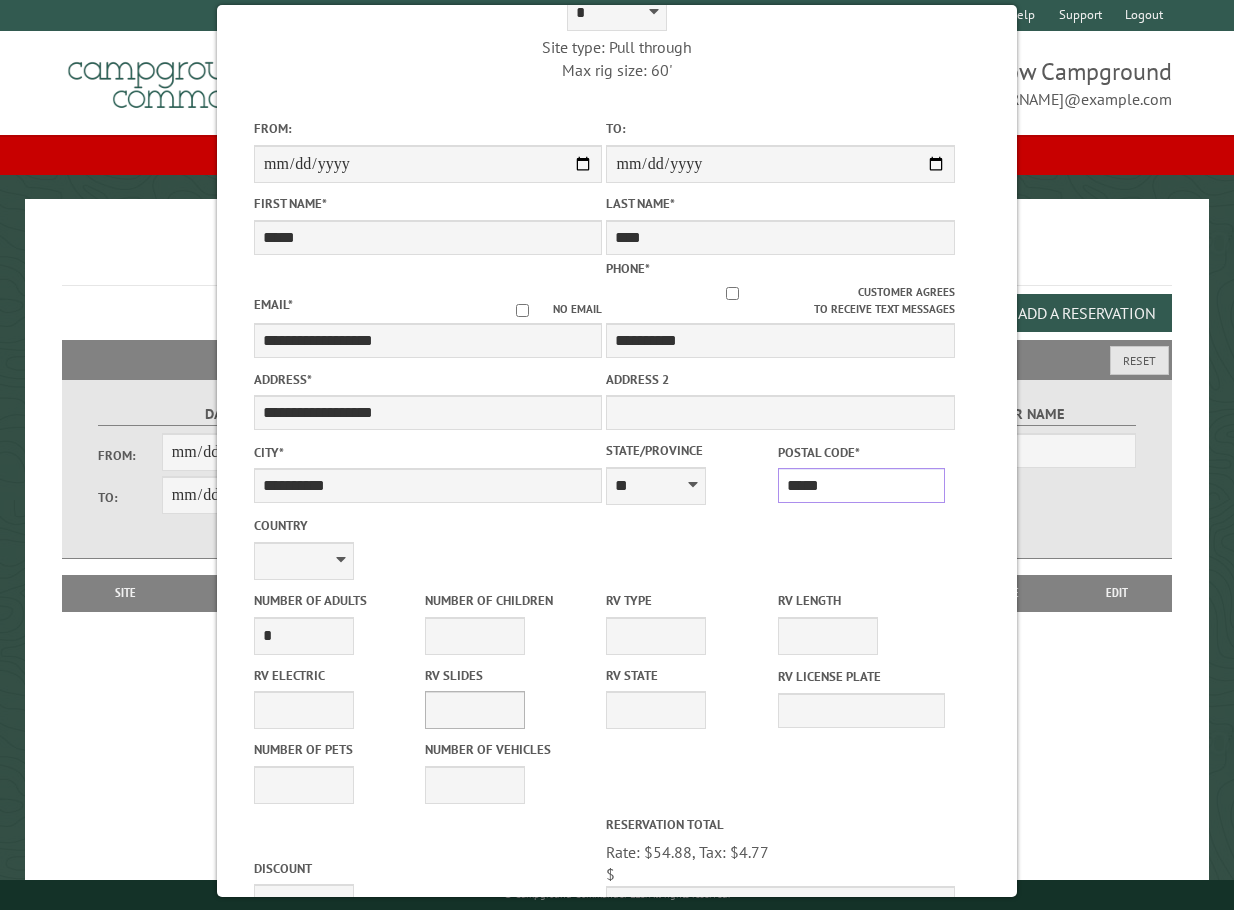 scroll, scrollTop: 200, scrollLeft: 0, axis: vertical 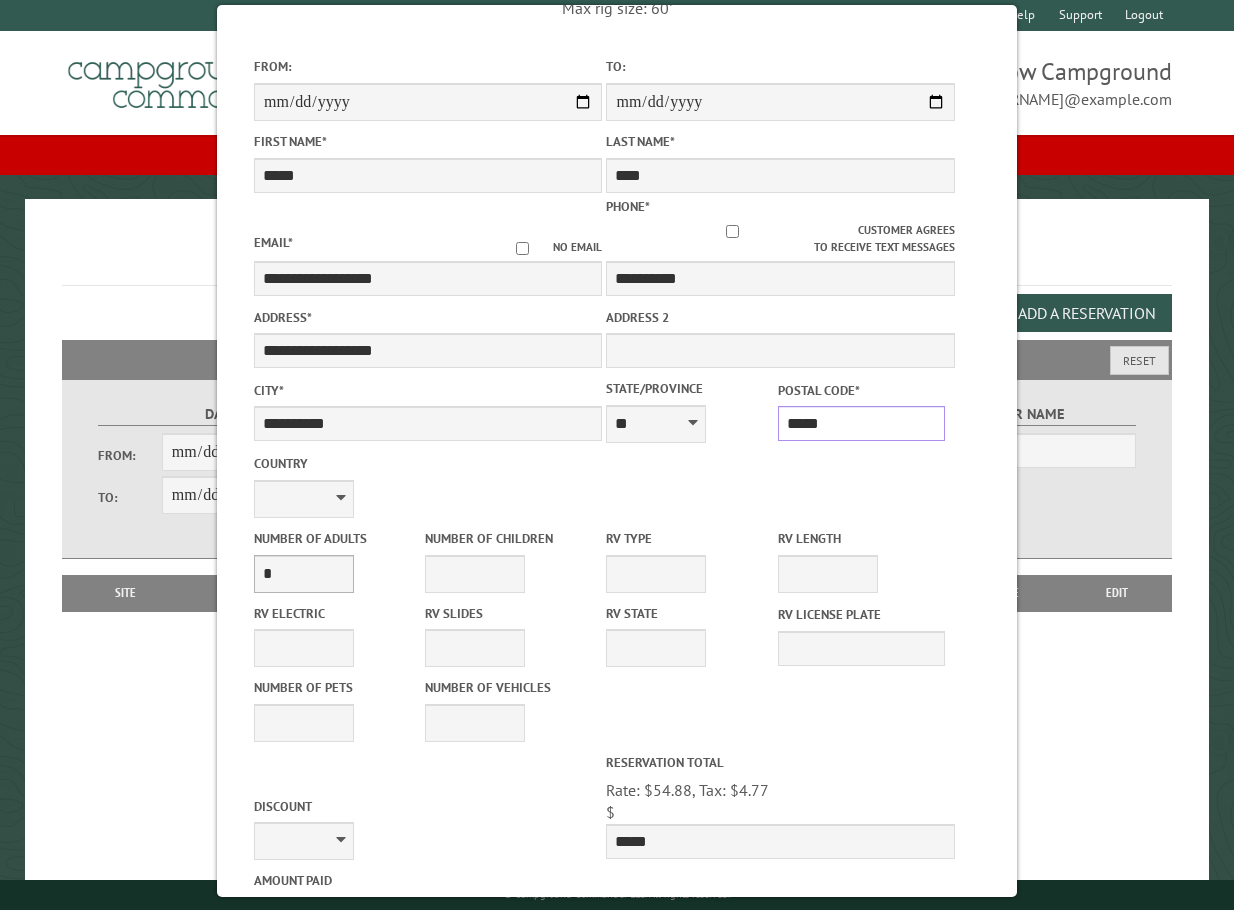 type on "*****" 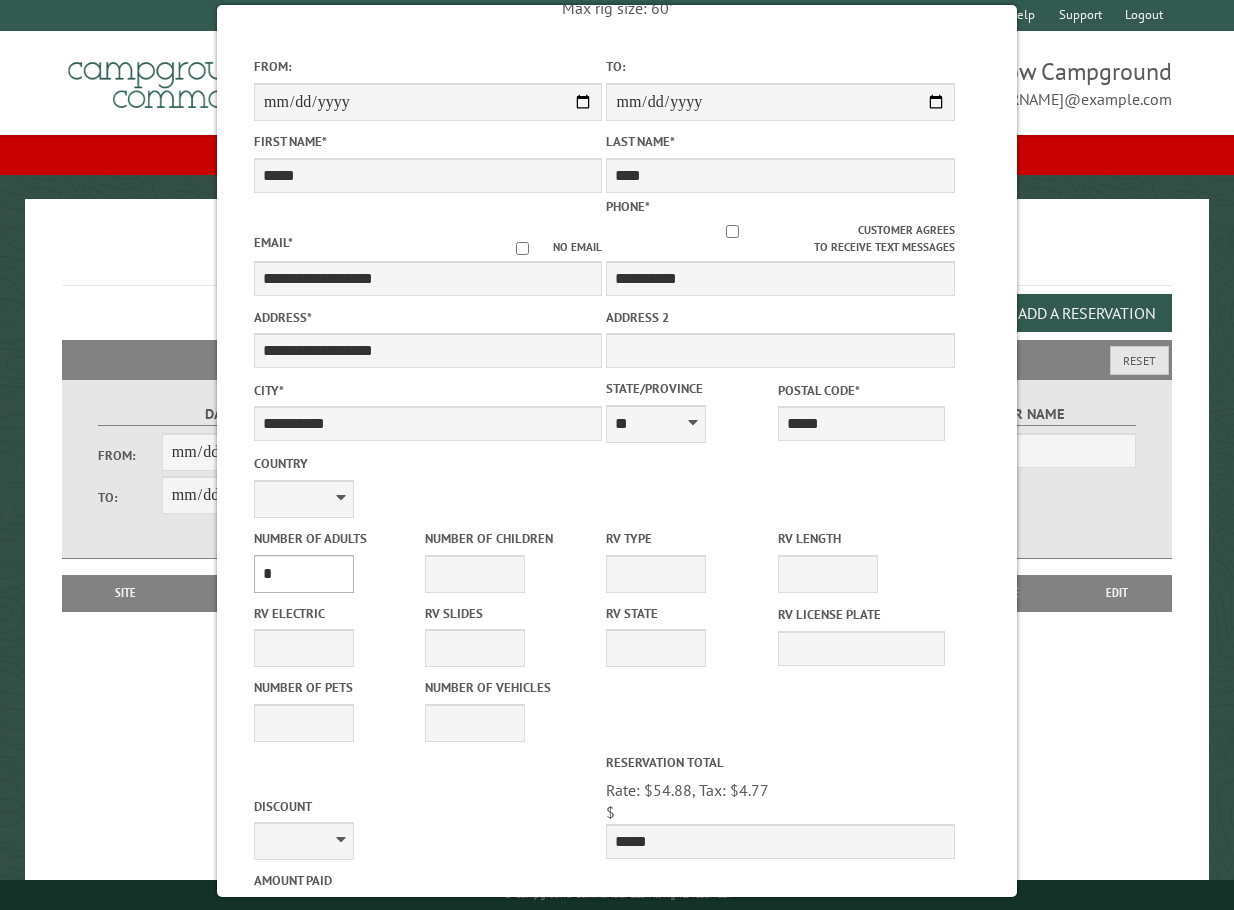 click on "* * * * * * * * * * **" at bounding box center [304, 574] 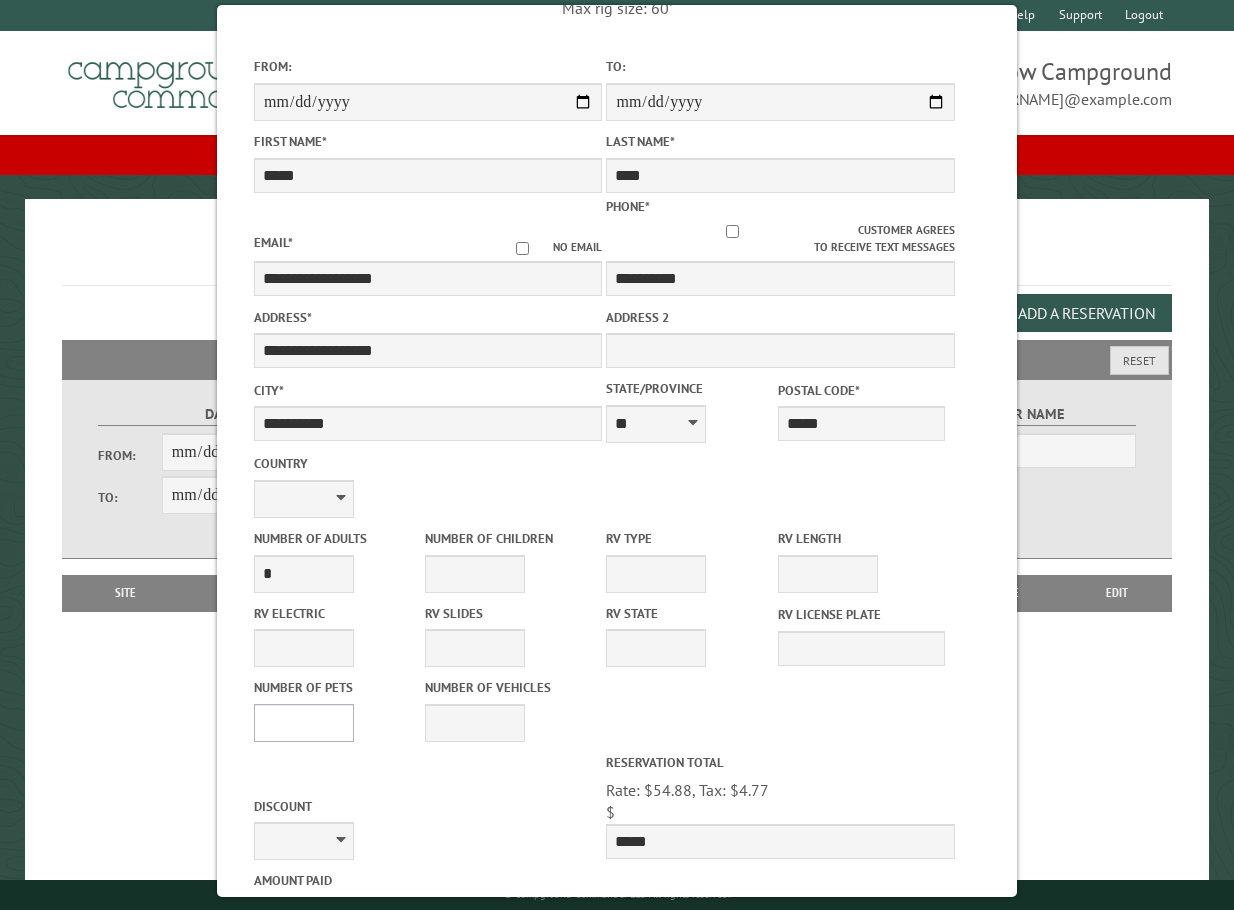 click on "* * * * * * * * * * **" at bounding box center (304, 723) 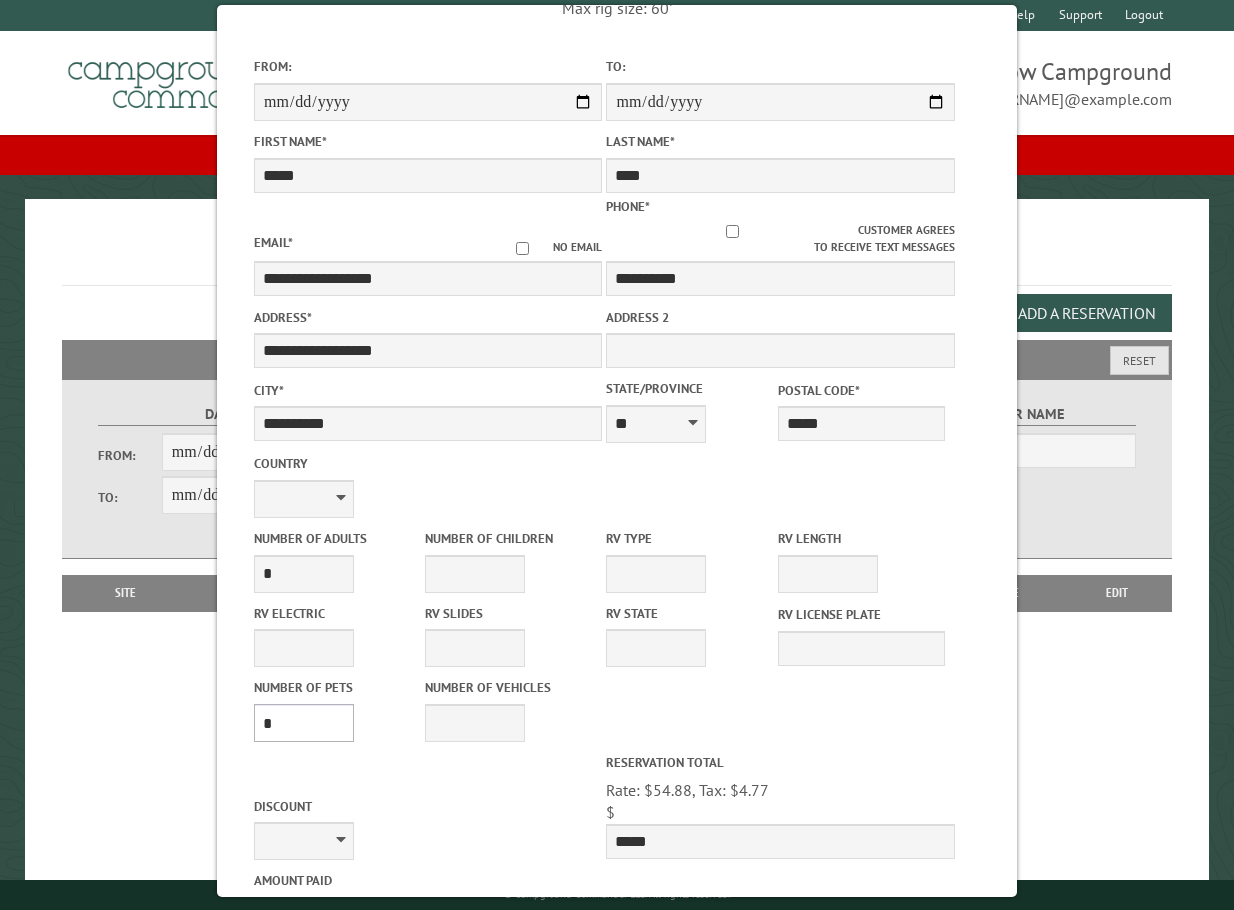 click on "* * * * * * * * * * **" at bounding box center (304, 723) 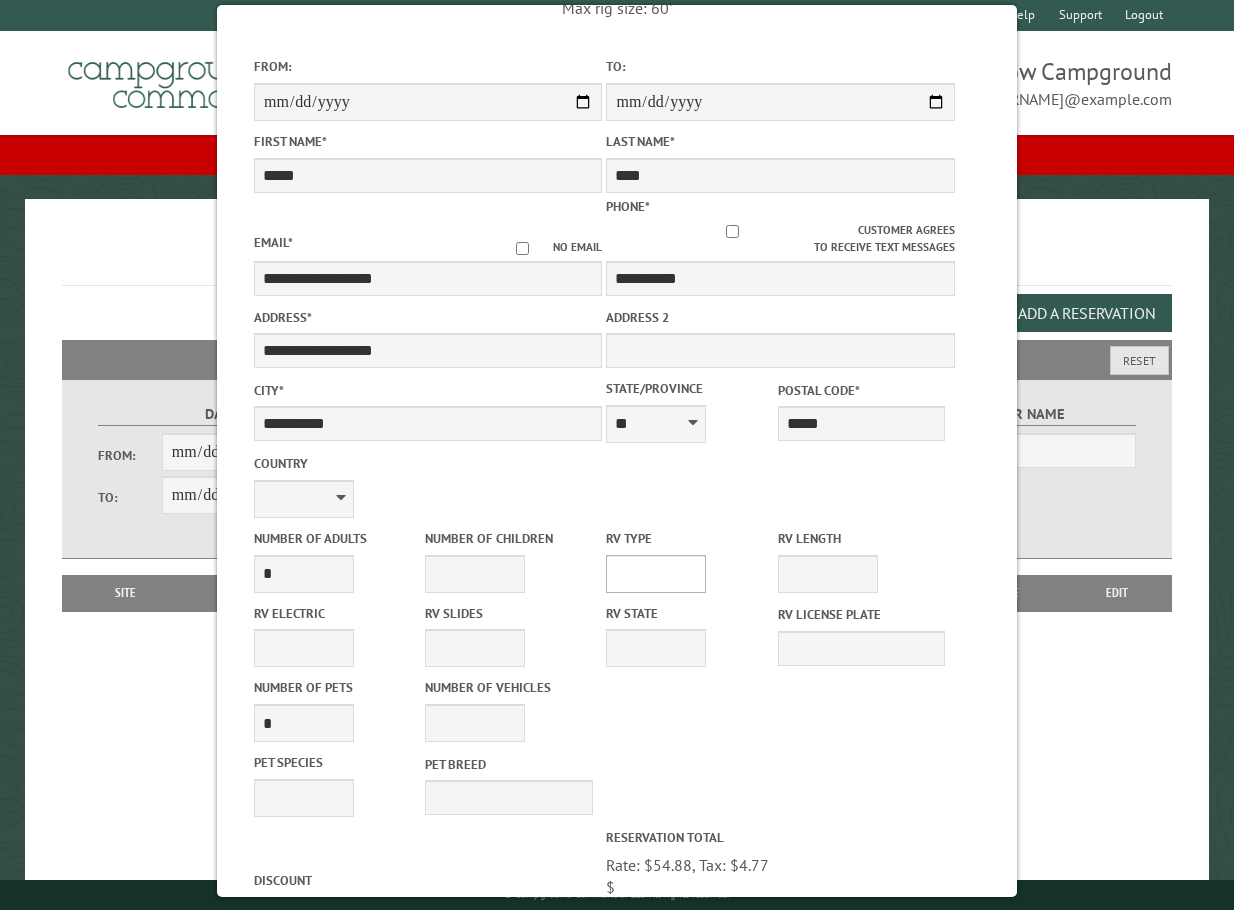 click on "**********" at bounding box center (656, 574) 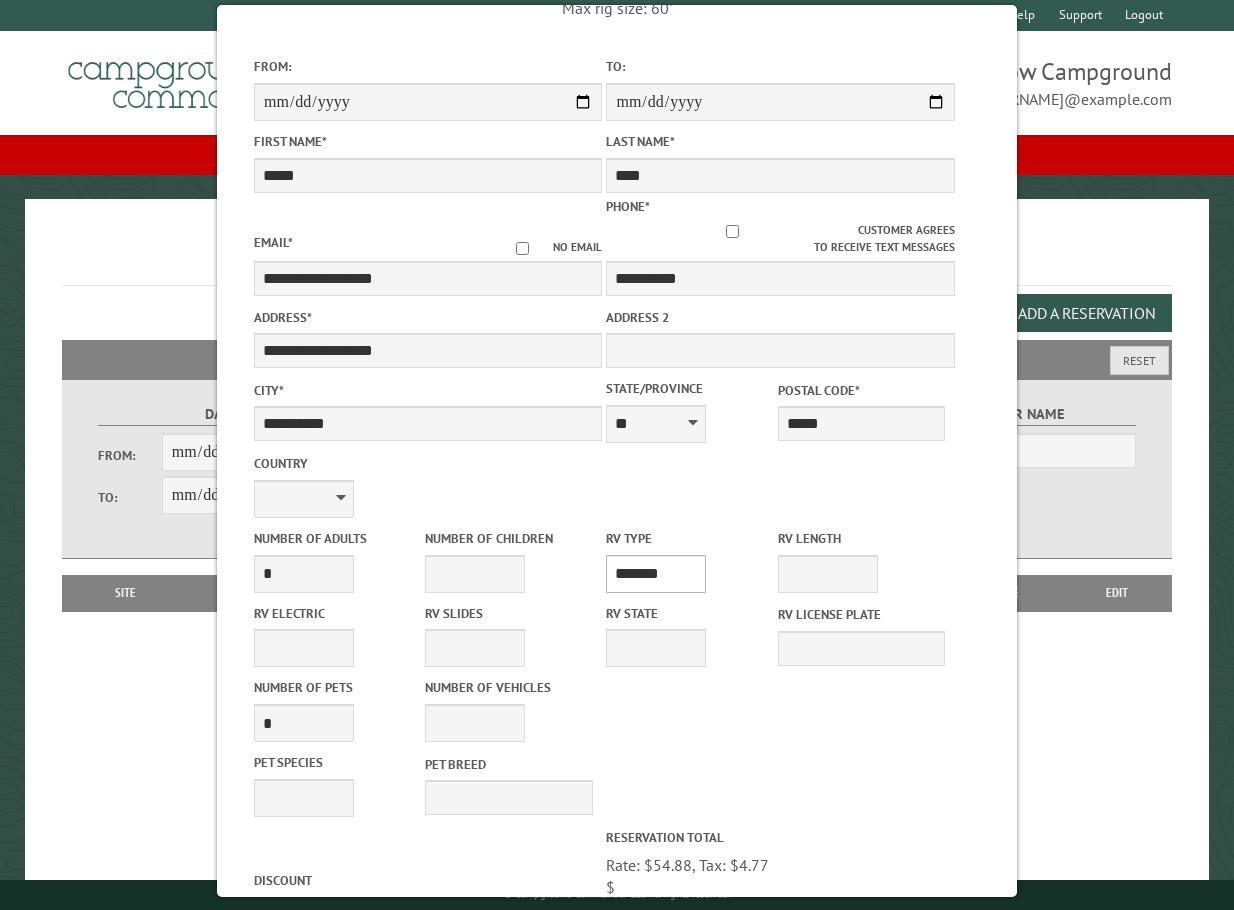 click on "**********" at bounding box center (656, 574) 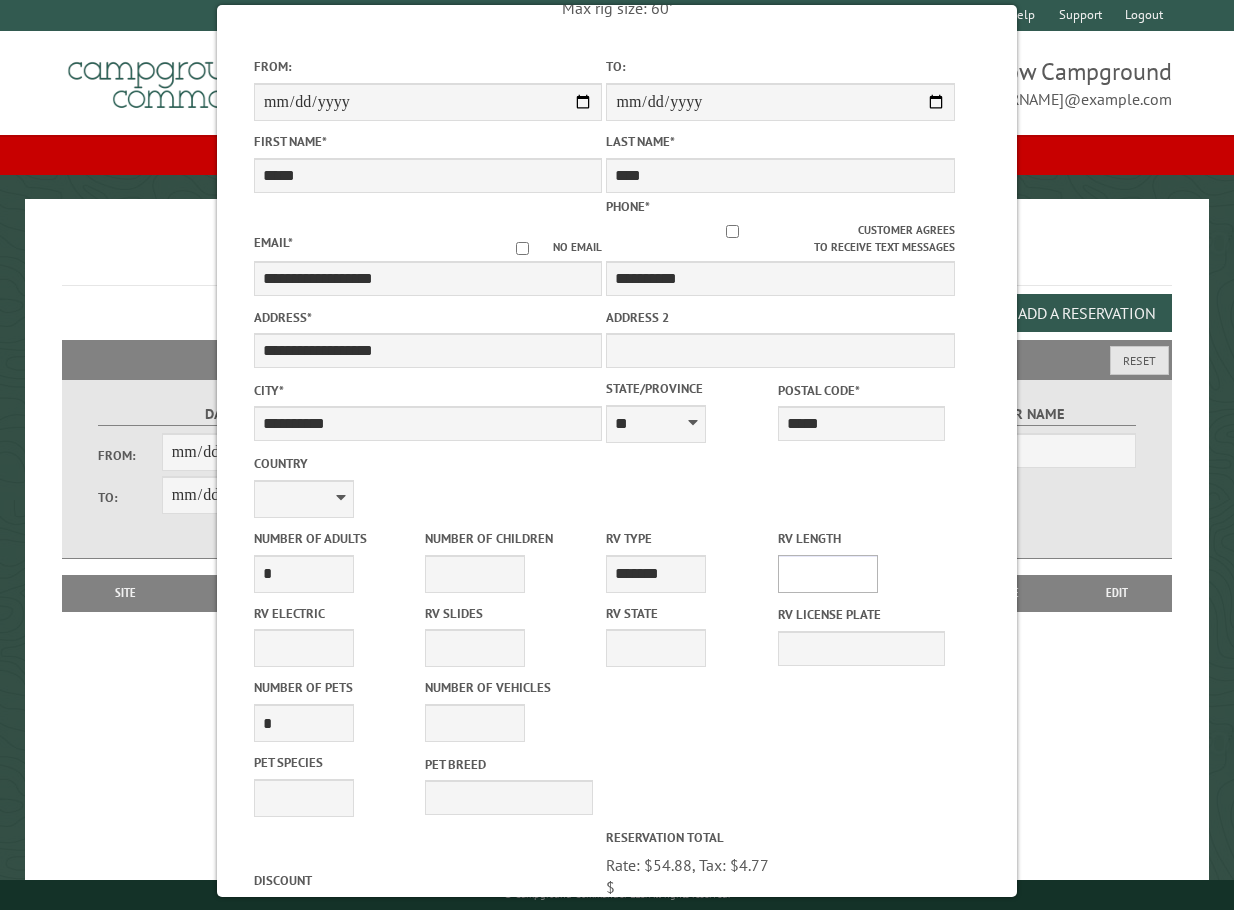 click on "* ** ** ** ** ** ** ** ** ** ** **" at bounding box center [828, 574] 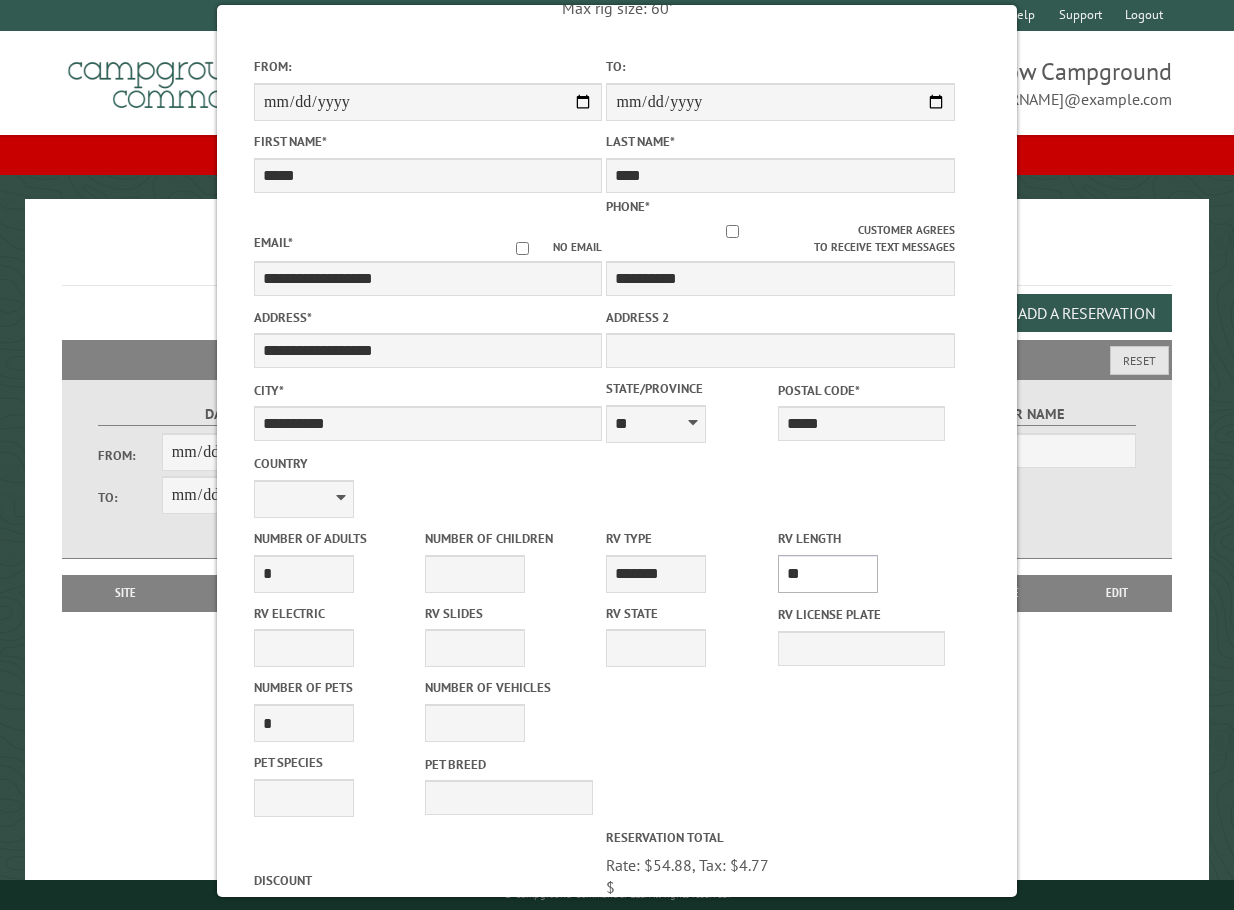 click on "* ** ** ** ** ** ** ** ** ** ** **" at bounding box center (828, 574) 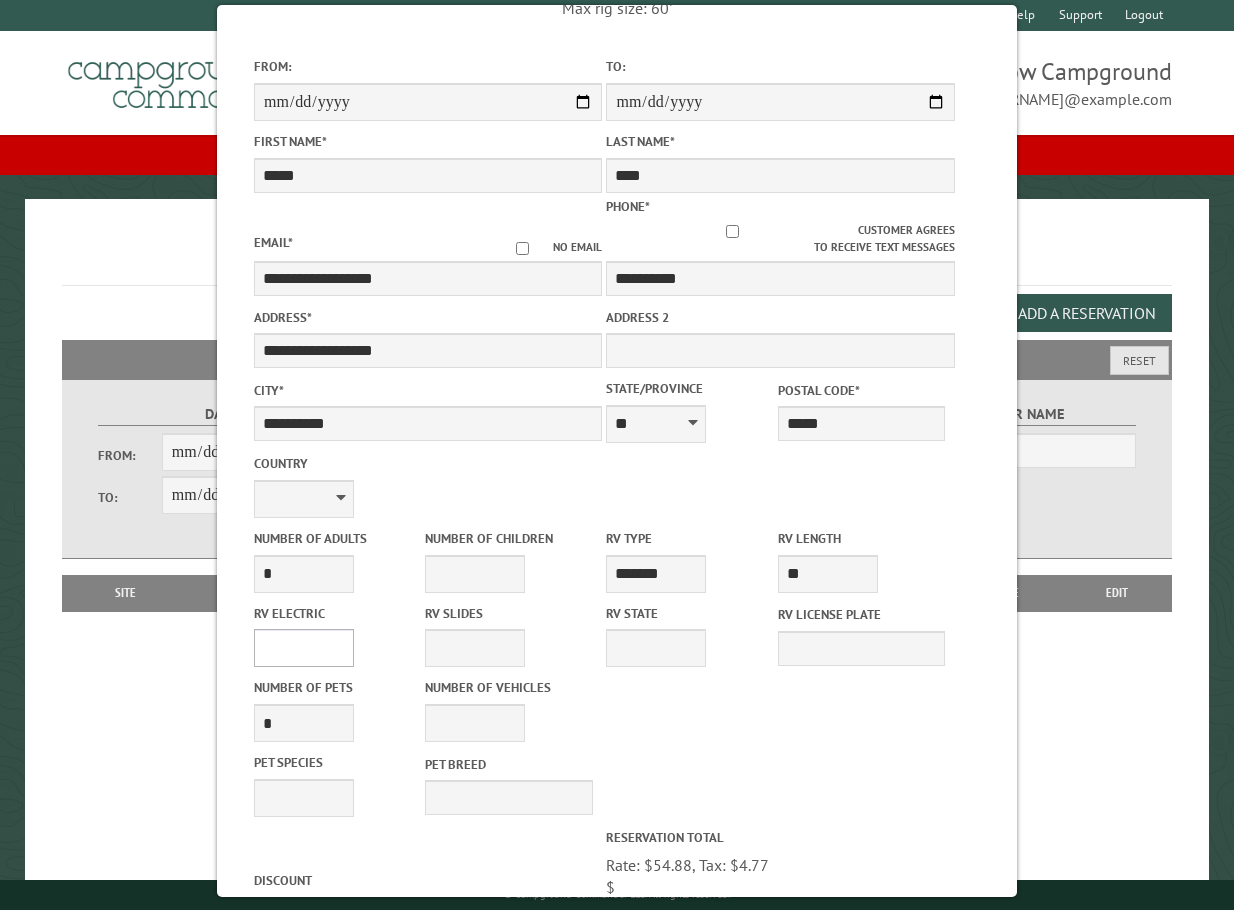 click on "**** *** *** ***" at bounding box center [304, 648] 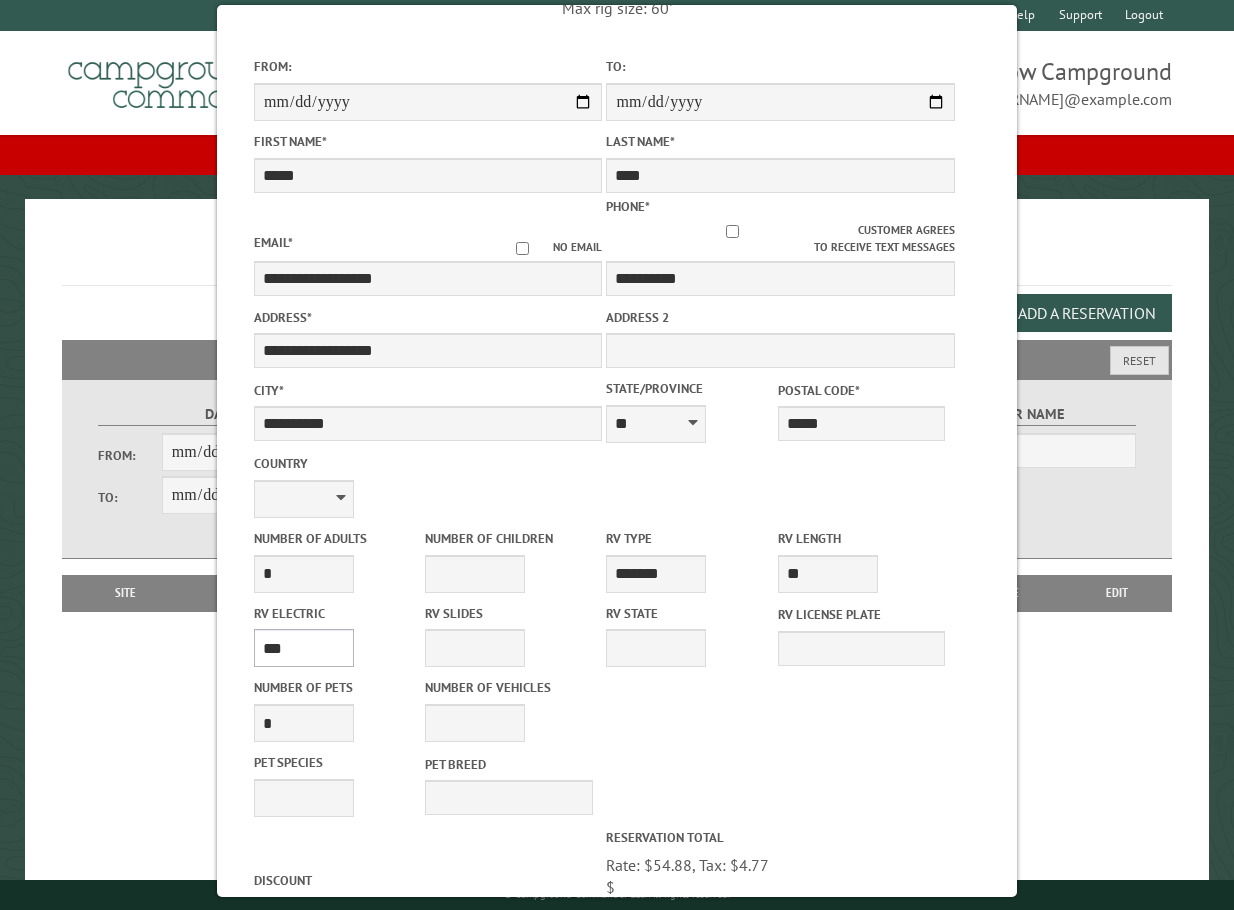 click on "**** *** *** ***" at bounding box center [304, 648] 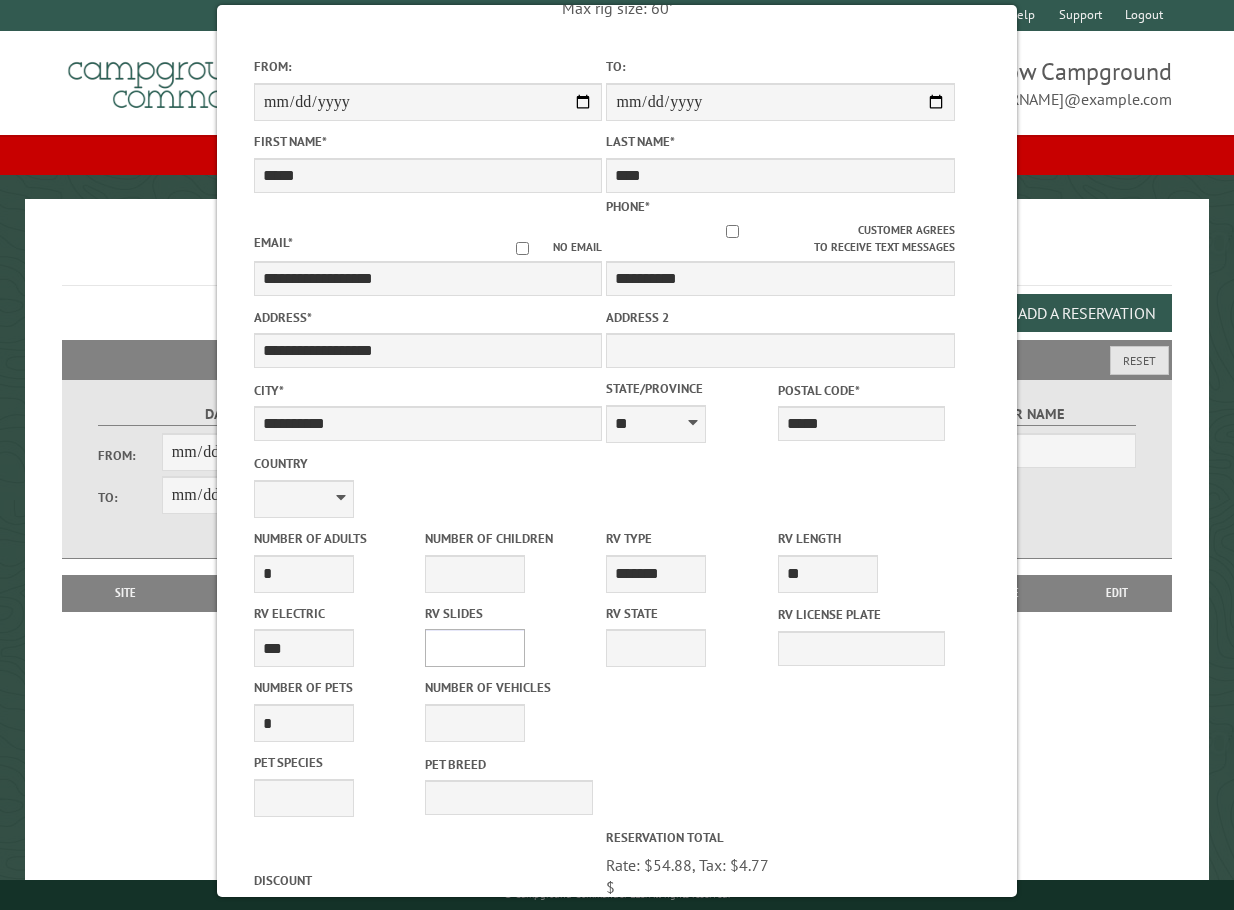 drag, startPoint x: 447, startPoint y: 626, endPoint x: 463, endPoint y: 620, distance: 17.088007 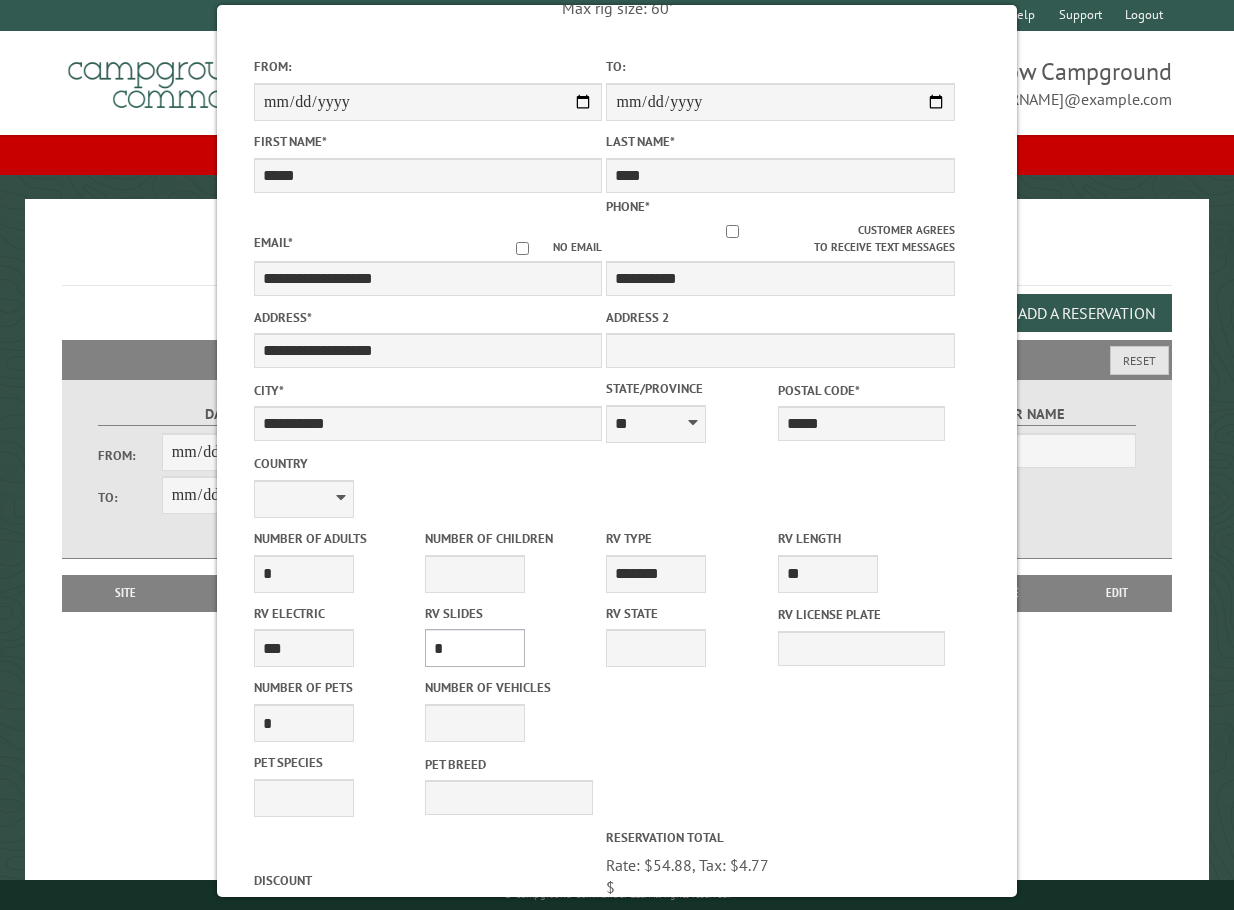 click on "* * * * * * * * * * **" at bounding box center [475, 648] 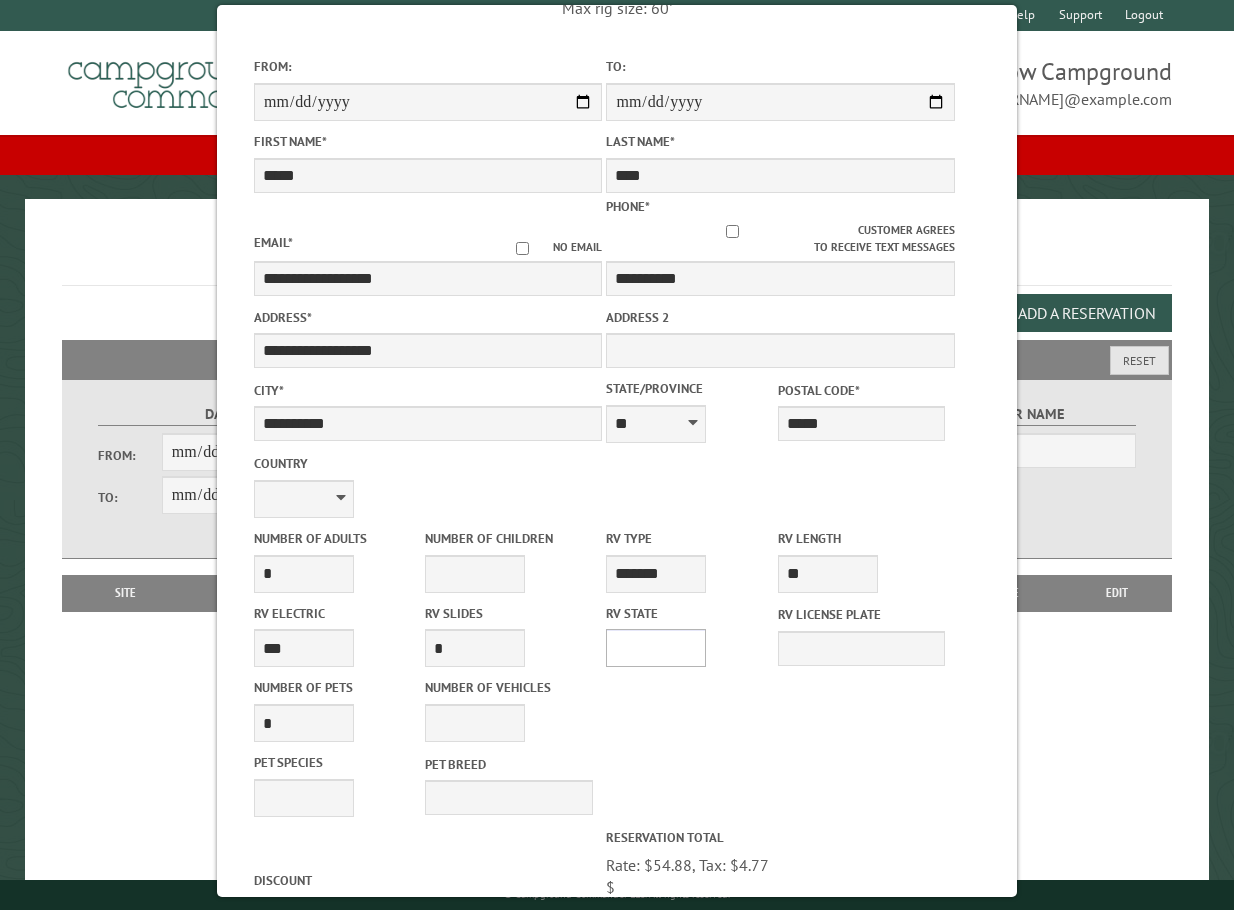 drag, startPoint x: 639, startPoint y: 638, endPoint x: 640, endPoint y: 625, distance: 13.038404 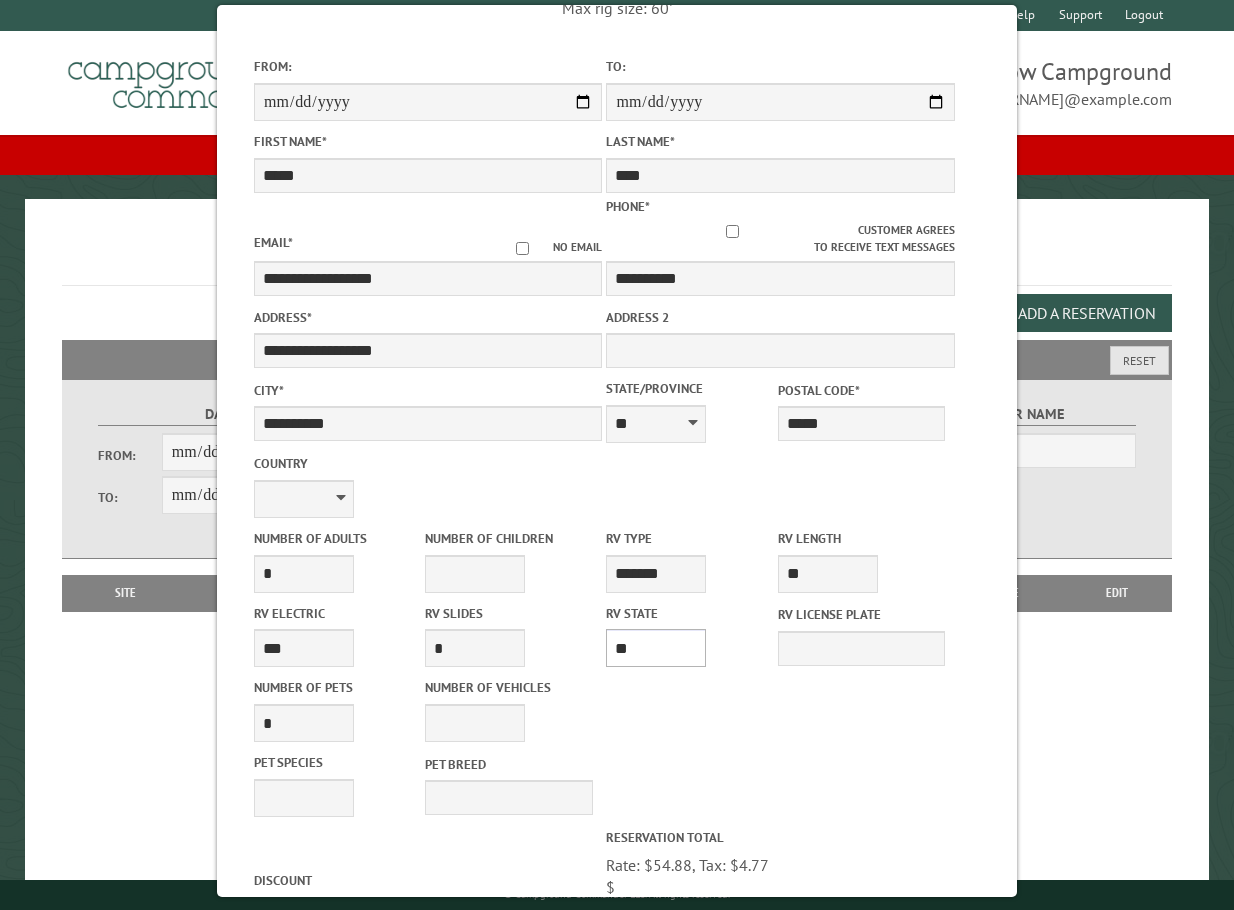 click on "** ** ** ** ** ** ** ** ** ** ** ** ** ** ** ** ** ** ** ** ** ** ** ** ** ** ** ** ** ** ** ** ** ** ** ** ** ** ** ** ** ** ** ** ** ** ** ** ** ** ** ** ** ** ** ** ** ** ** ** ** ** ** **" at bounding box center [656, 648] 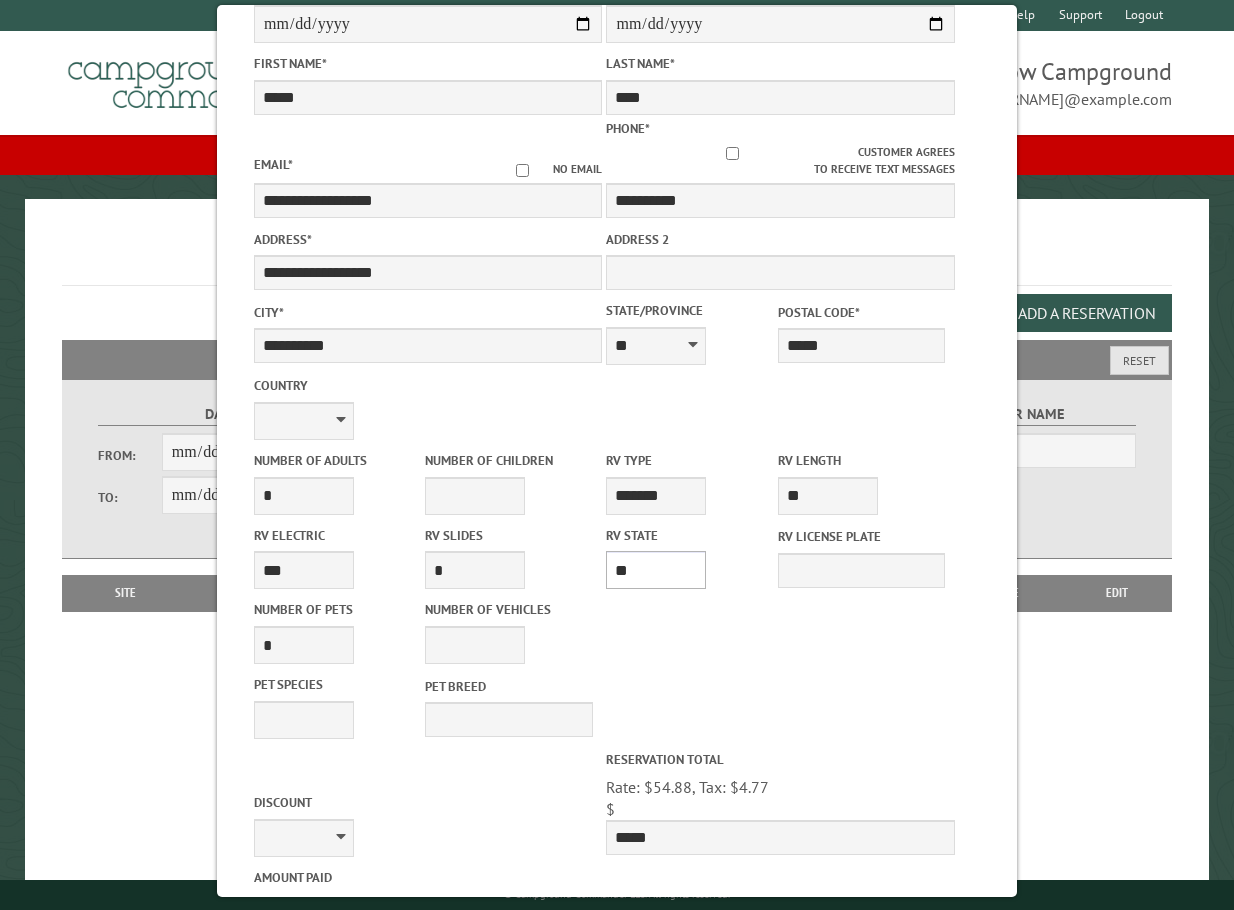 scroll, scrollTop: 495, scrollLeft: 0, axis: vertical 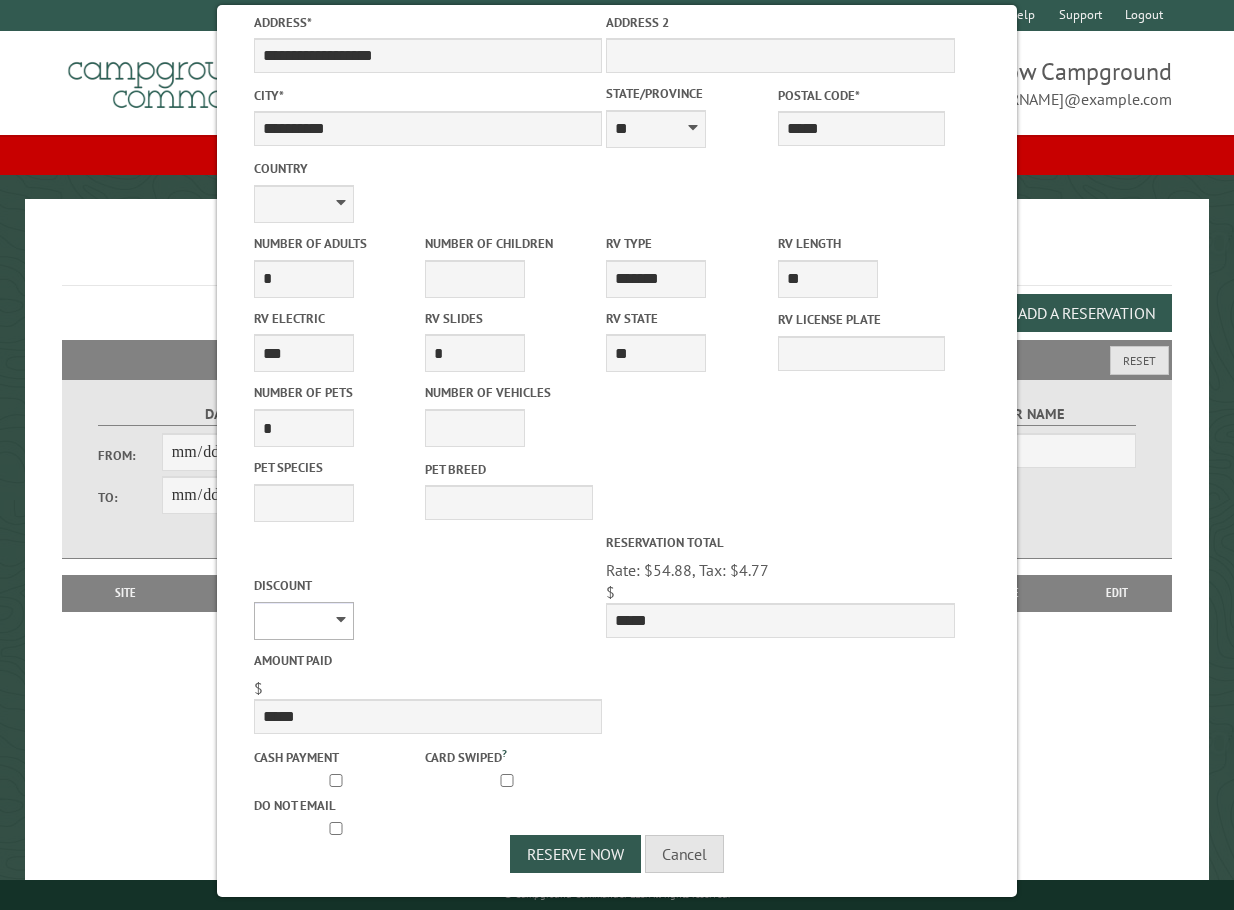 click on "********" at bounding box center [304, 621] 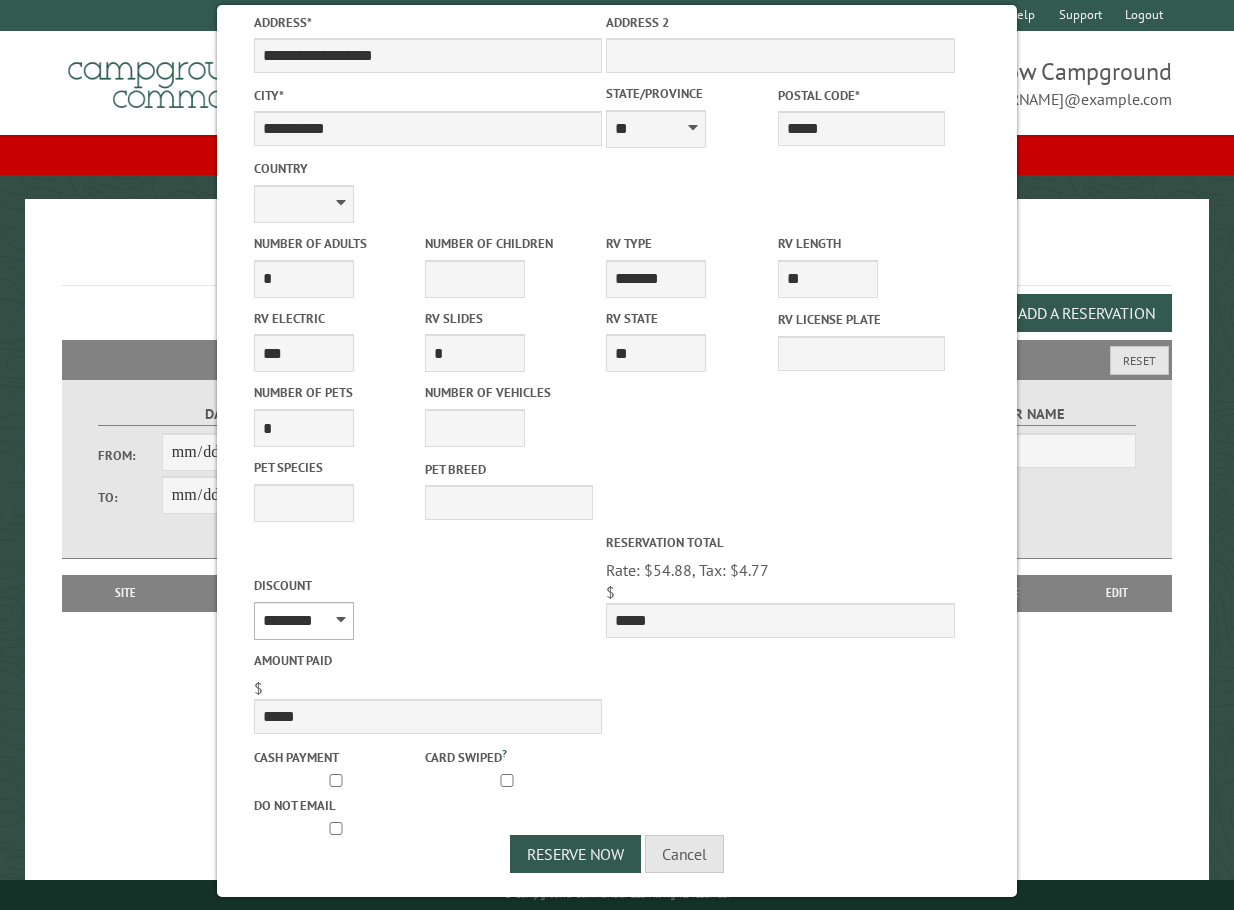 click on "********" at bounding box center [304, 621] 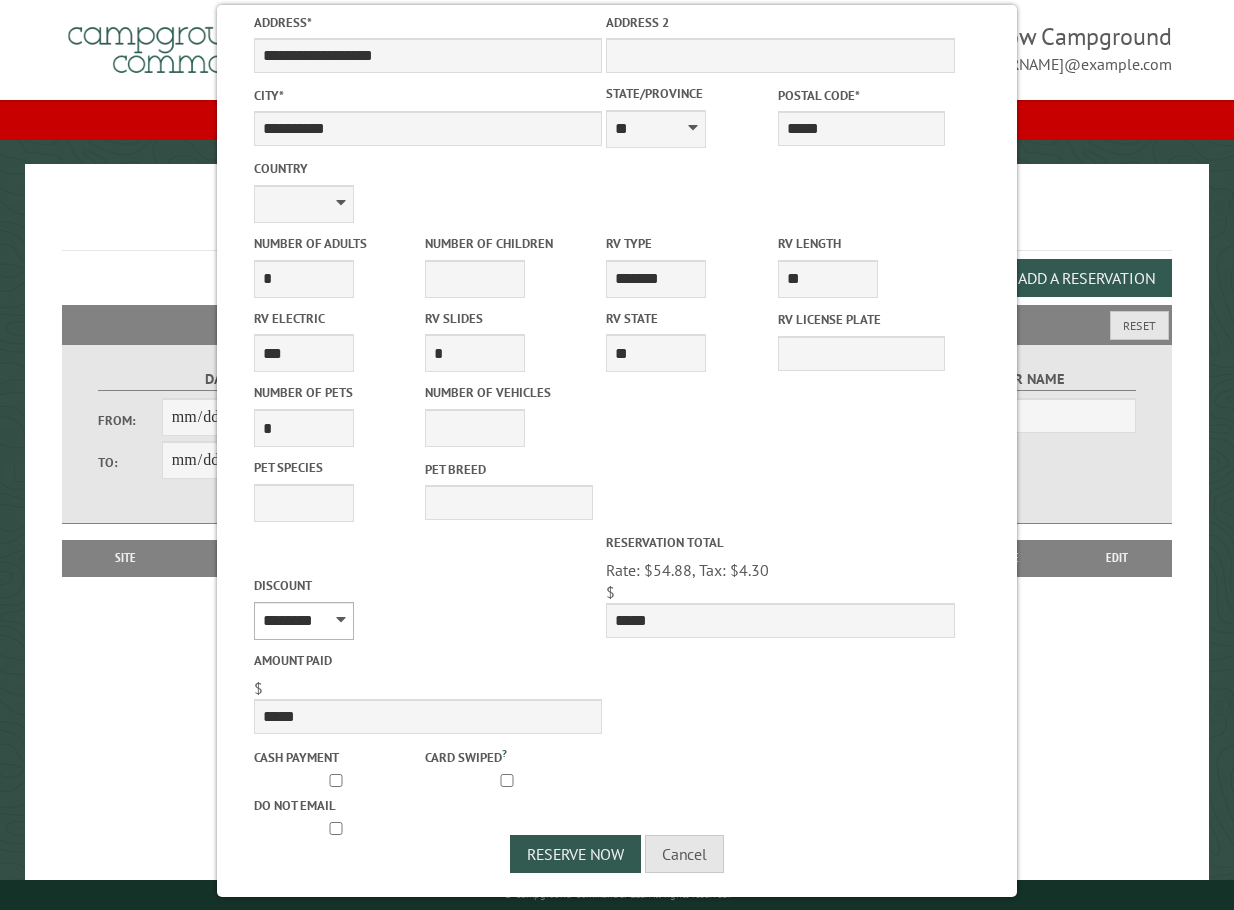 scroll, scrollTop: 65, scrollLeft: 0, axis: vertical 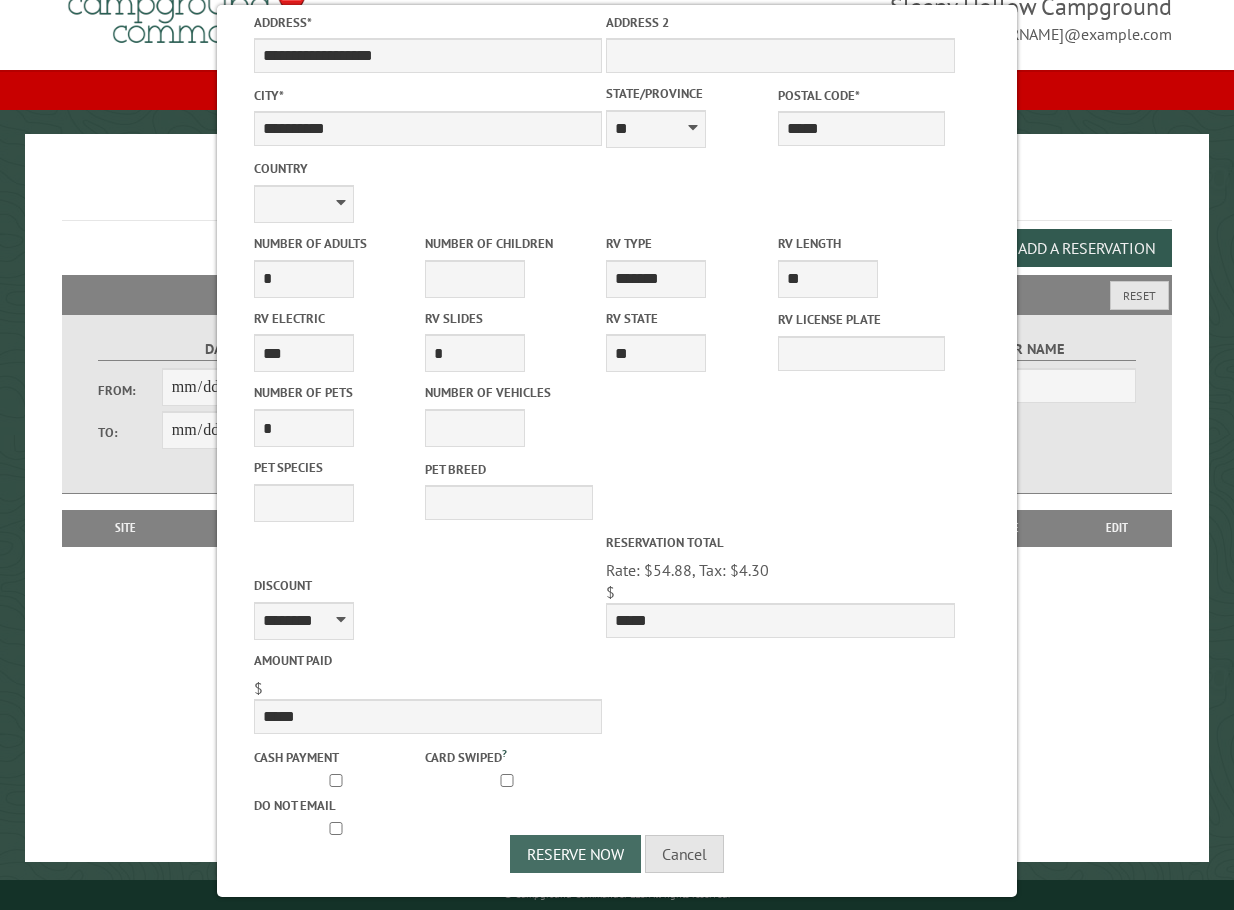 click on "Reserve Now" at bounding box center (575, 854) 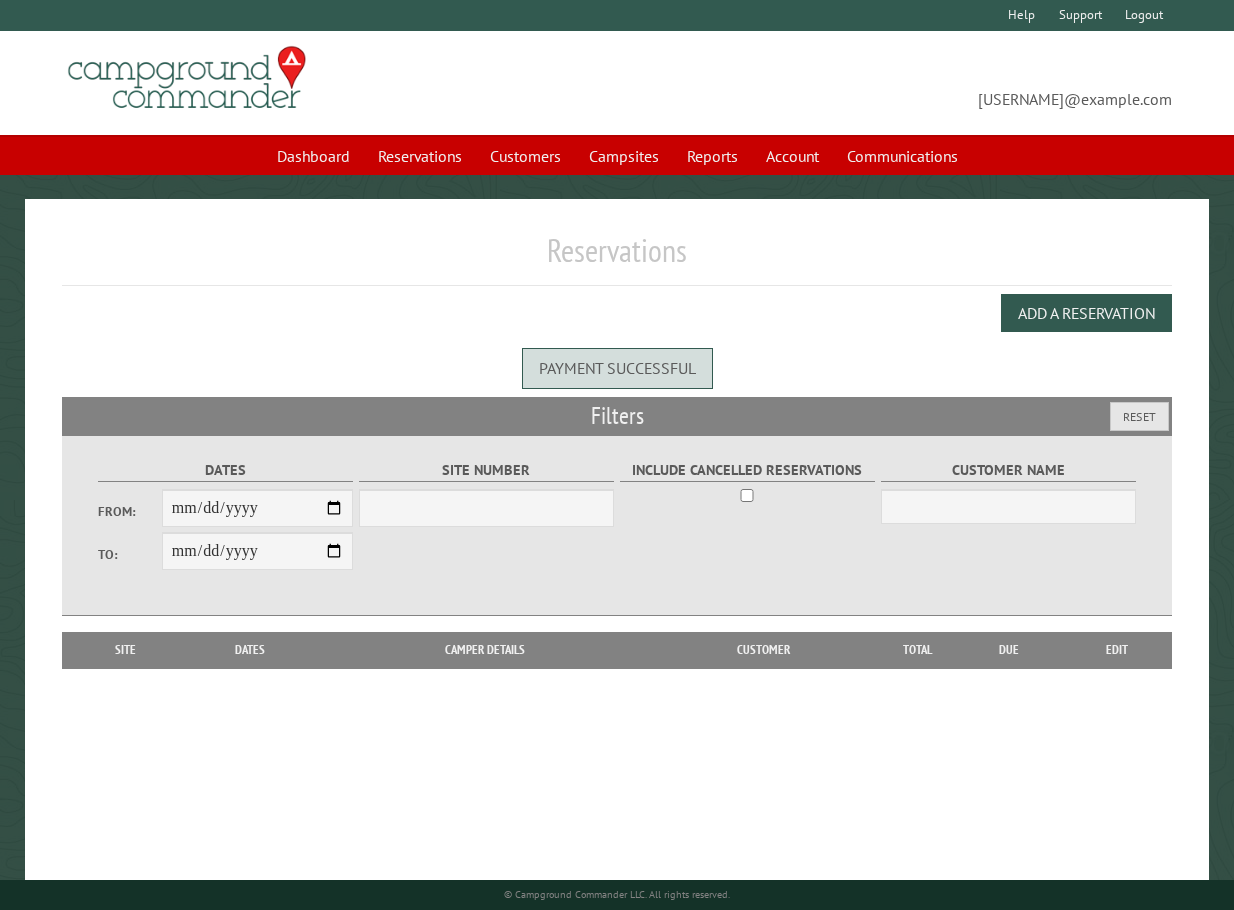 scroll, scrollTop: 0, scrollLeft: 0, axis: both 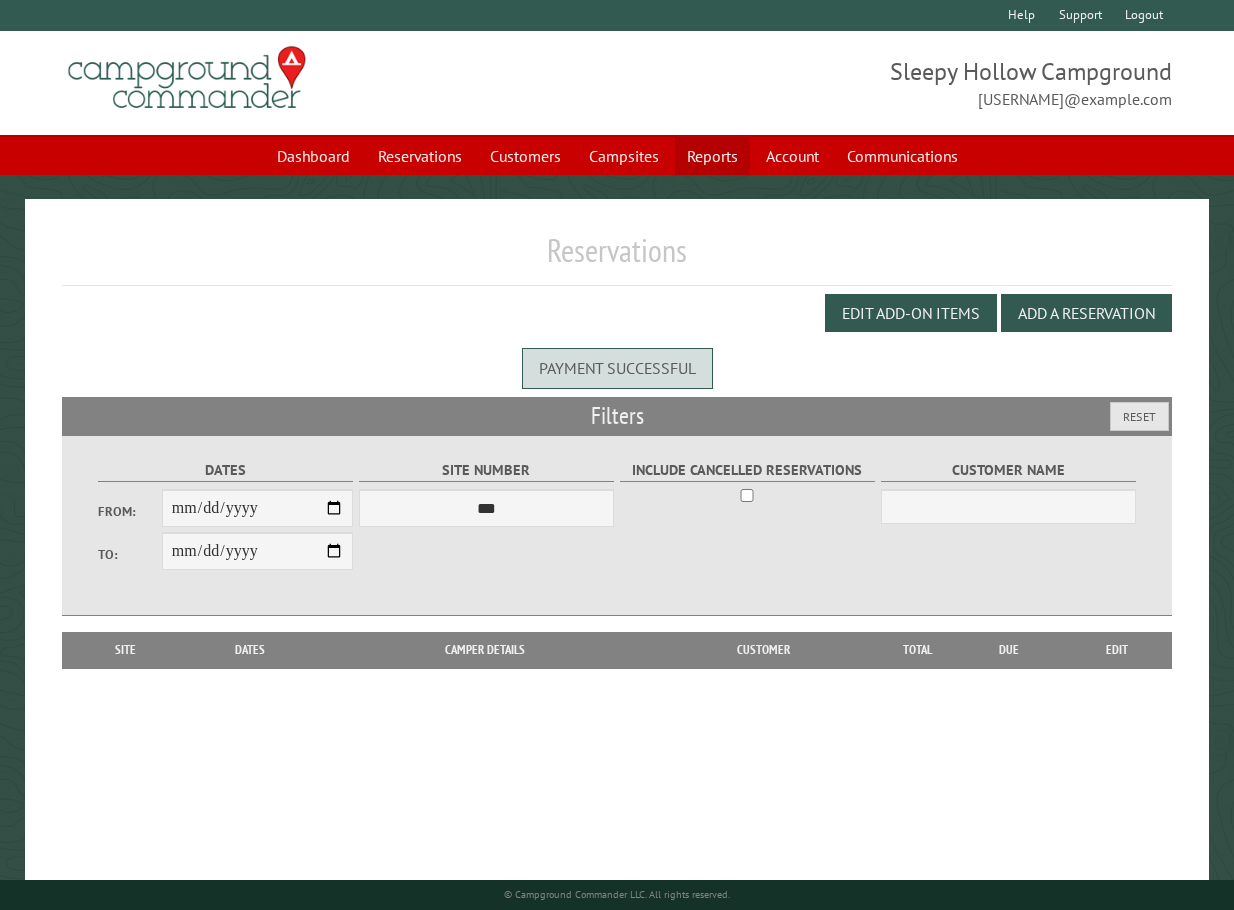 click on "Reports" at bounding box center (712, 156) 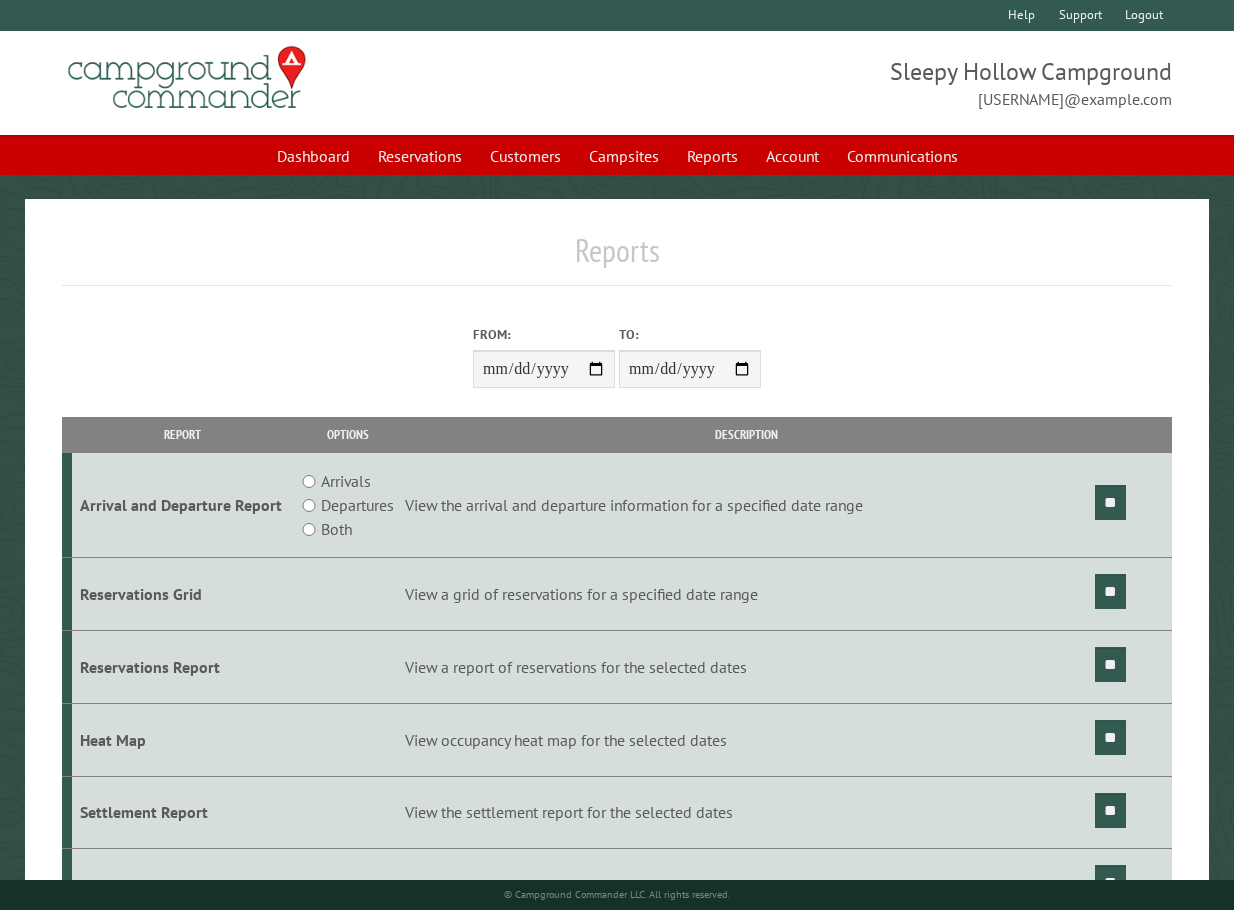scroll, scrollTop: 0, scrollLeft: 0, axis: both 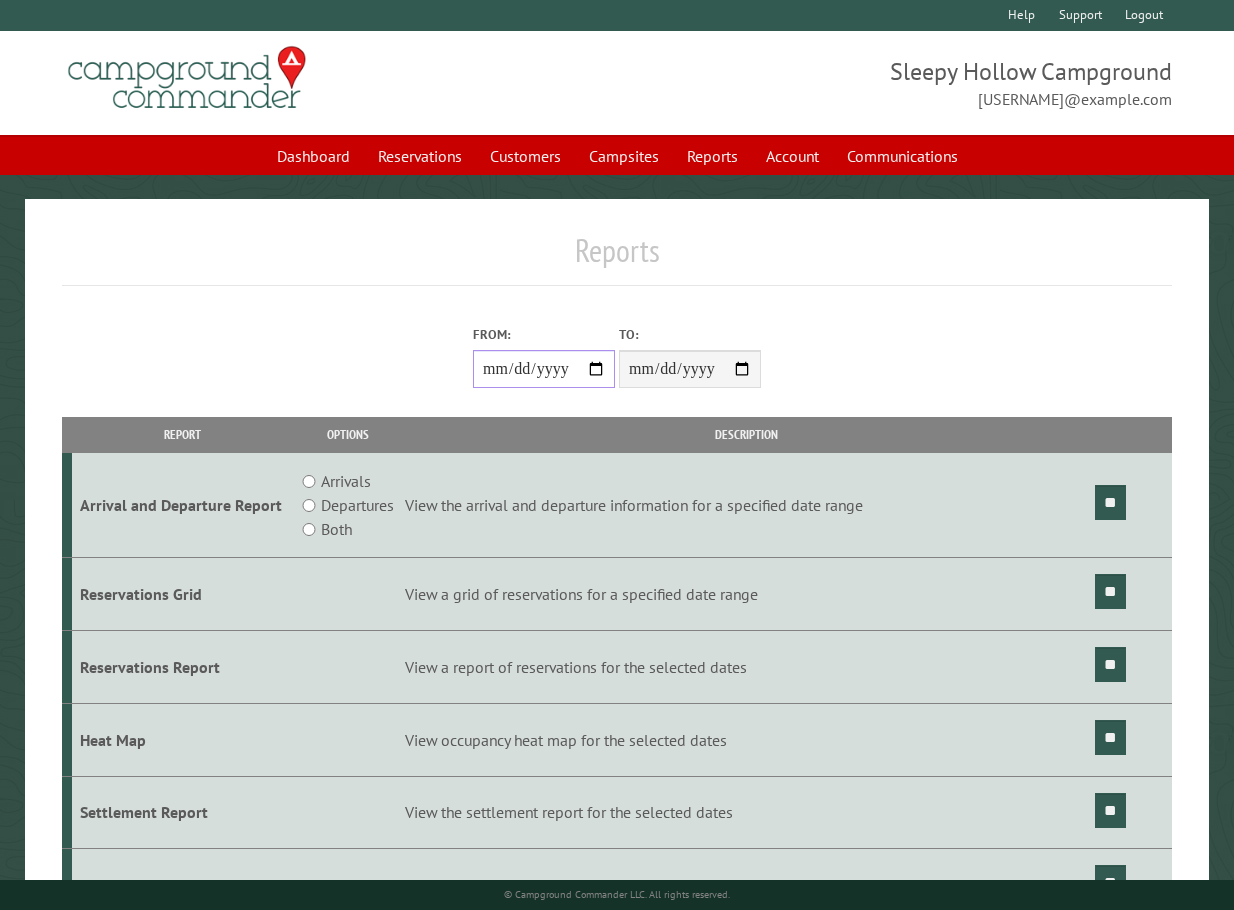 click on "From:" at bounding box center (544, 369) 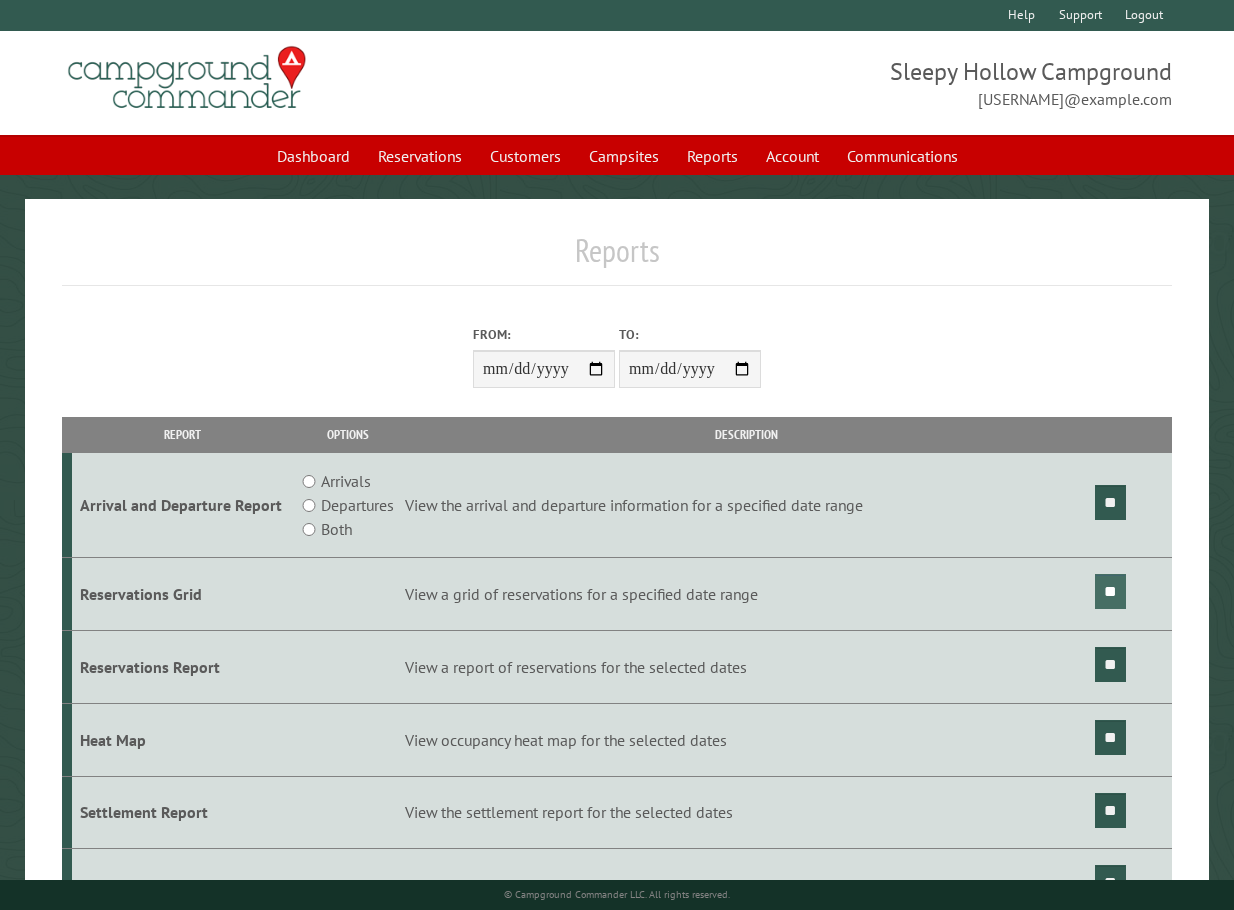 click on "**" at bounding box center [1110, 591] 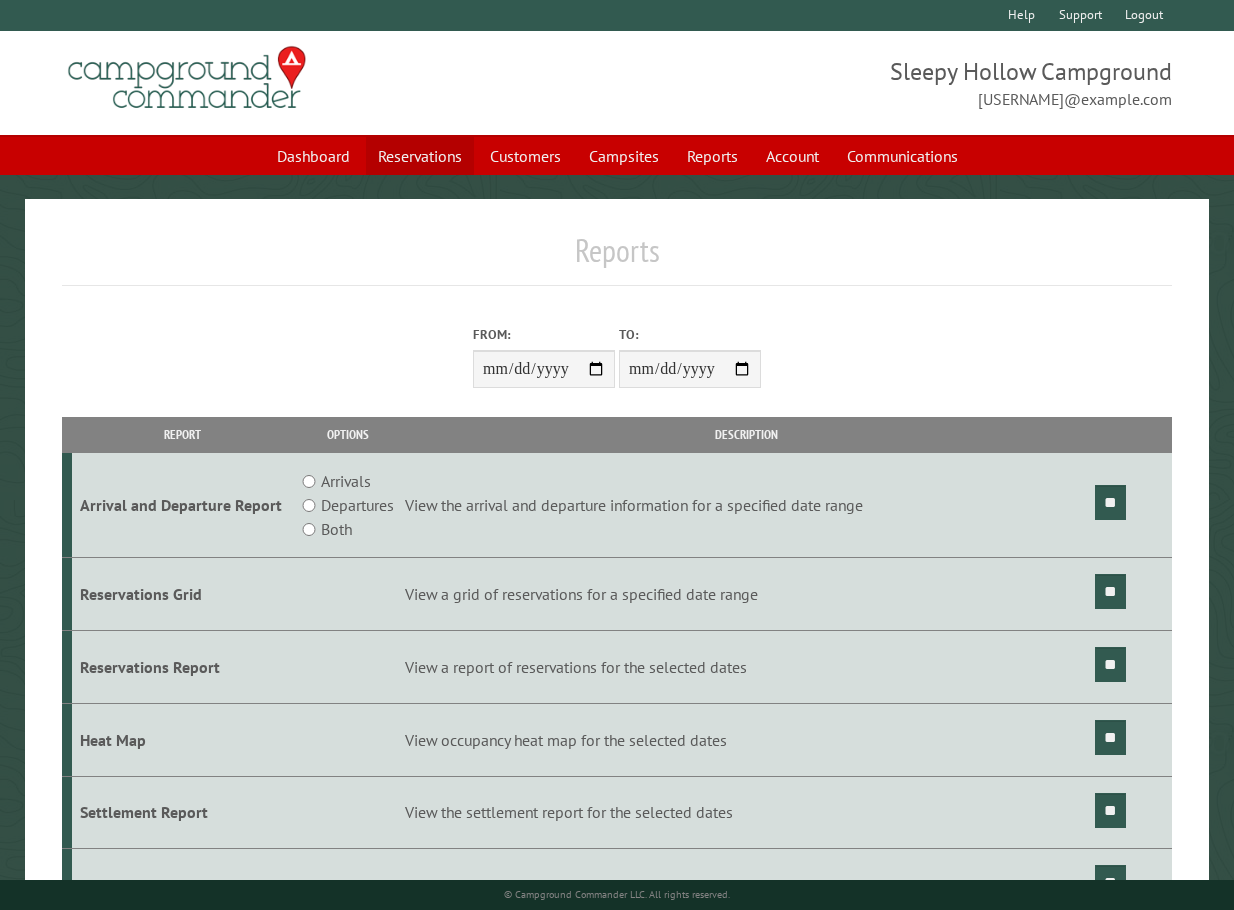 click on "Reservations" at bounding box center [420, 156] 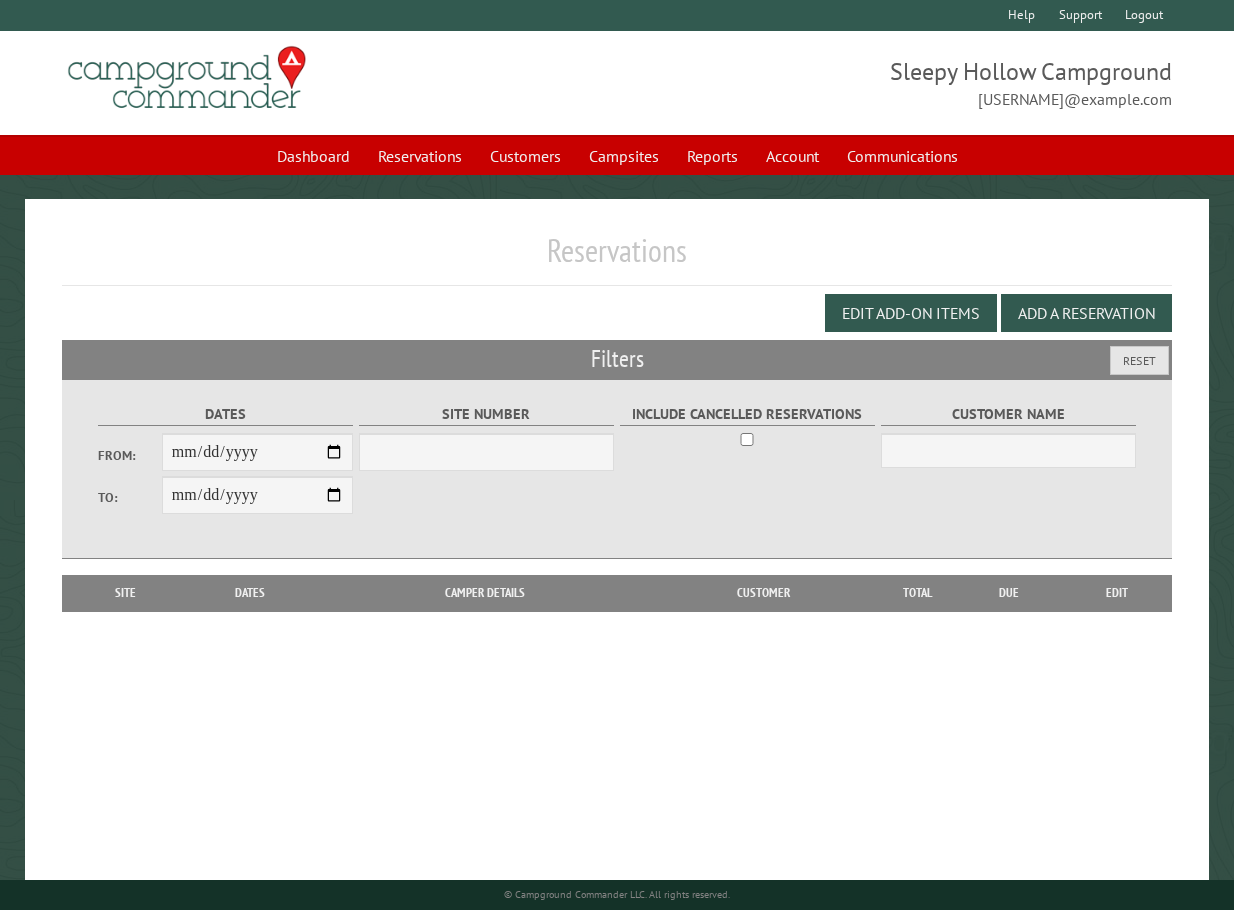 scroll, scrollTop: 0, scrollLeft: 0, axis: both 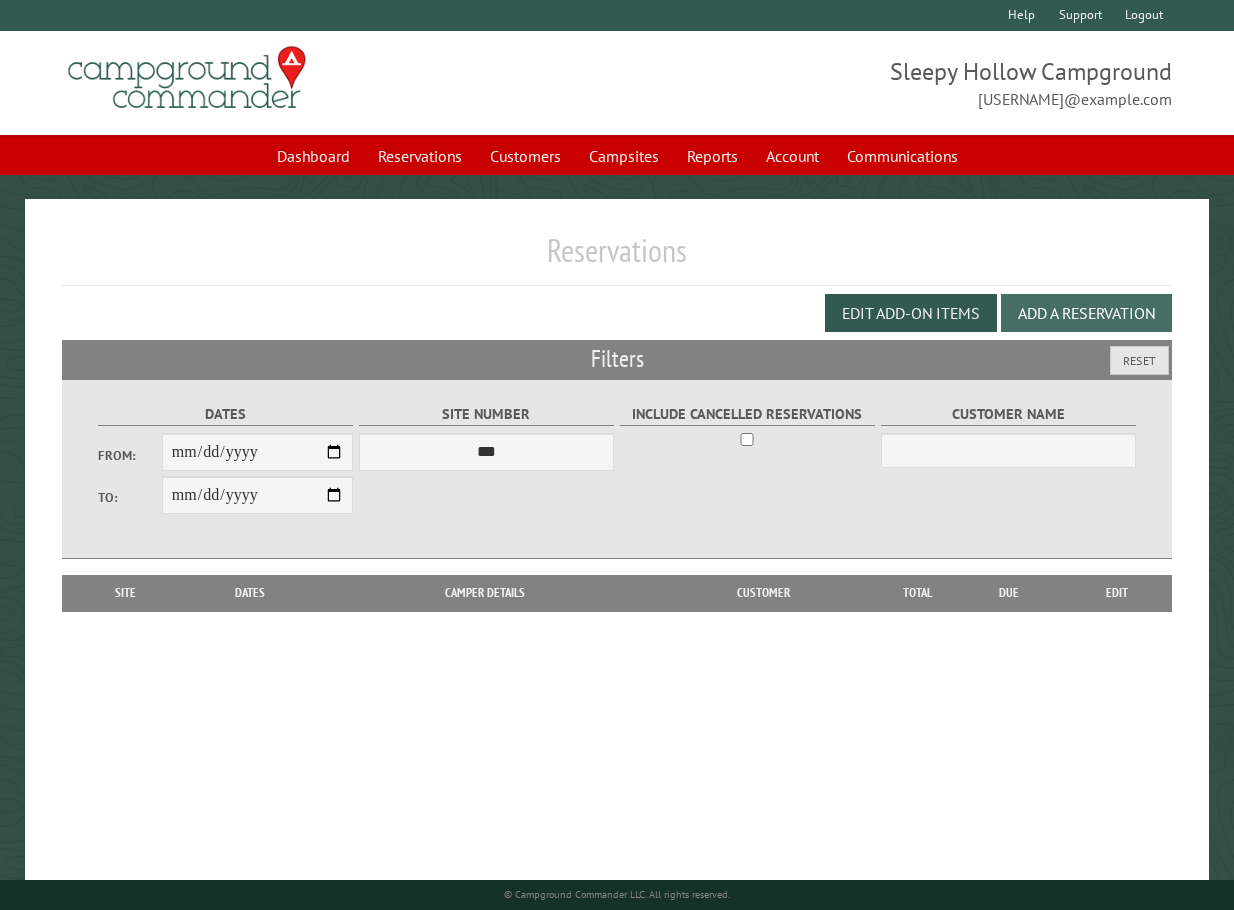 click on "Add a Reservation" at bounding box center [1086, 313] 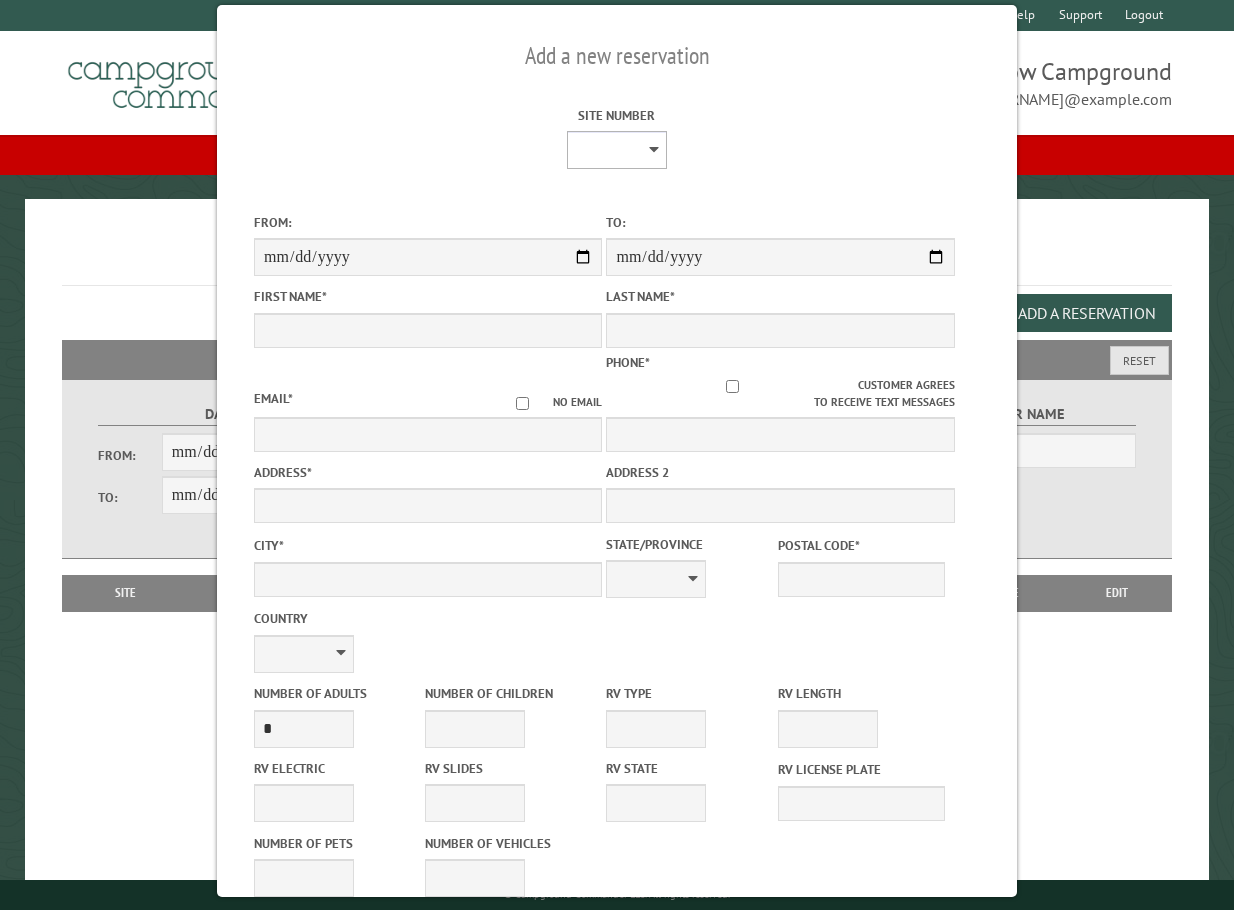 click on "* * * * * * * * * ** *** *** ** ** ** ** ** ** ** ** ** ** *** *** ** ** ** ** ** ** ** ** ** ** *** *** ** ** ** ** ** ** ** ** *** *** ** ** ** ** ** ** *** *** ** ** ** ** ** *** ** ** ** ** ** ** ** ** ** ** ** ** ** ** ** ** ** ** ** ** ** ** ** ** **" at bounding box center (617, 150) 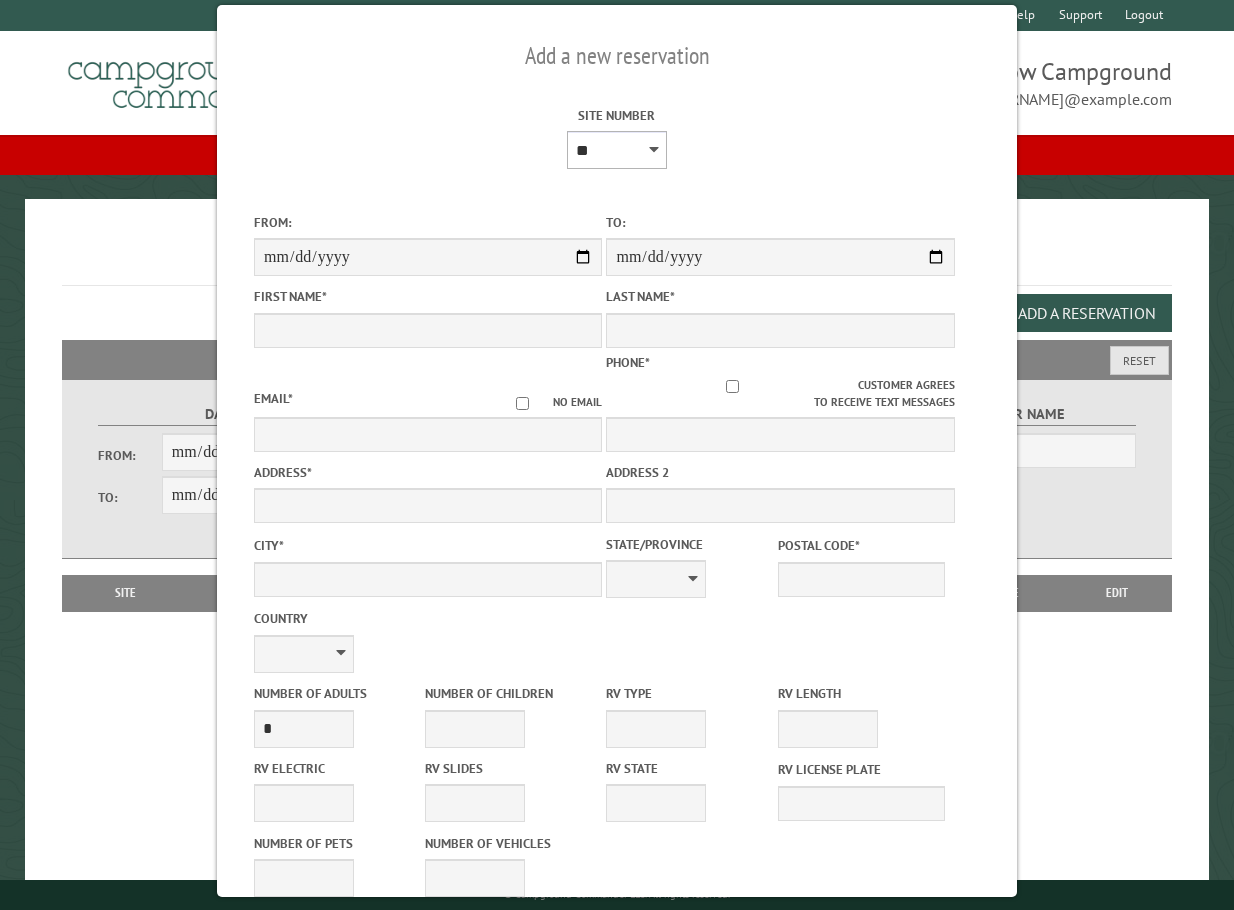 click on "* * * * * * * * * ** *** *** ** ** ** ** ** ** ** ** ** ** *** *** ** ** ** ** ** ** ** ** ** ** *** *** ** ** ** ** ** ** ** ** *** *** ** ** ** ** ** ** *** *** ** ** ** ** ** *** ** ** ** ** ** ** ** ** ** ** ** ** ** ** ** ** ** ** ** ** ** ** ** ** **" at bounding box center (617, 150) 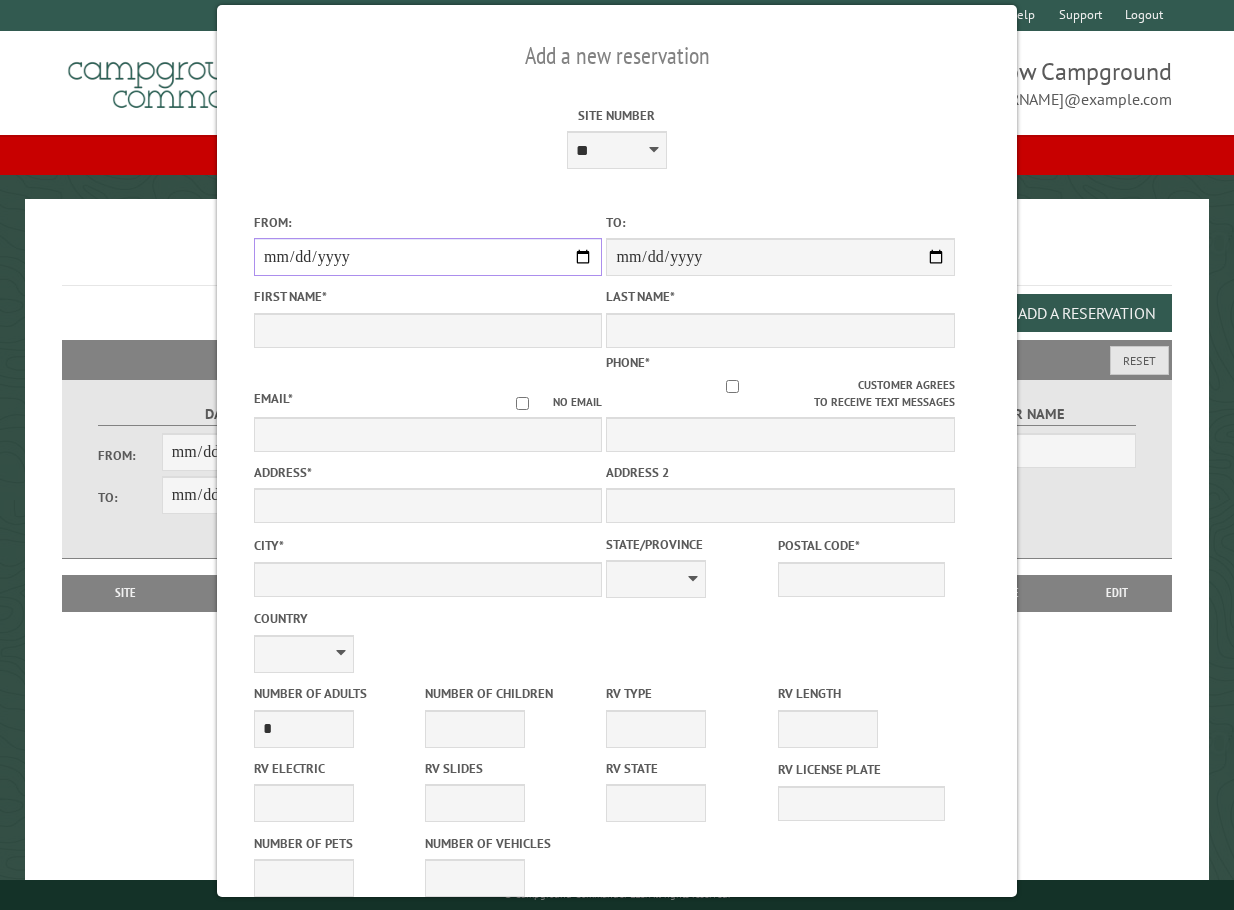 click on "From:" at bounding box center [428, 257] 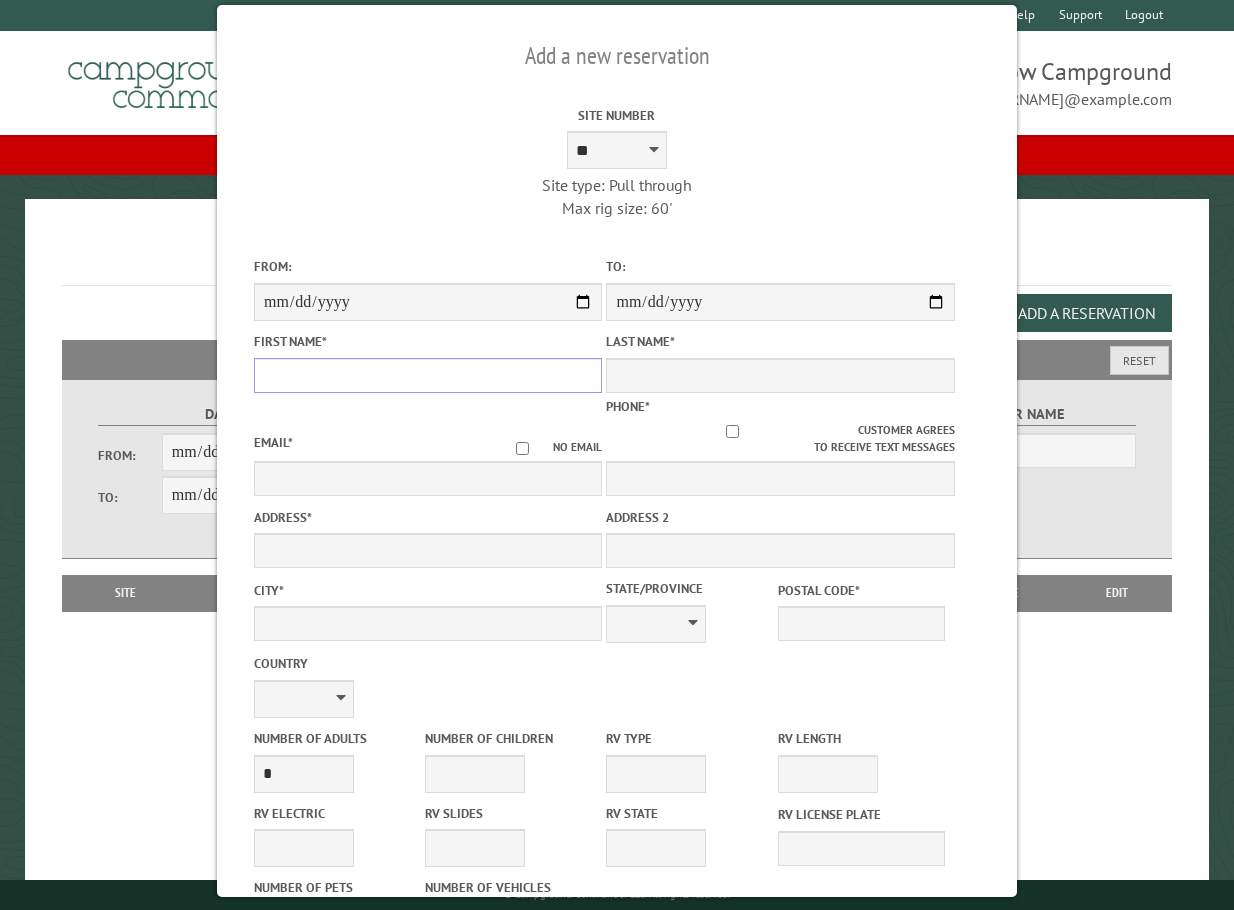 click on "First Name *" at bounding box center (428, 375) 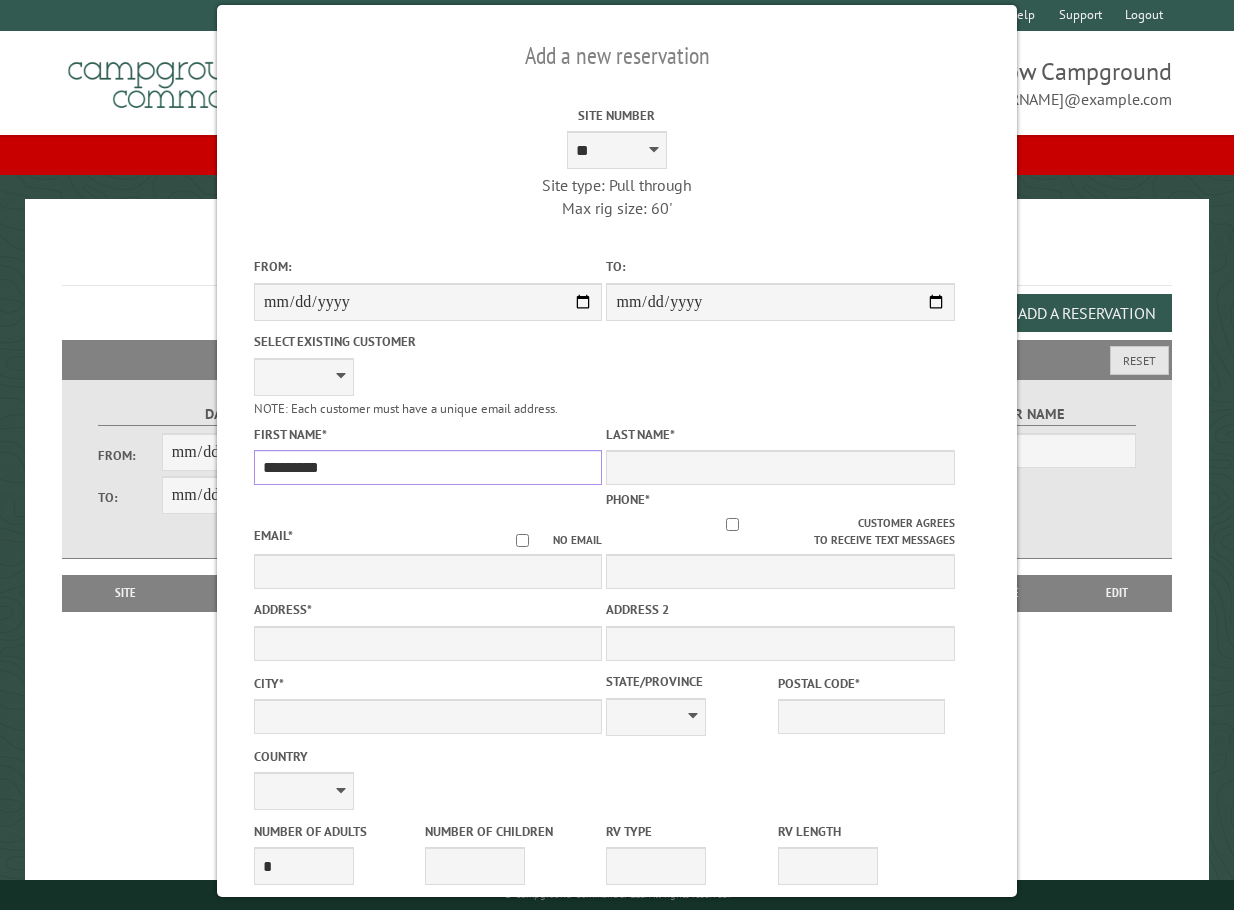 type on "*********" 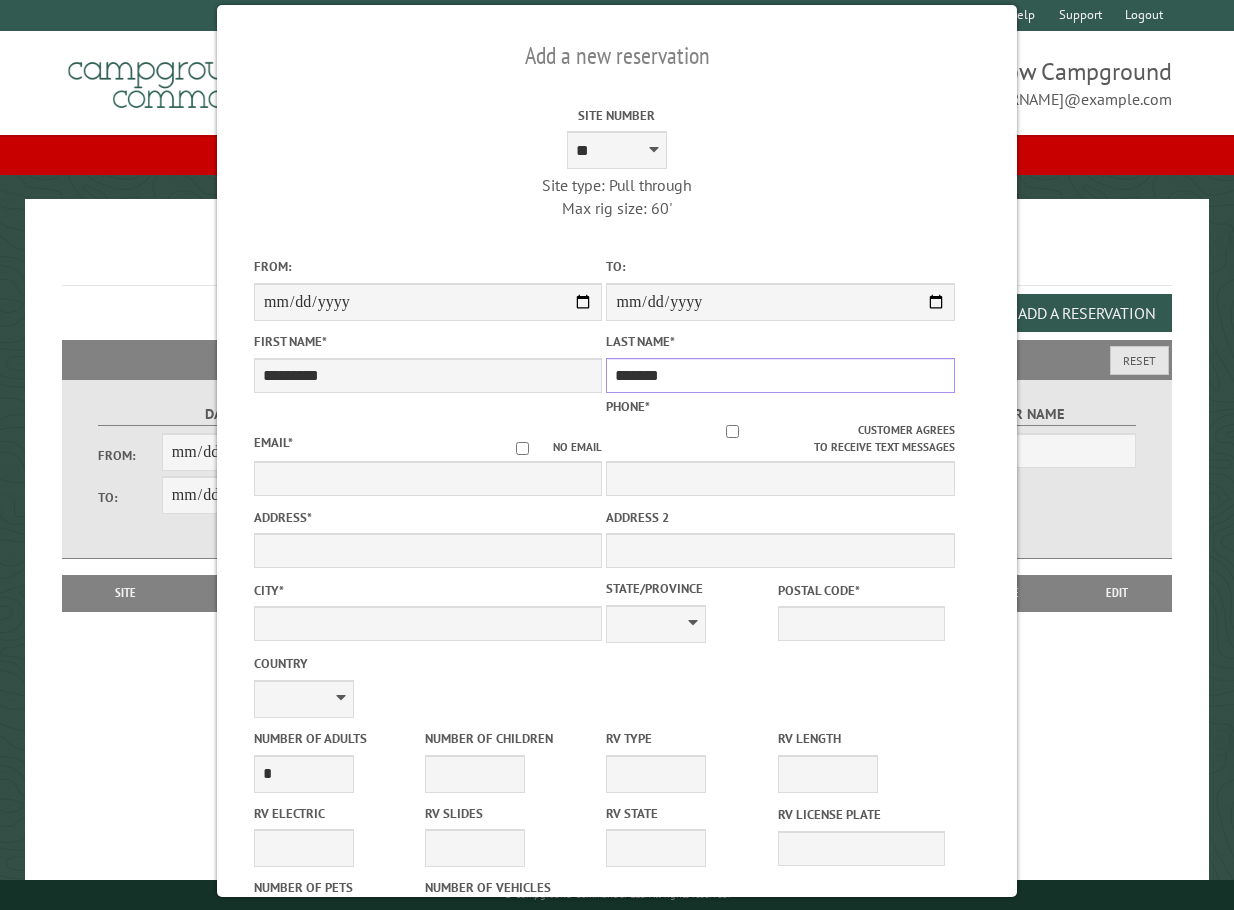 type on "*******" 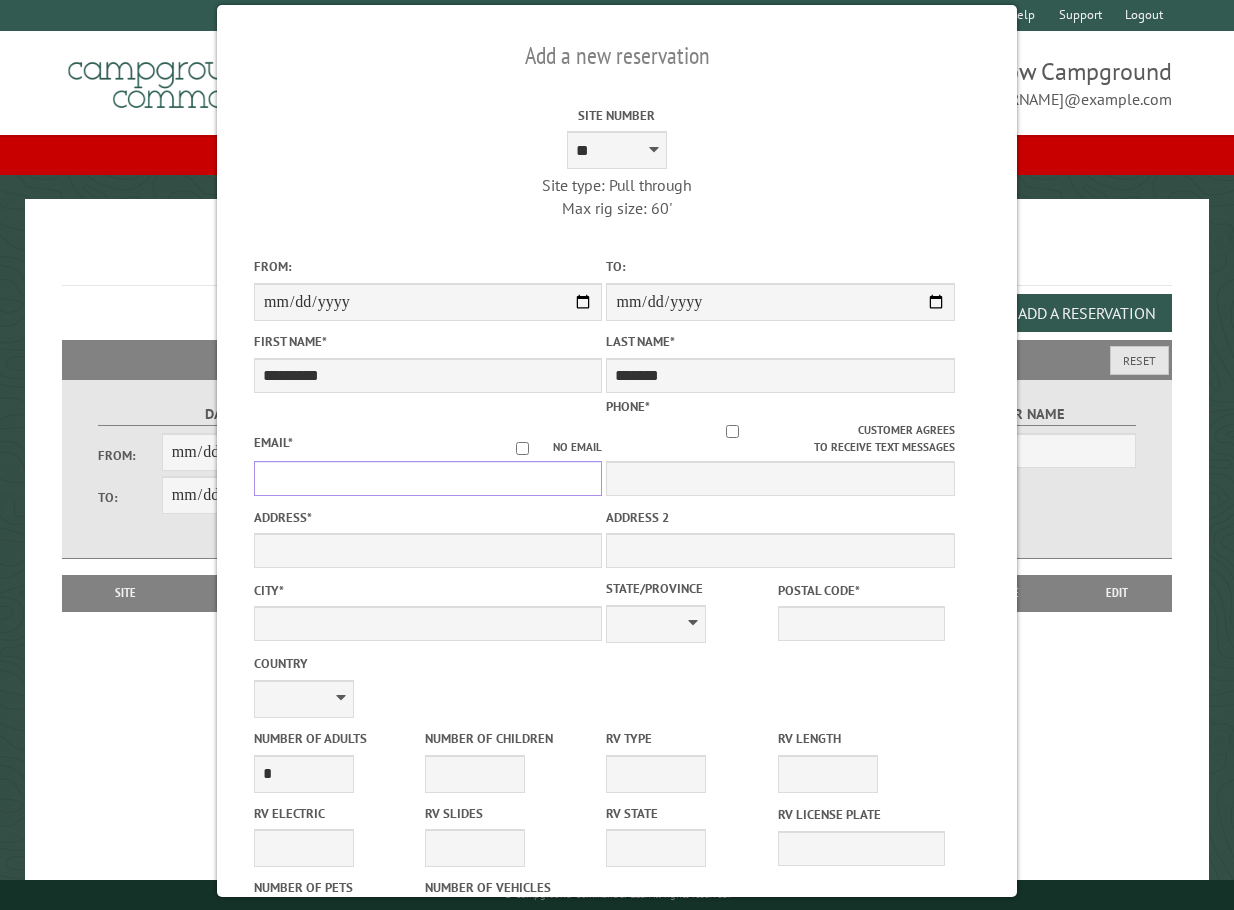 click on "Email *" at bounding box center (428, 478) 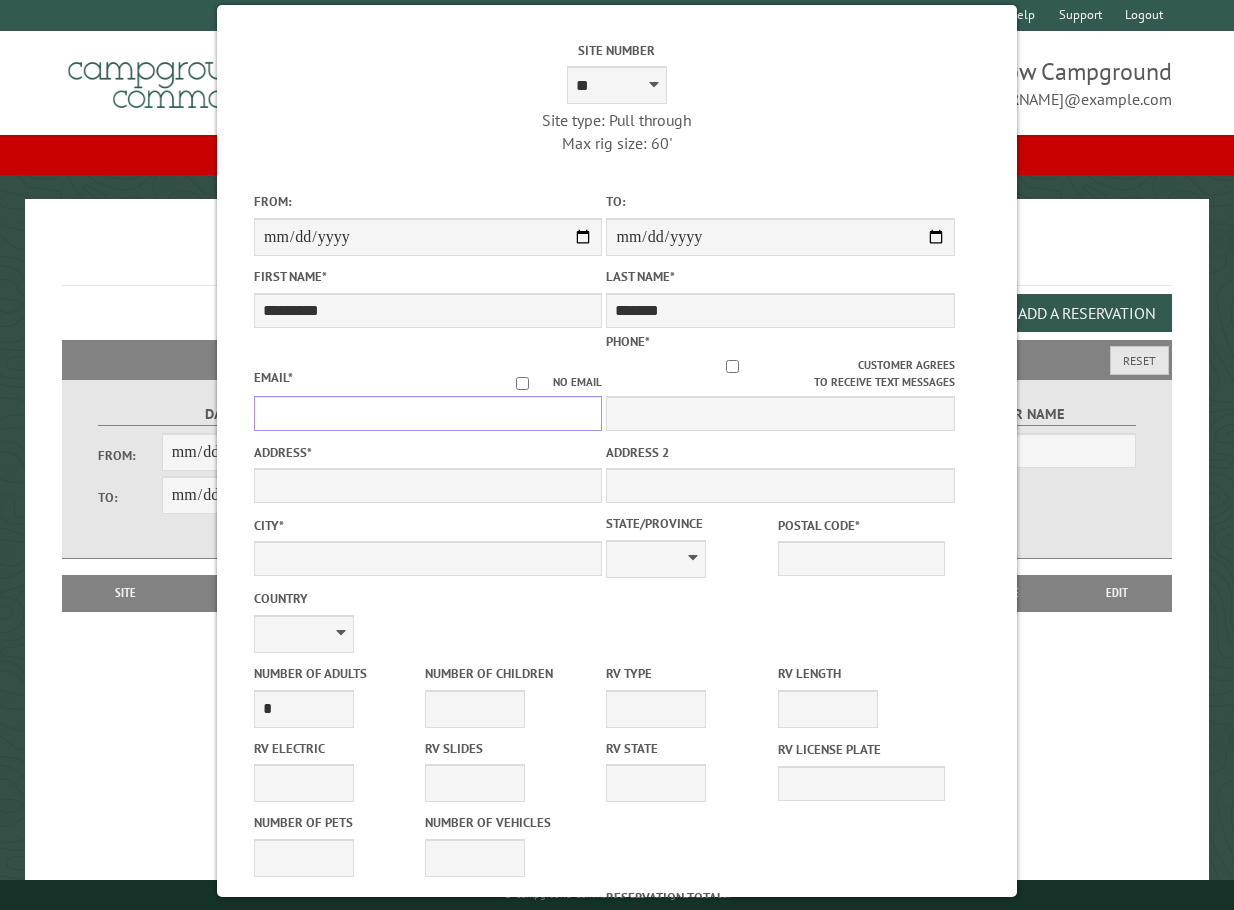 scroll, scrollTop: 100, scrollLeft: 0, axis: vertical 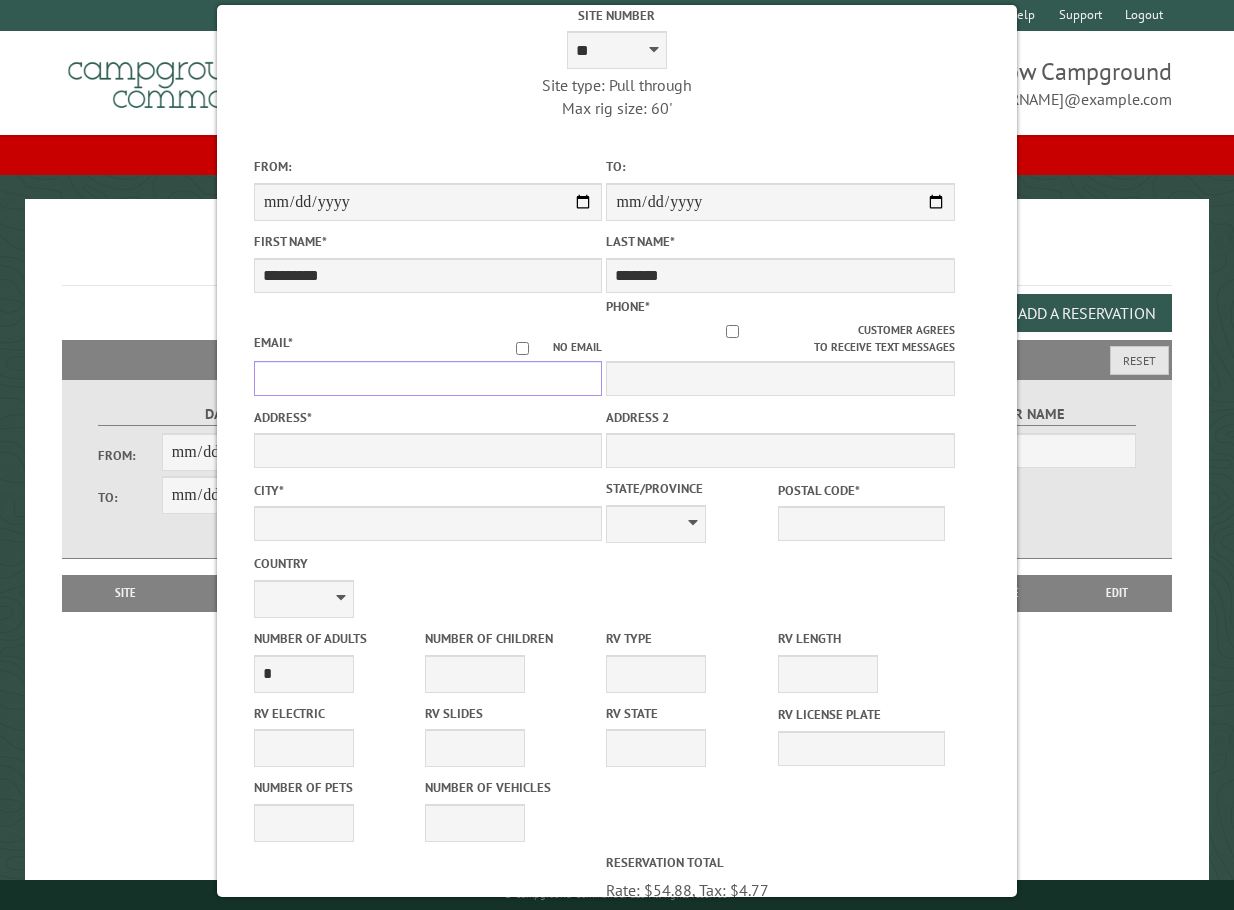 click on "Email *" at bounding box center (428, 378) 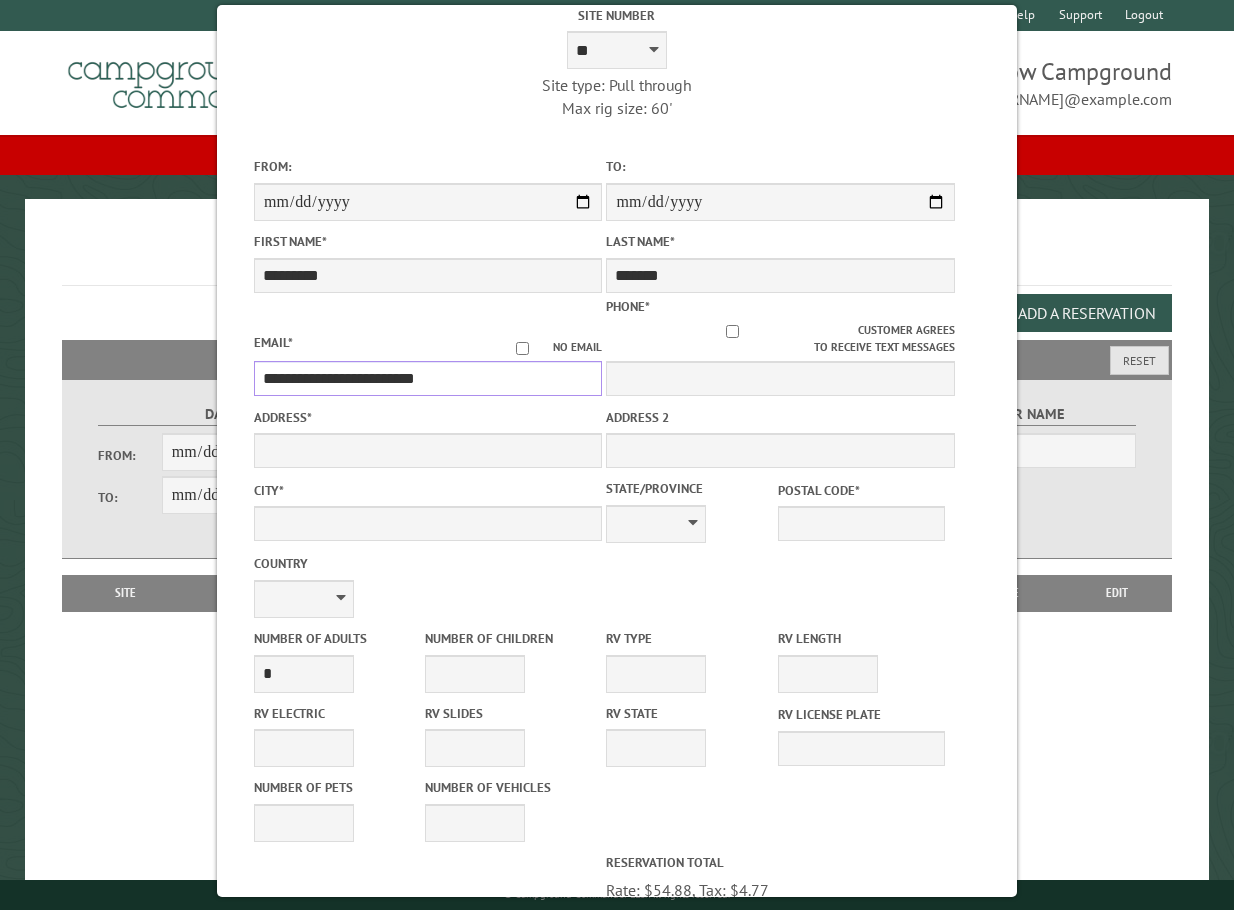 type on "**********" 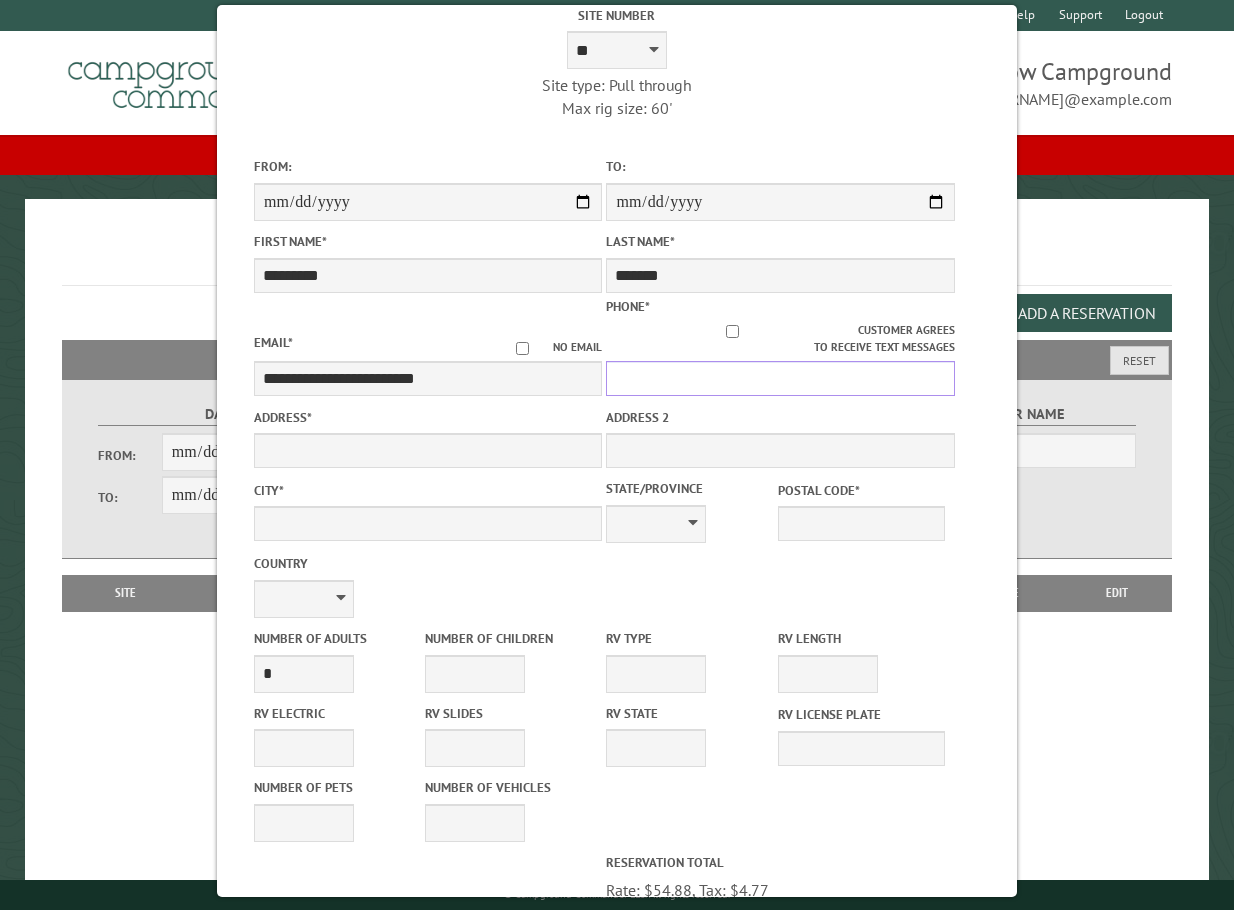 click on "Phone *" at bounding box center [780, 378] 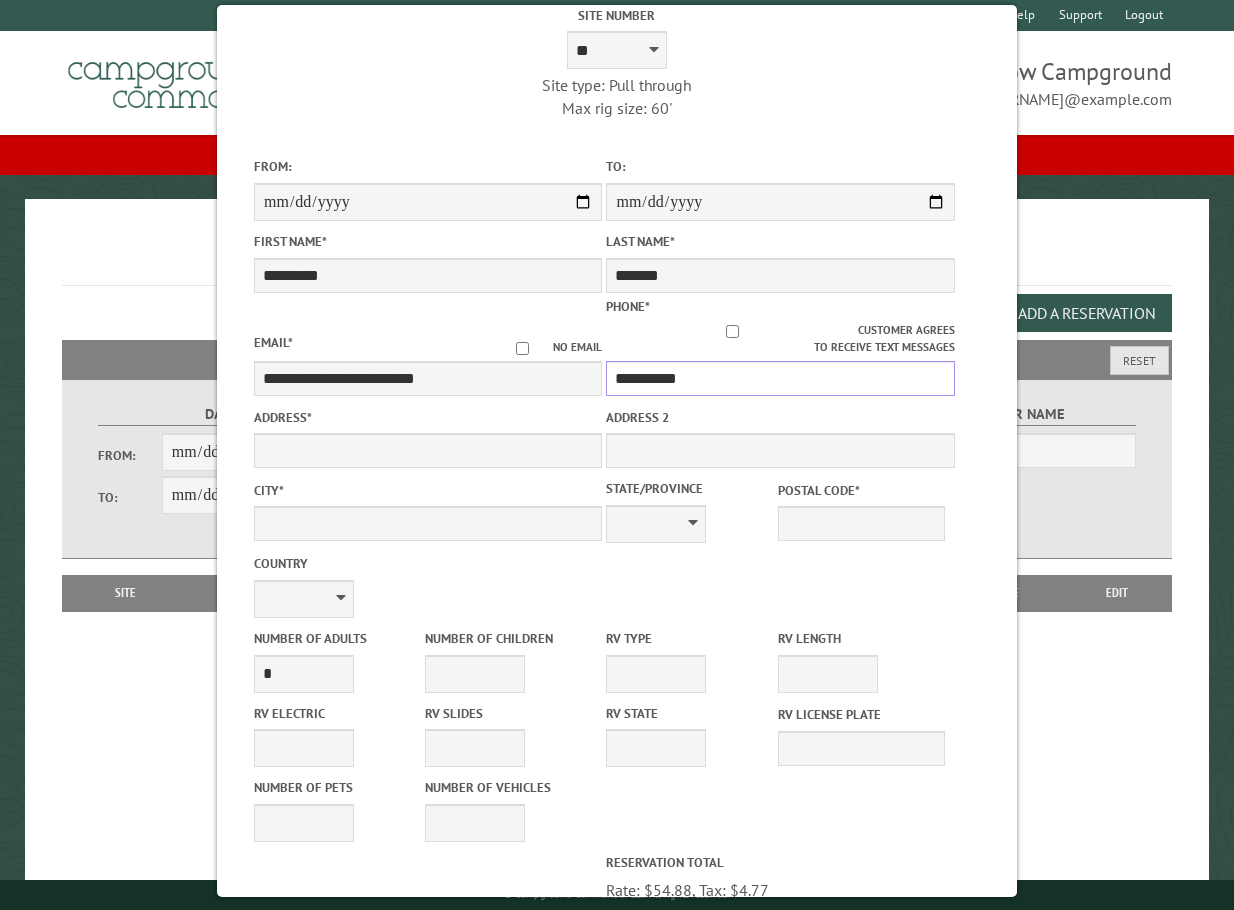 type on "**********" 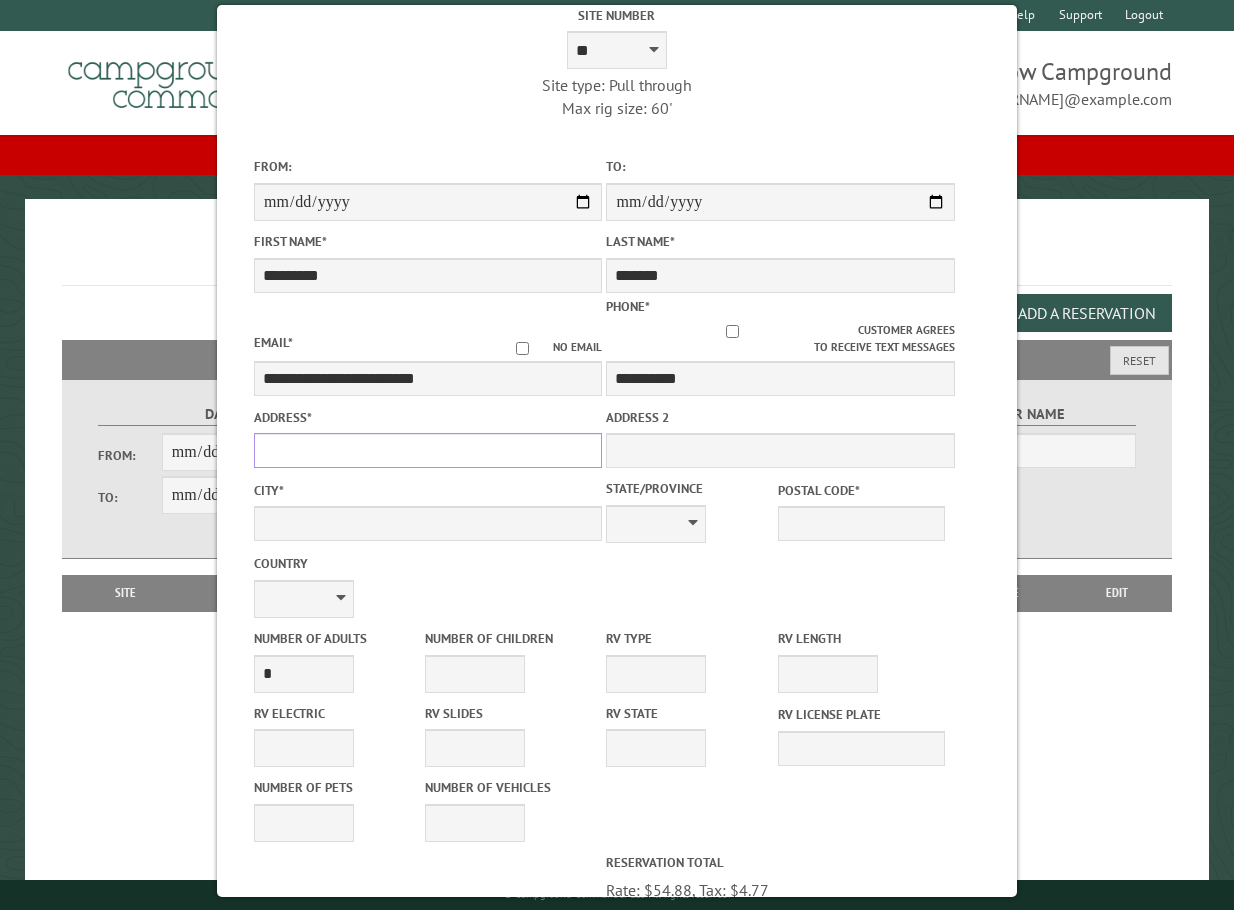 click on "Address *" at bounding box center (428, 450) 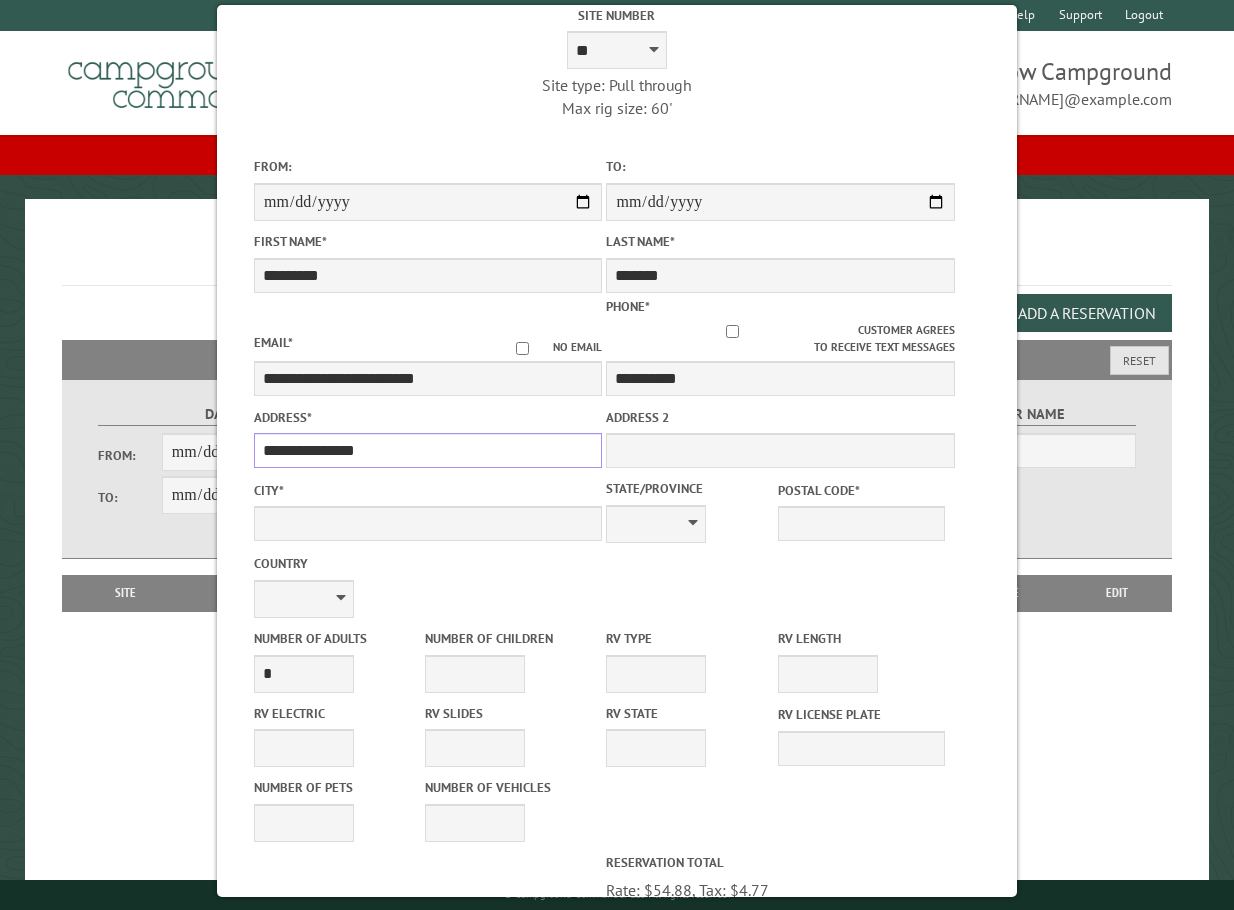 click on "**********" at bounding box center (428, 450) 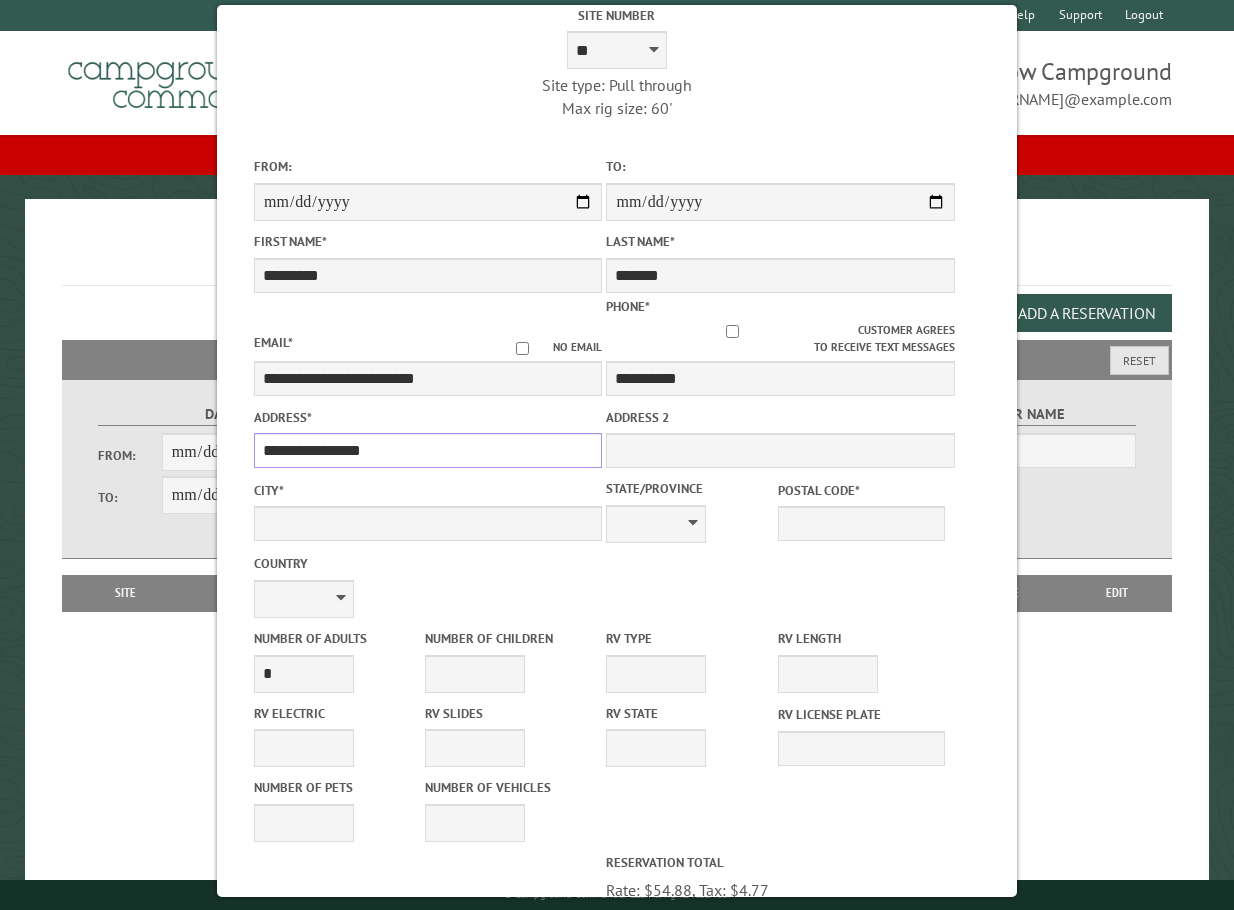 type on "**********" 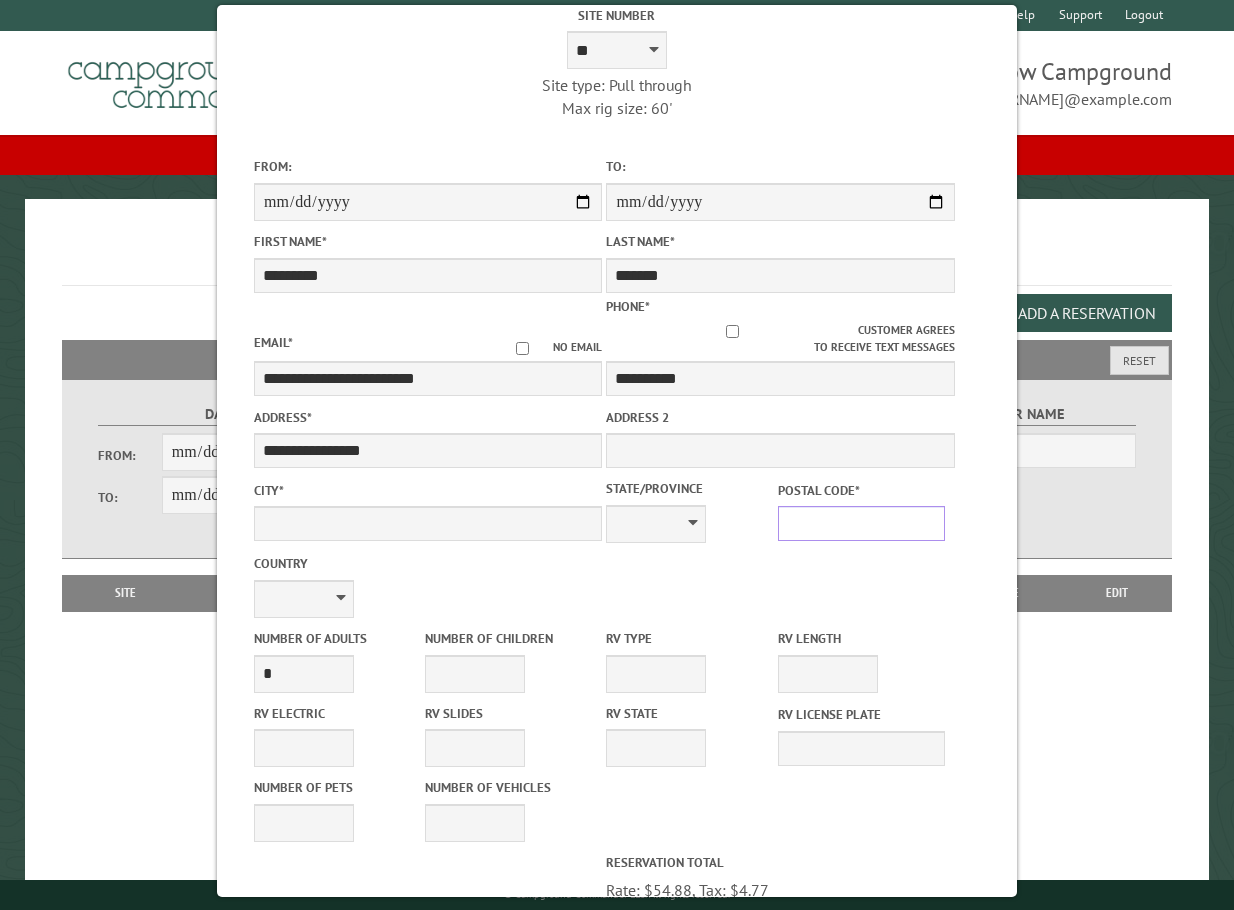 click on "Postal Code *" at bounding box center (861, 523) 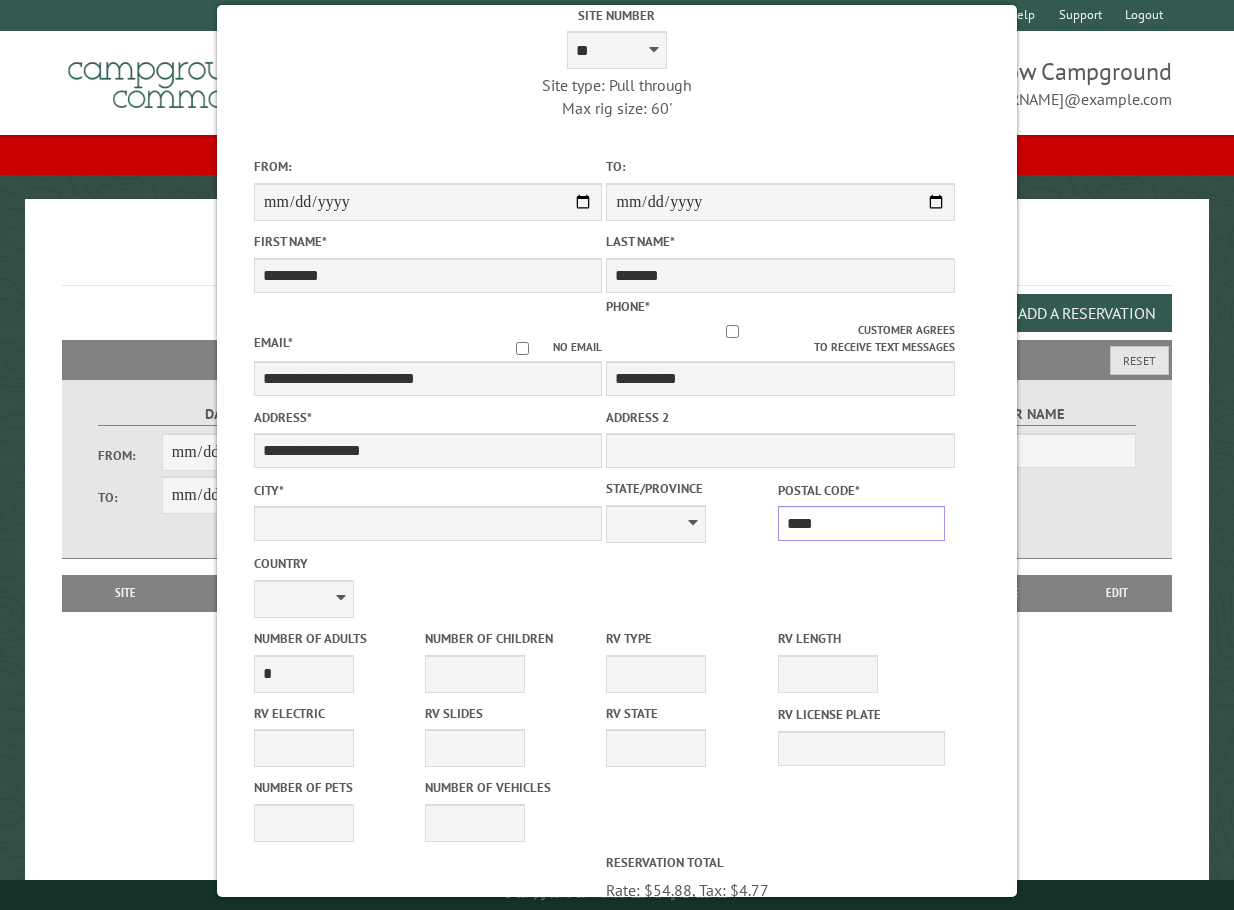 type on "*****" 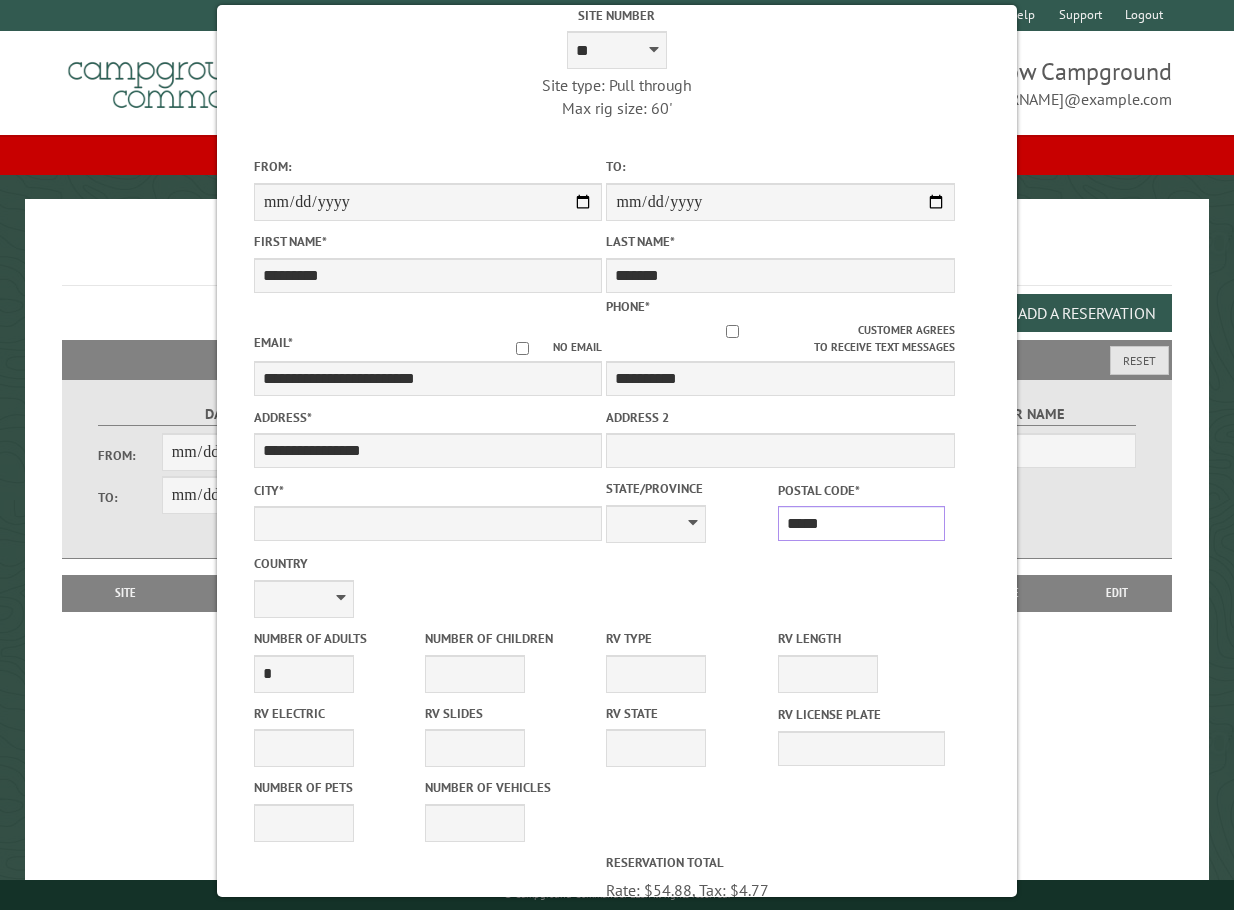 type on "*******" 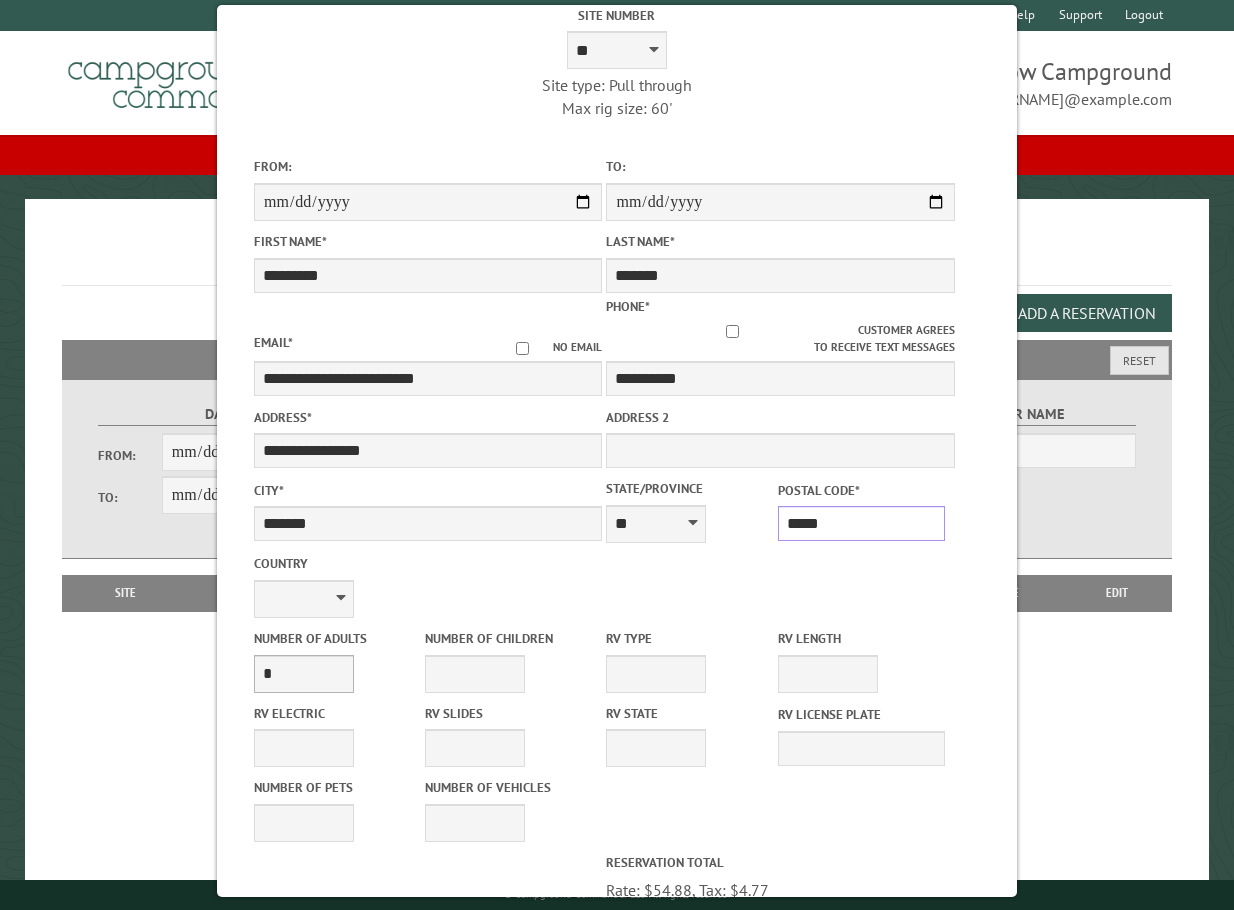 type on "*****" 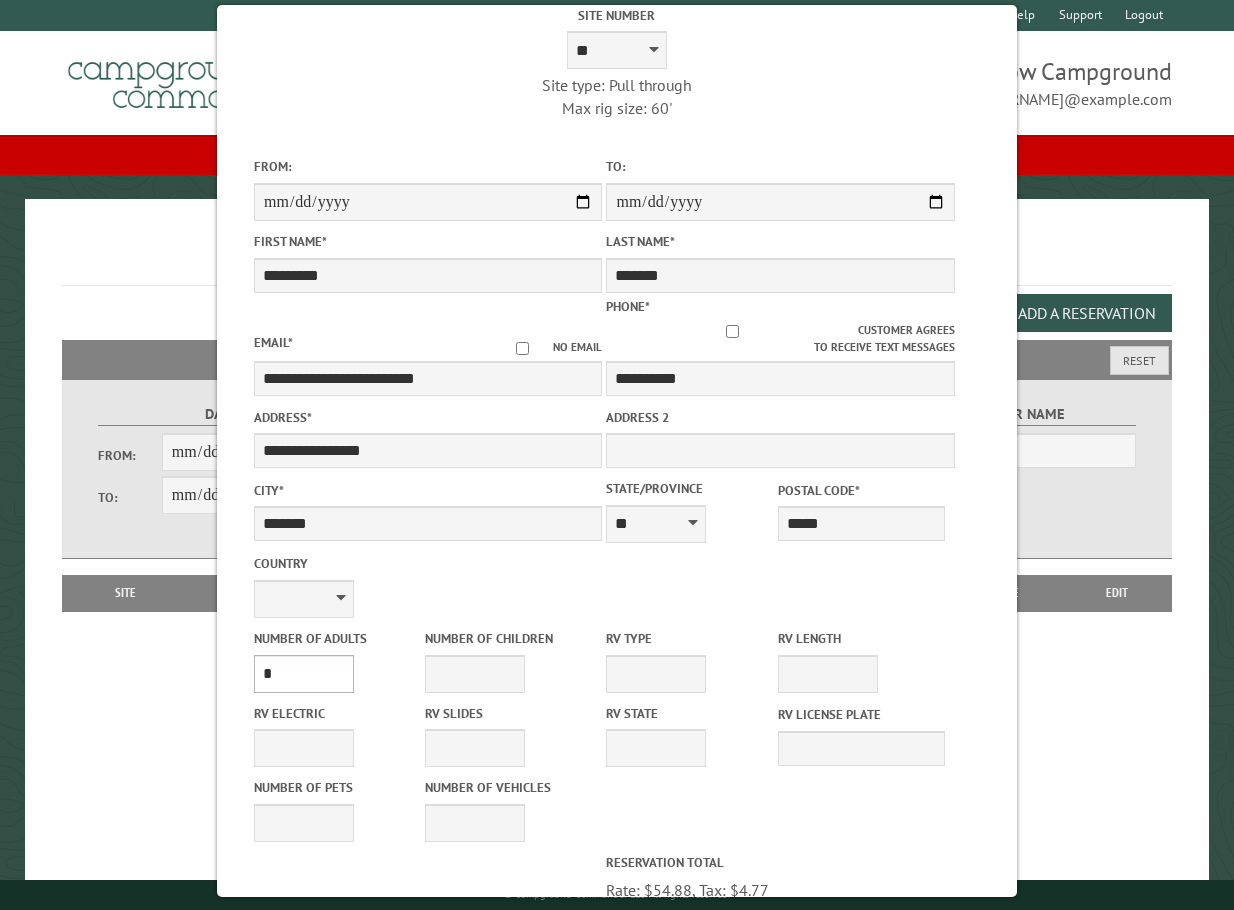 click on "* * * * * * * * * * **" at bounding box center [304, 674] 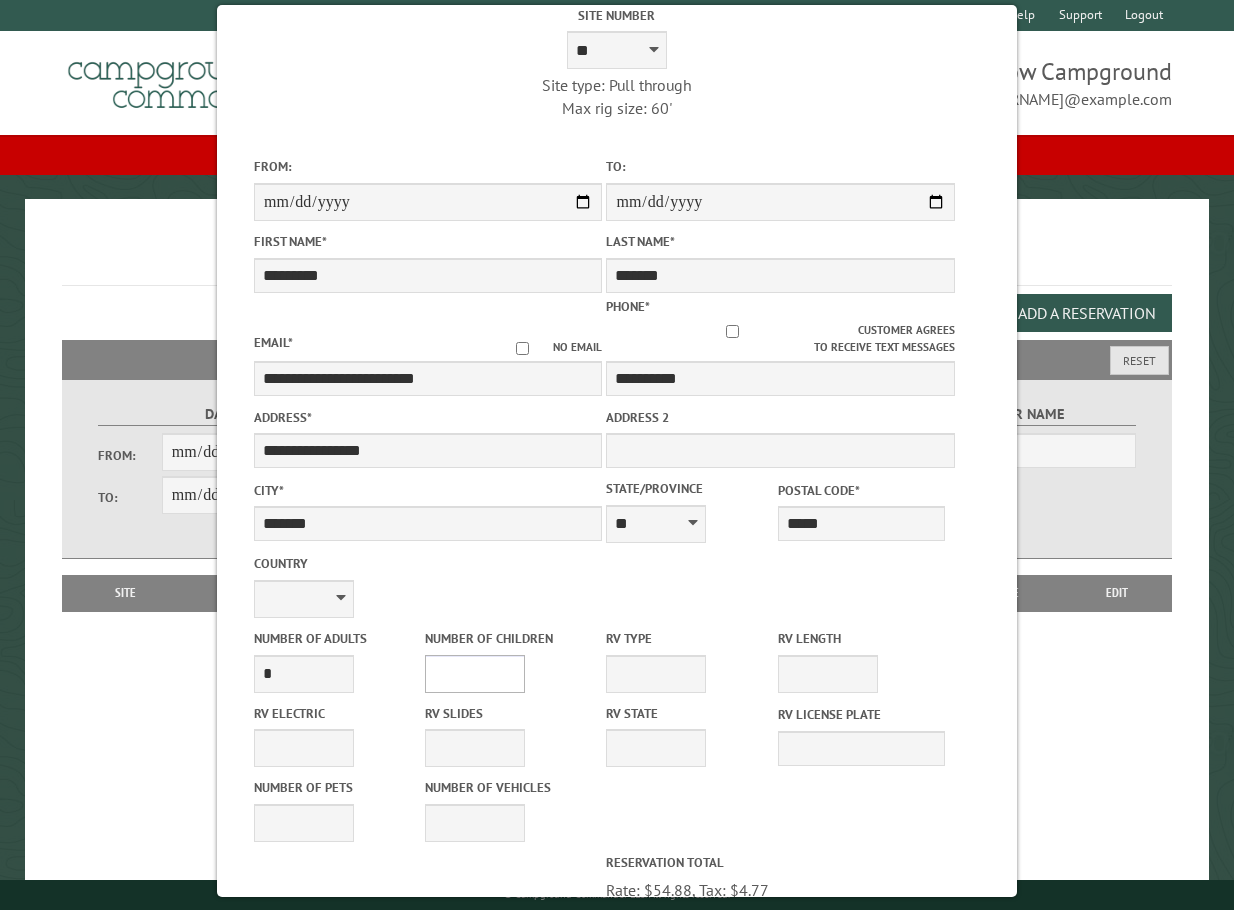 click on "* * * * * * * * * * **" at bounding box center [475, 674] 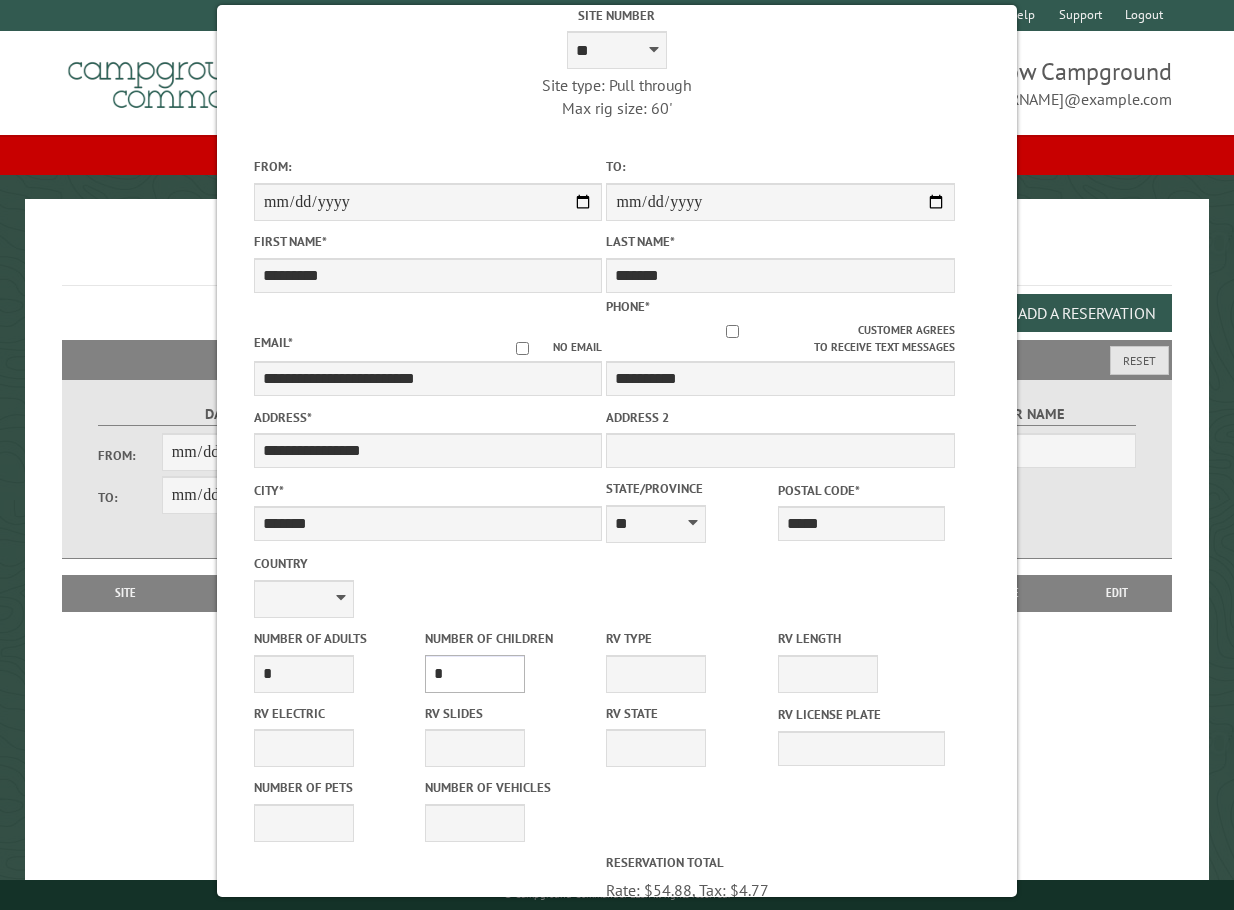 click on "* * * * * * * * * * **" at bounding box center (475, 674) 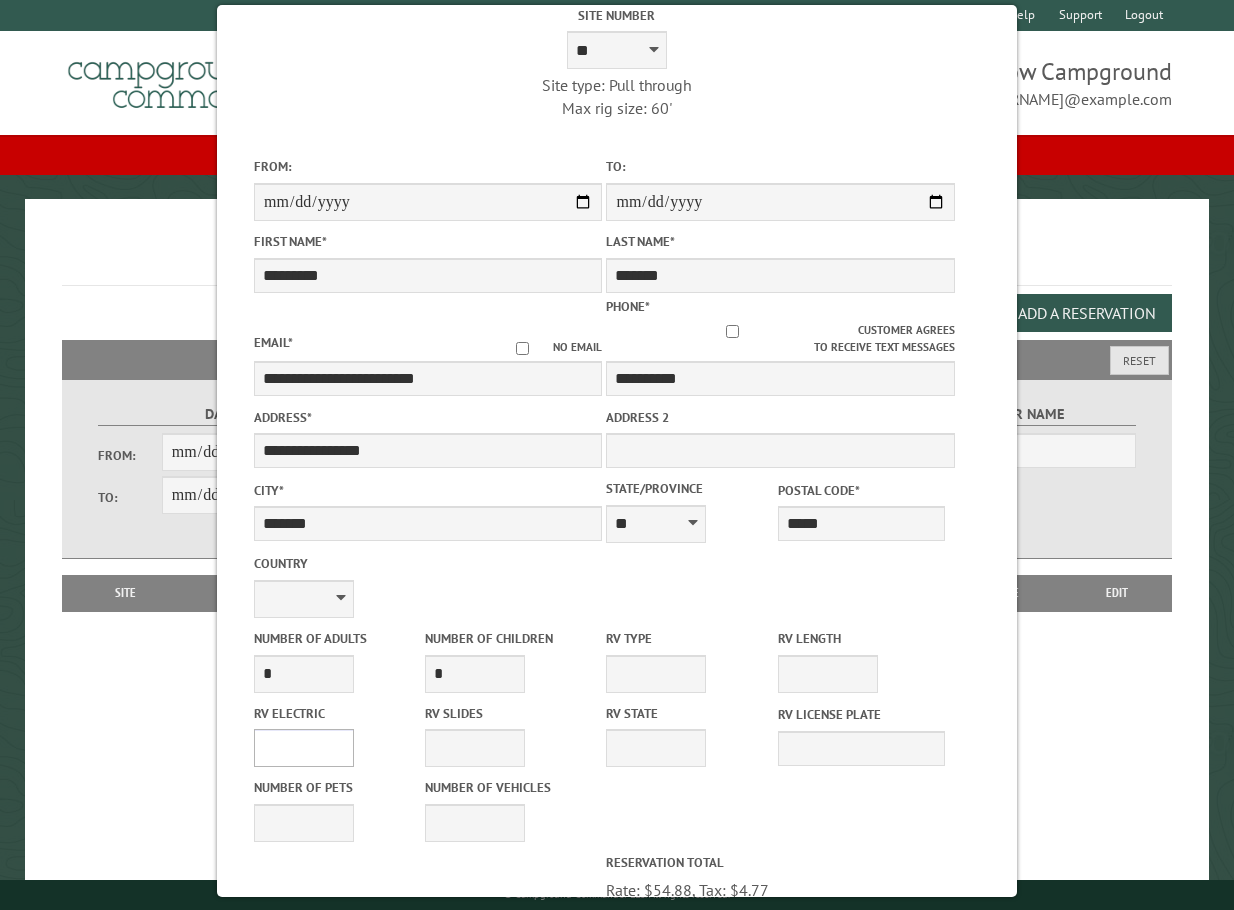 click on "**** *** *** ***" at bounding box center (304, 748) 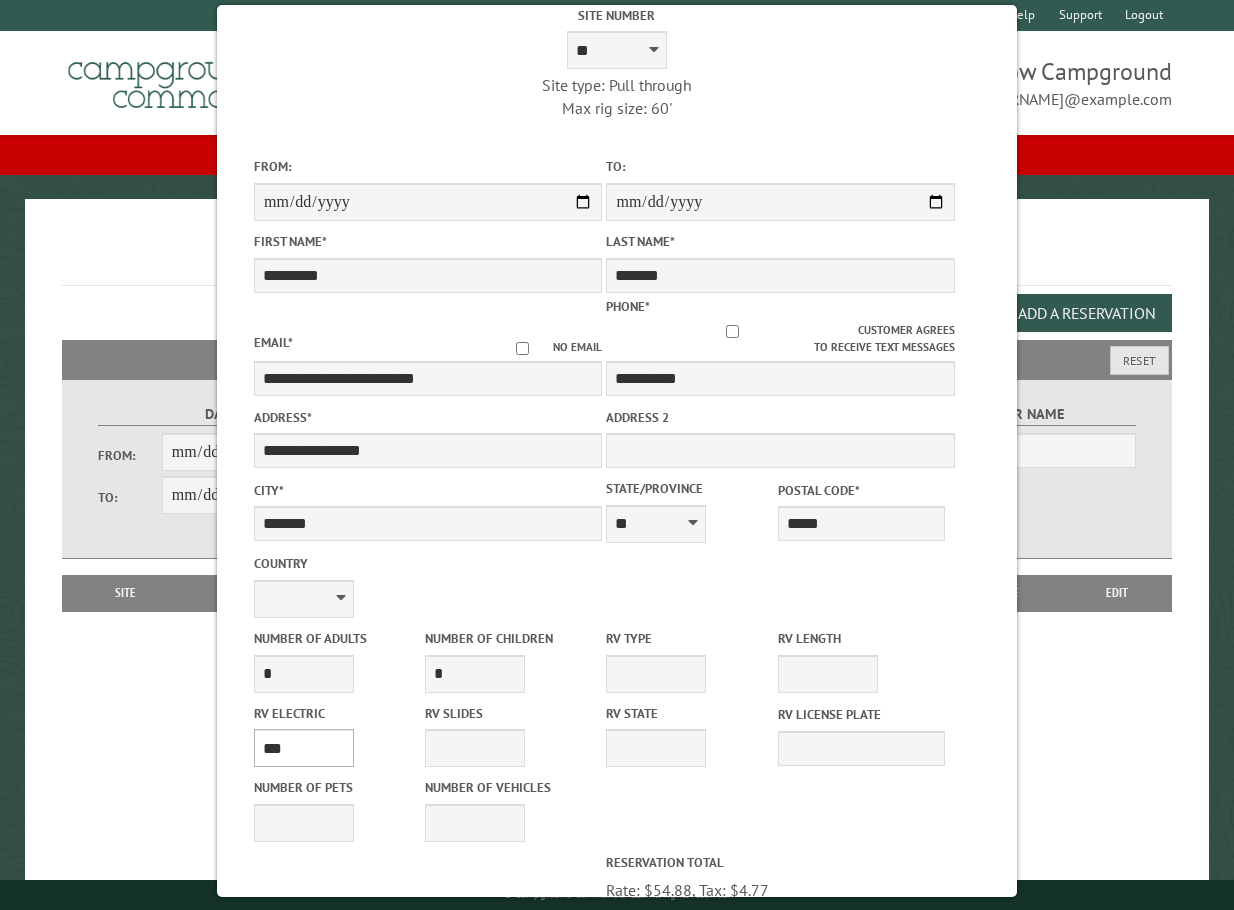 click on "**** *** *** ***" at bounding box center [304, 748] 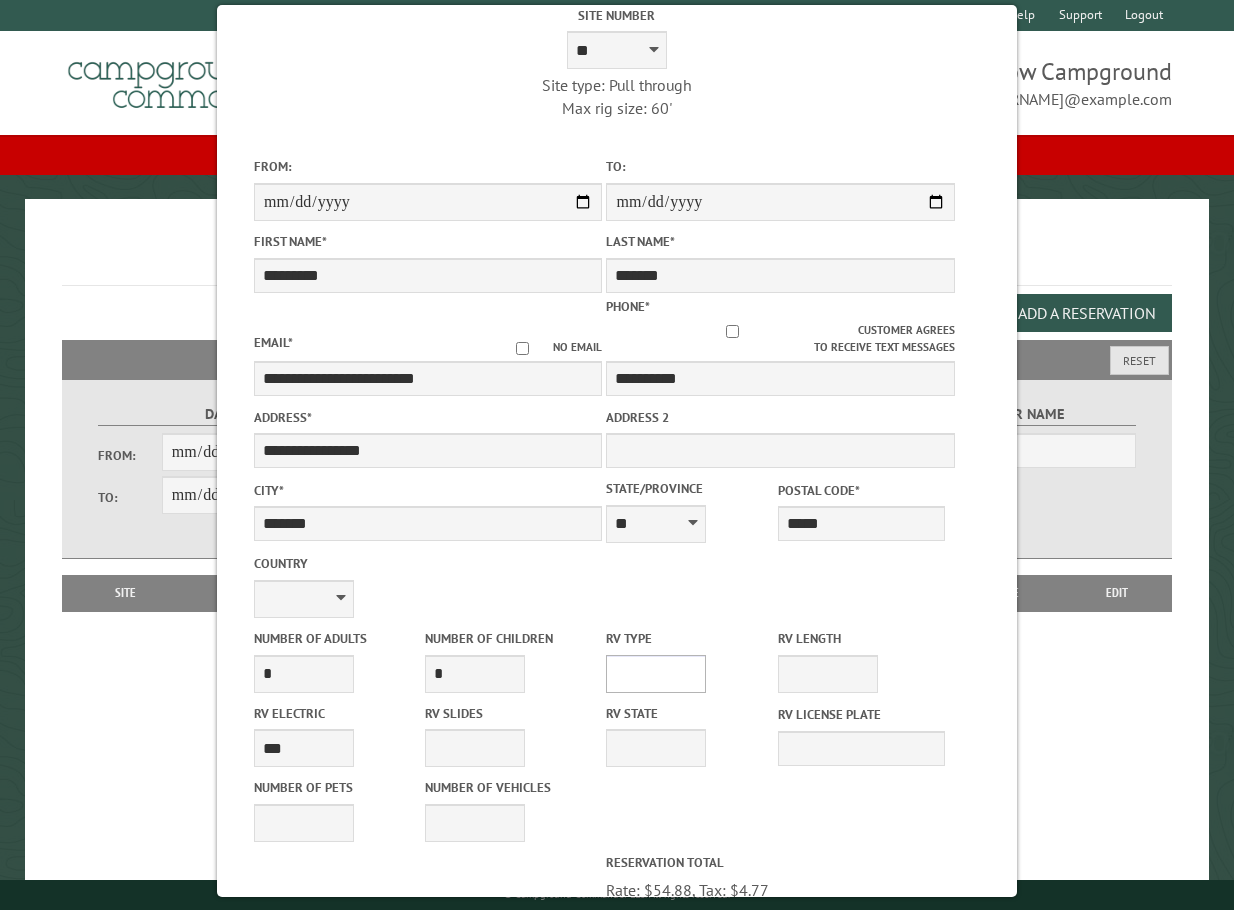 click on "**********" at bounding box center (656, 674) 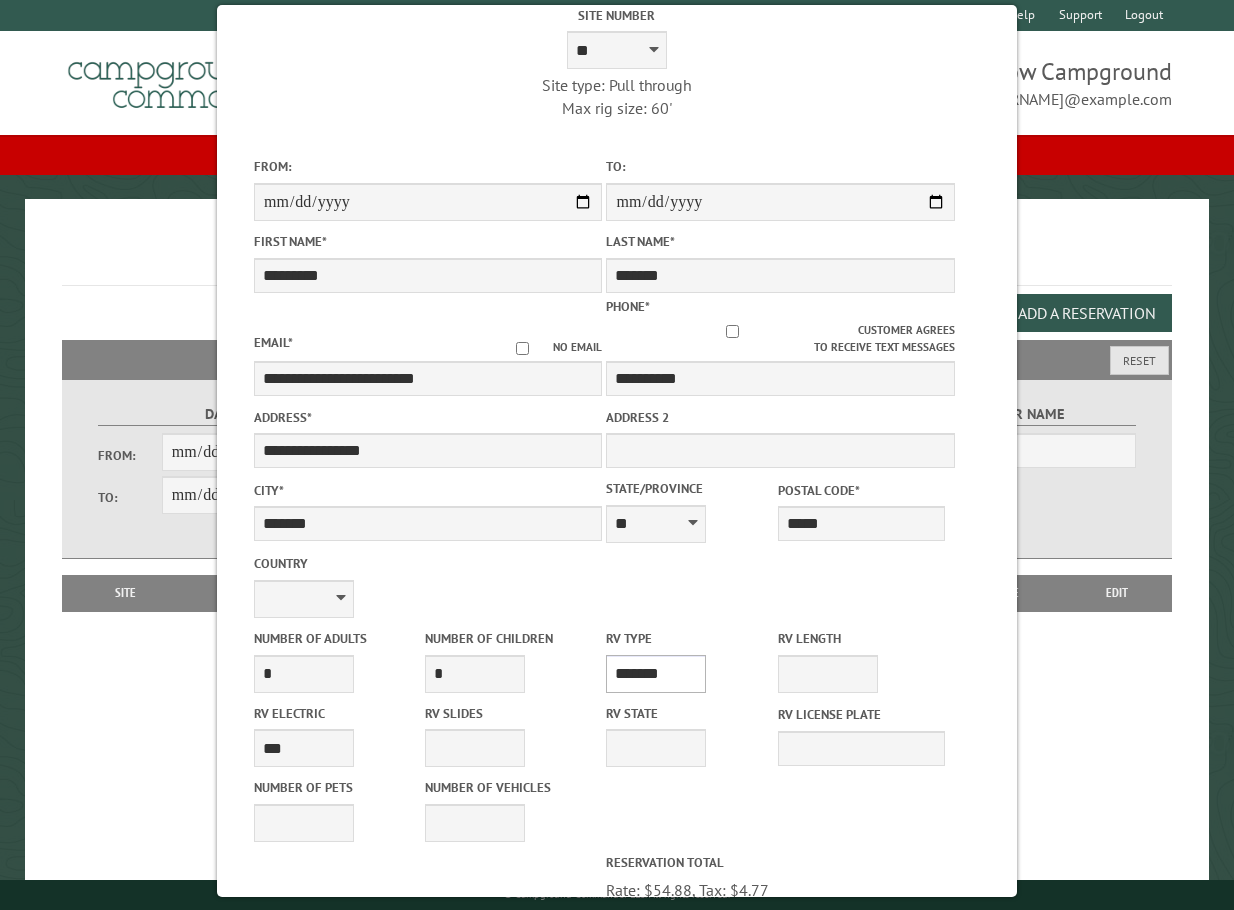 click on "**********" at bounding box center [656, 674] 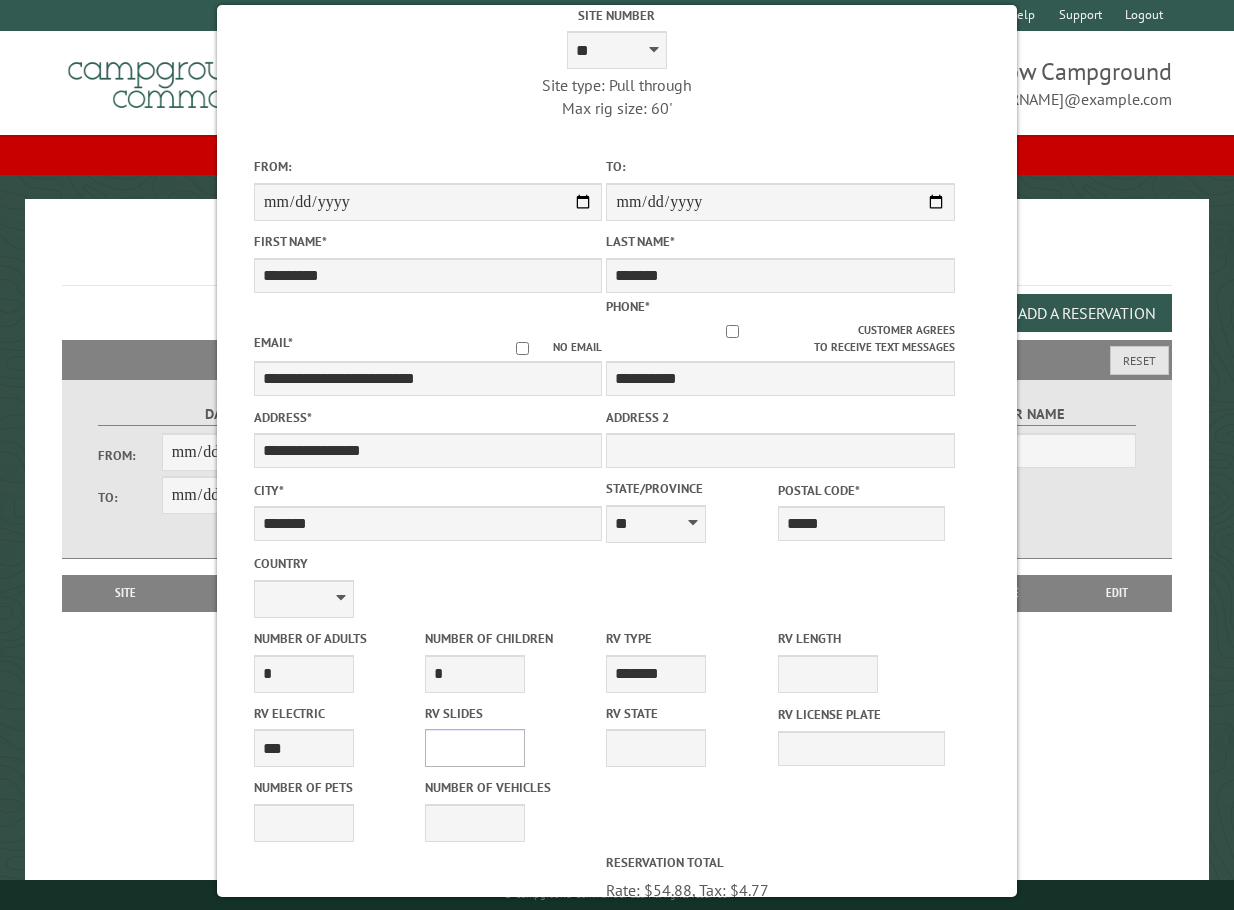 click on "* * * * * * * * * * **" at bounding box center (475, 748) 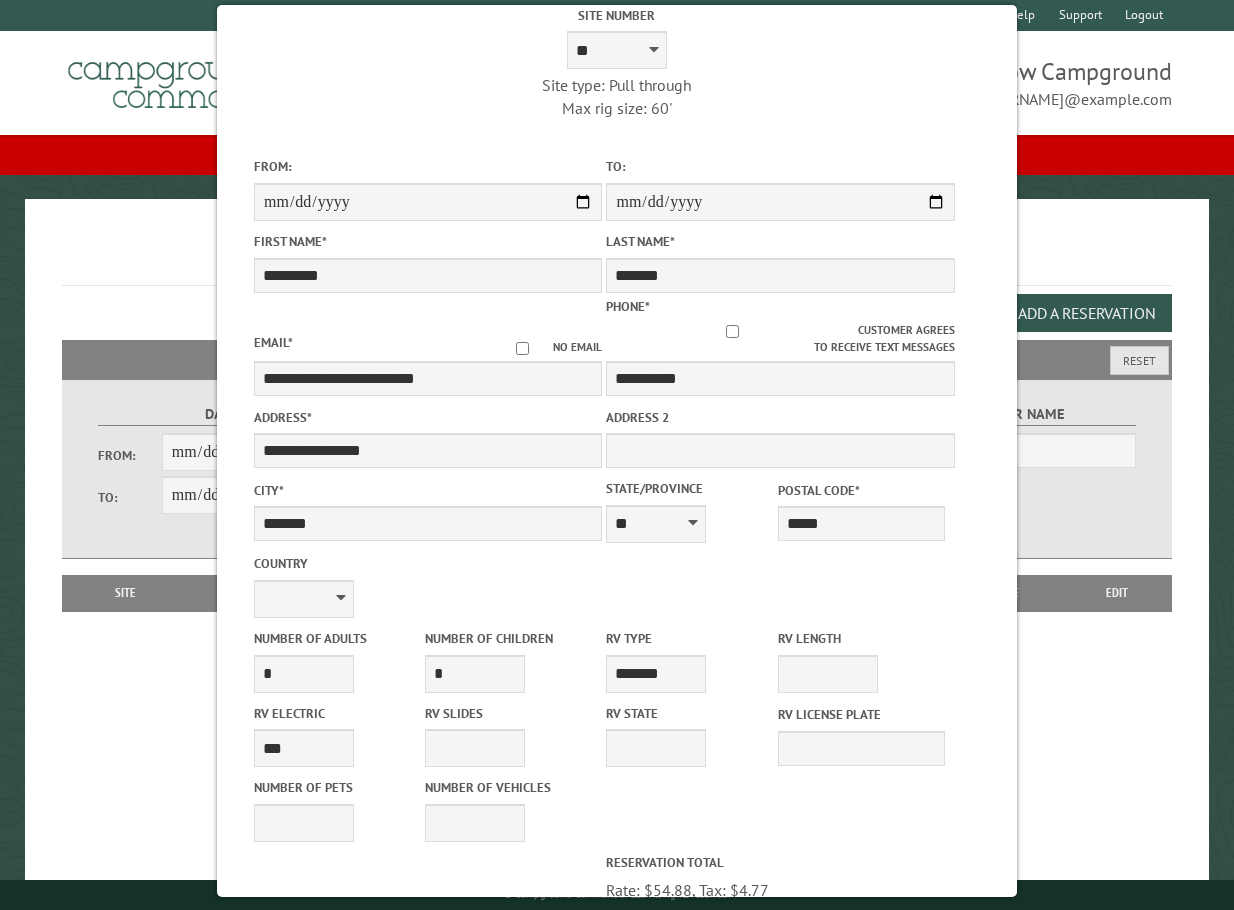 drag, startPoint x: 682, startPoint y: 831, endPoint x: 698, endPoint y: 820, distance: 19.416489 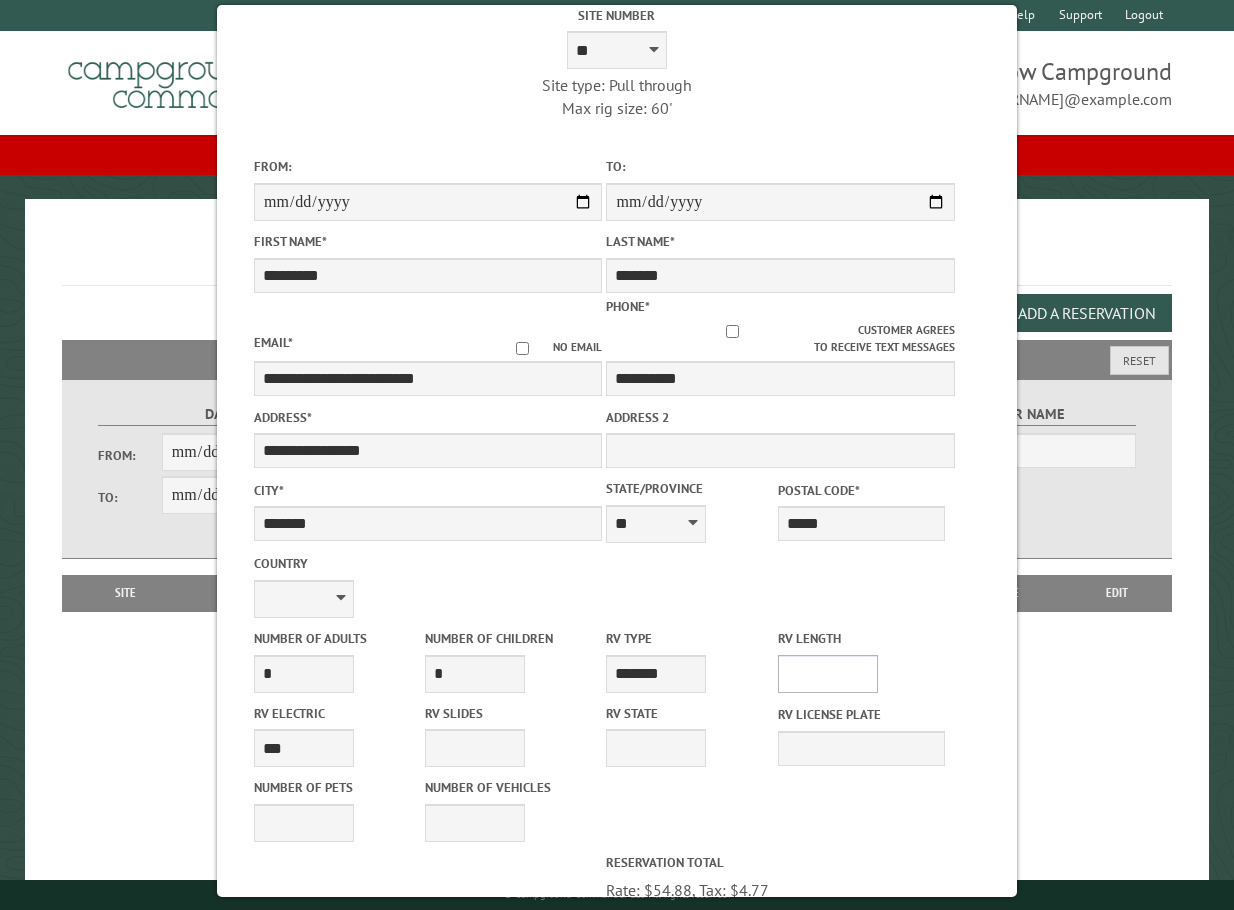click on "* ** ** ** ** ** ** ** ** ** ** **" at bounding box center (828, 674) 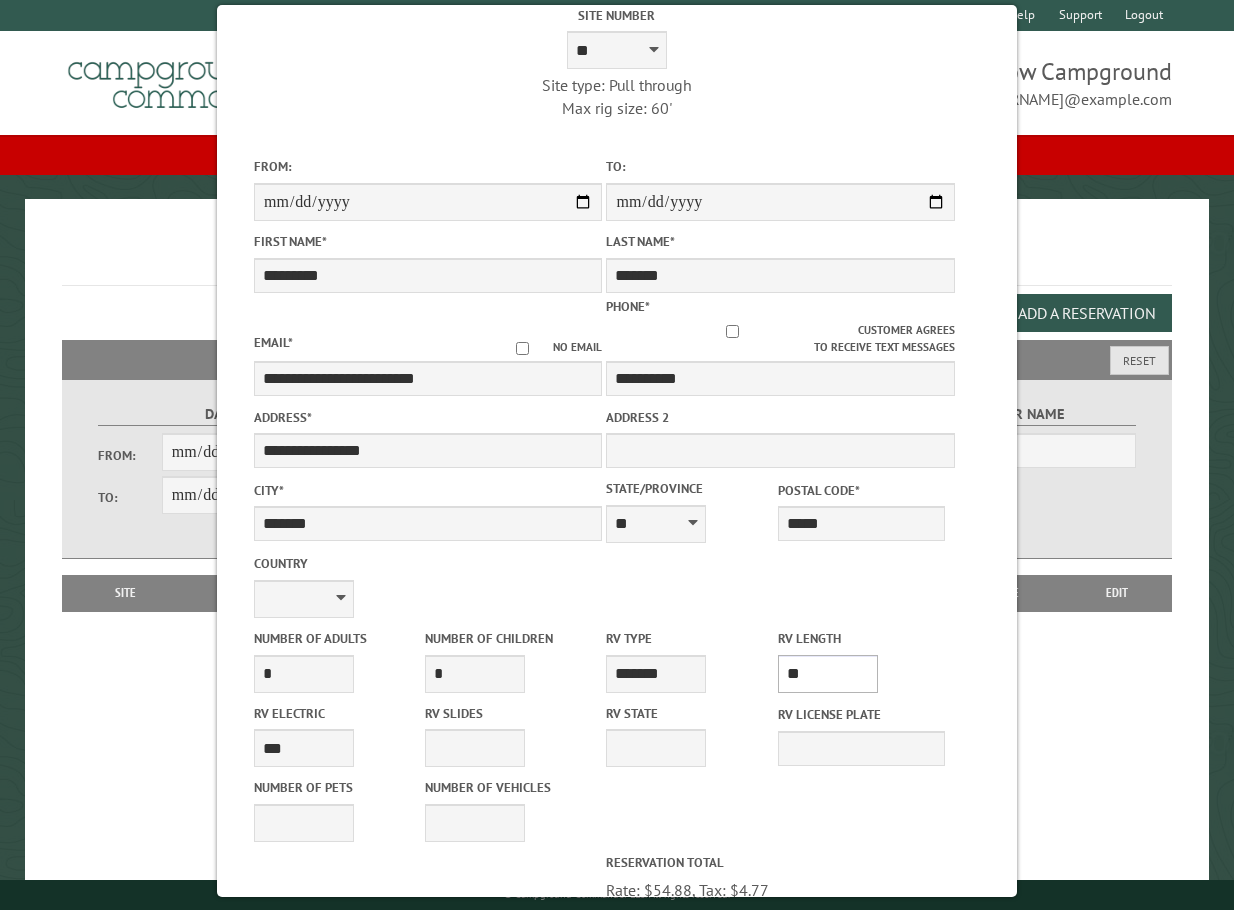 click on "* ** ** ** ** ** ** ** ** ** ** **" at bounding box center (828, 674) 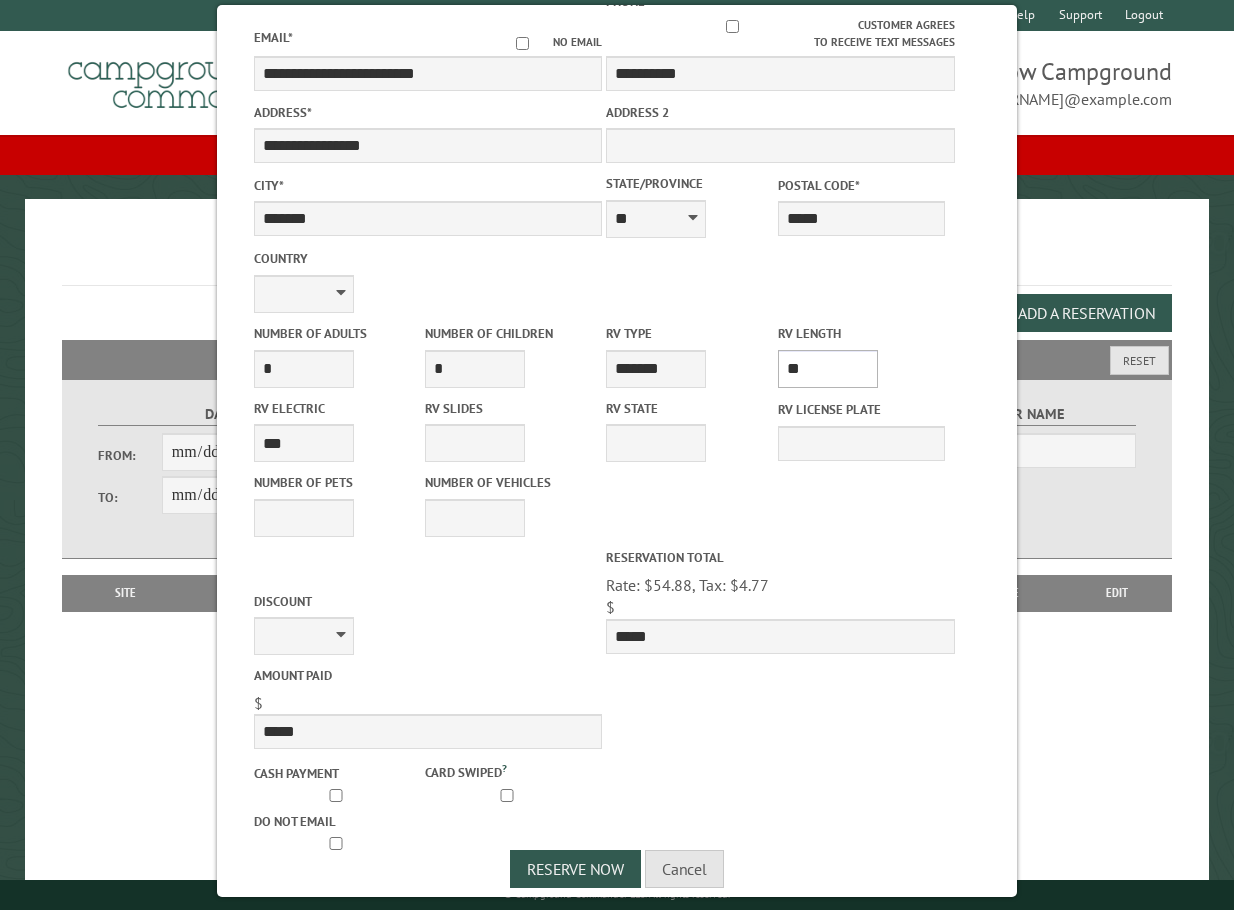 scroll, scrollTop: 421, scrollLeft: 0, axis: vertical 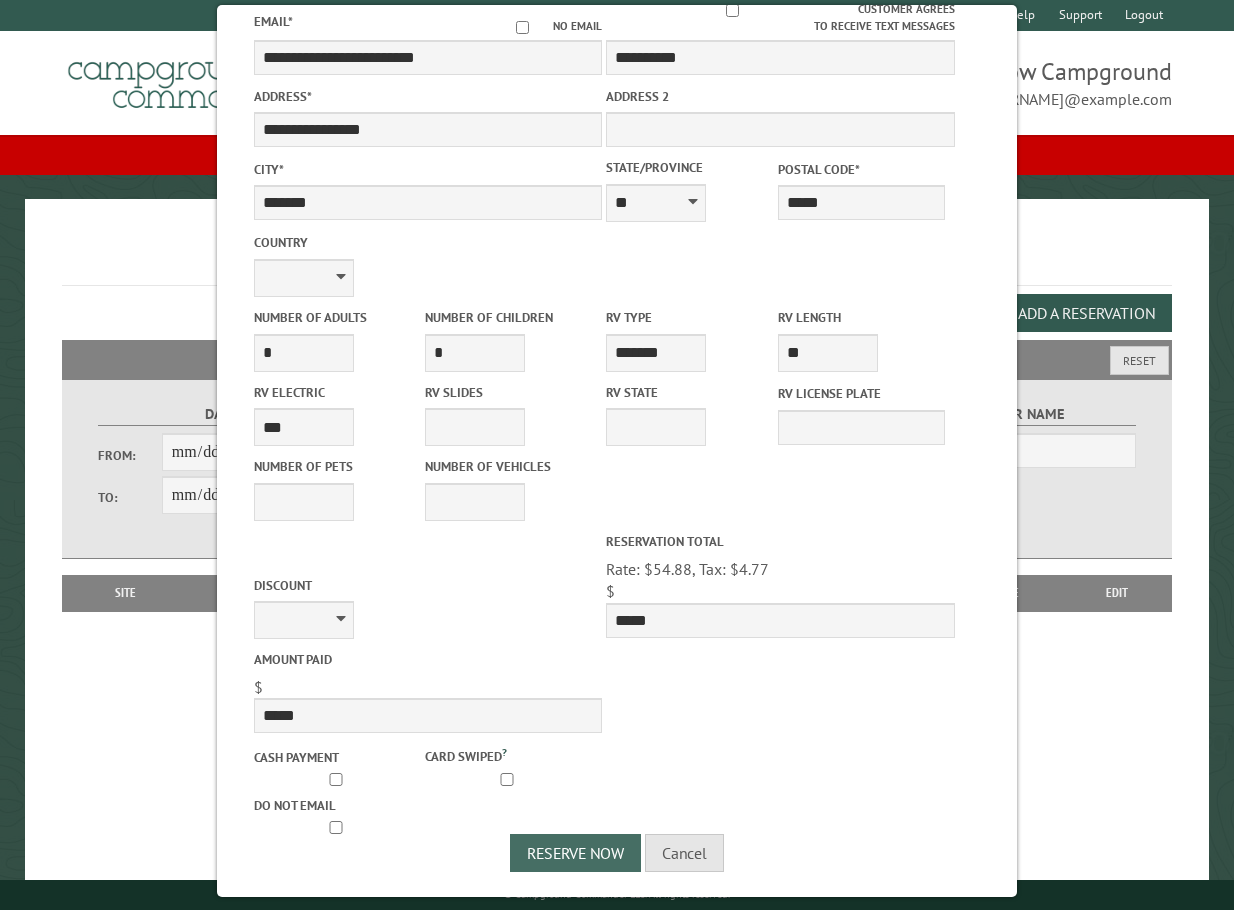 click on "Reserve Now" at bounding box center (575, 853) 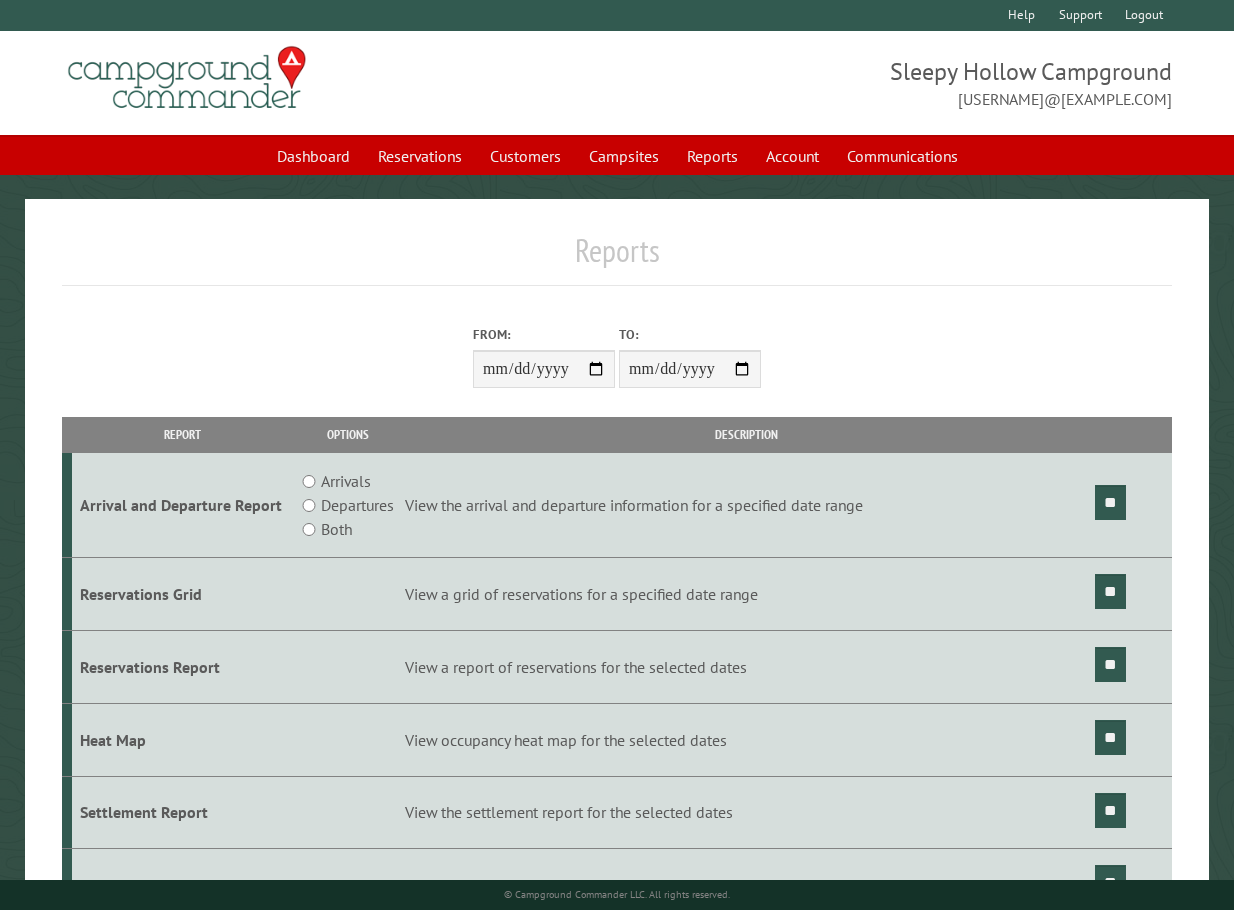 scroll, scrollTop: 0, scrollLeft: 0, axis: both 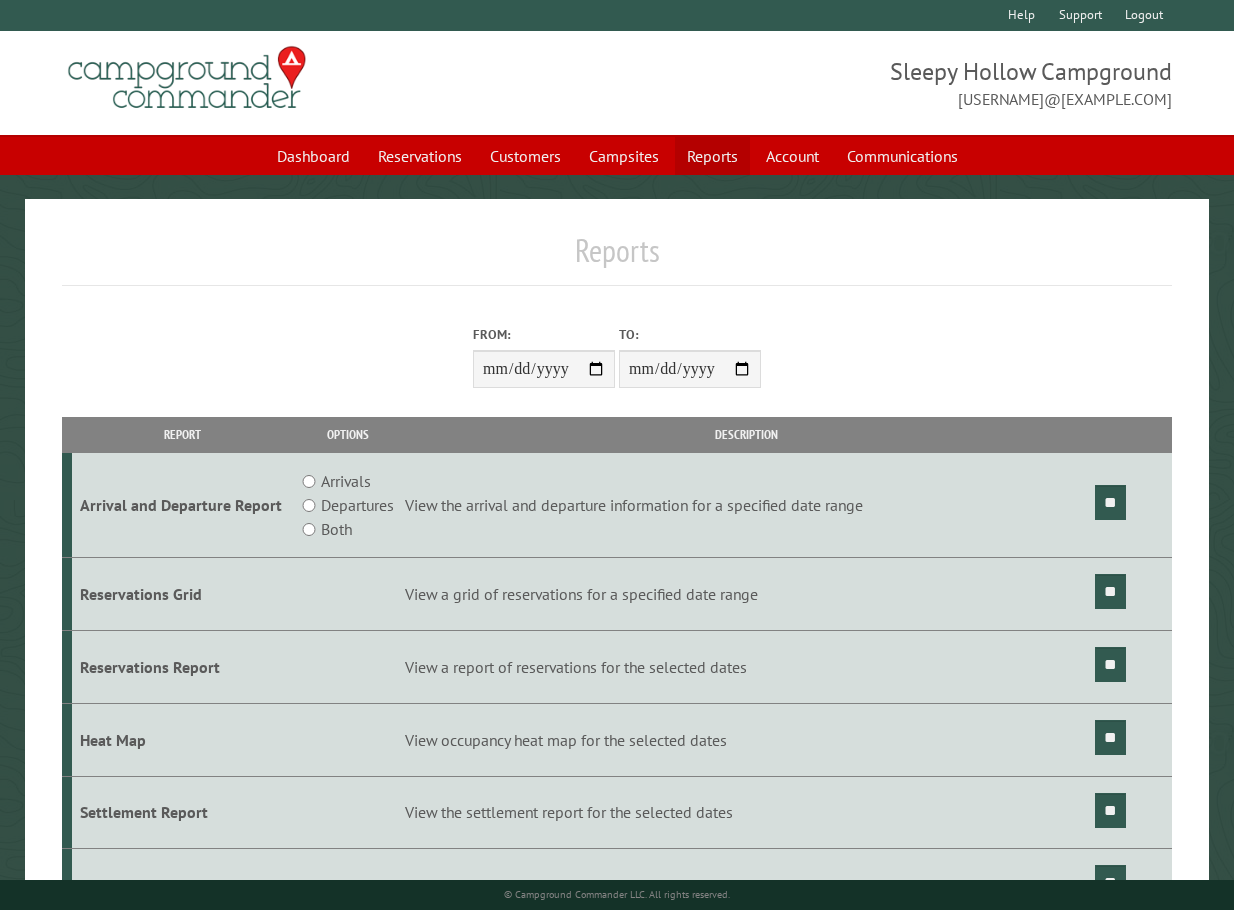 click on "Reports" at bounding box center (712, 156) 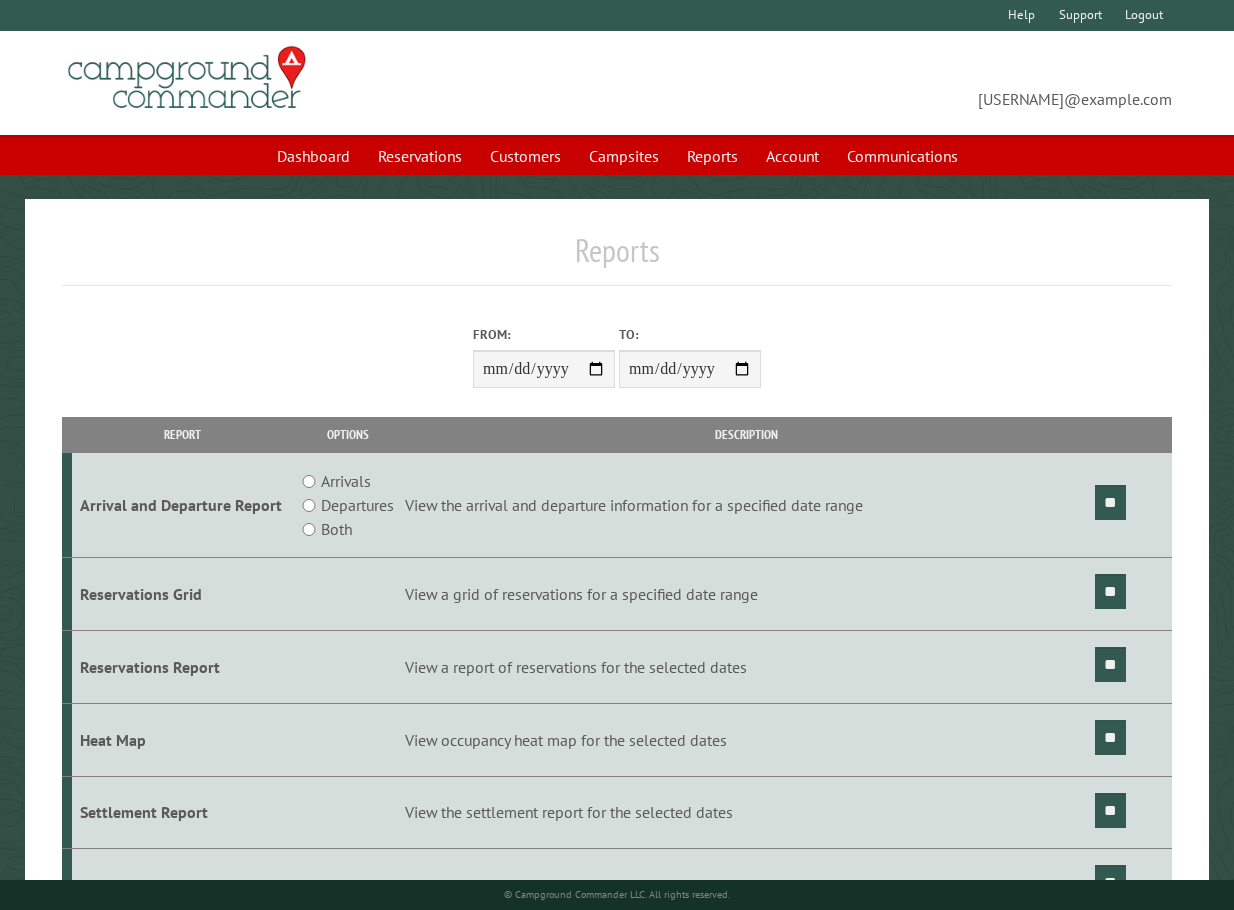scroll, scrollTop: 0, scrollLeft: 0, axis: both 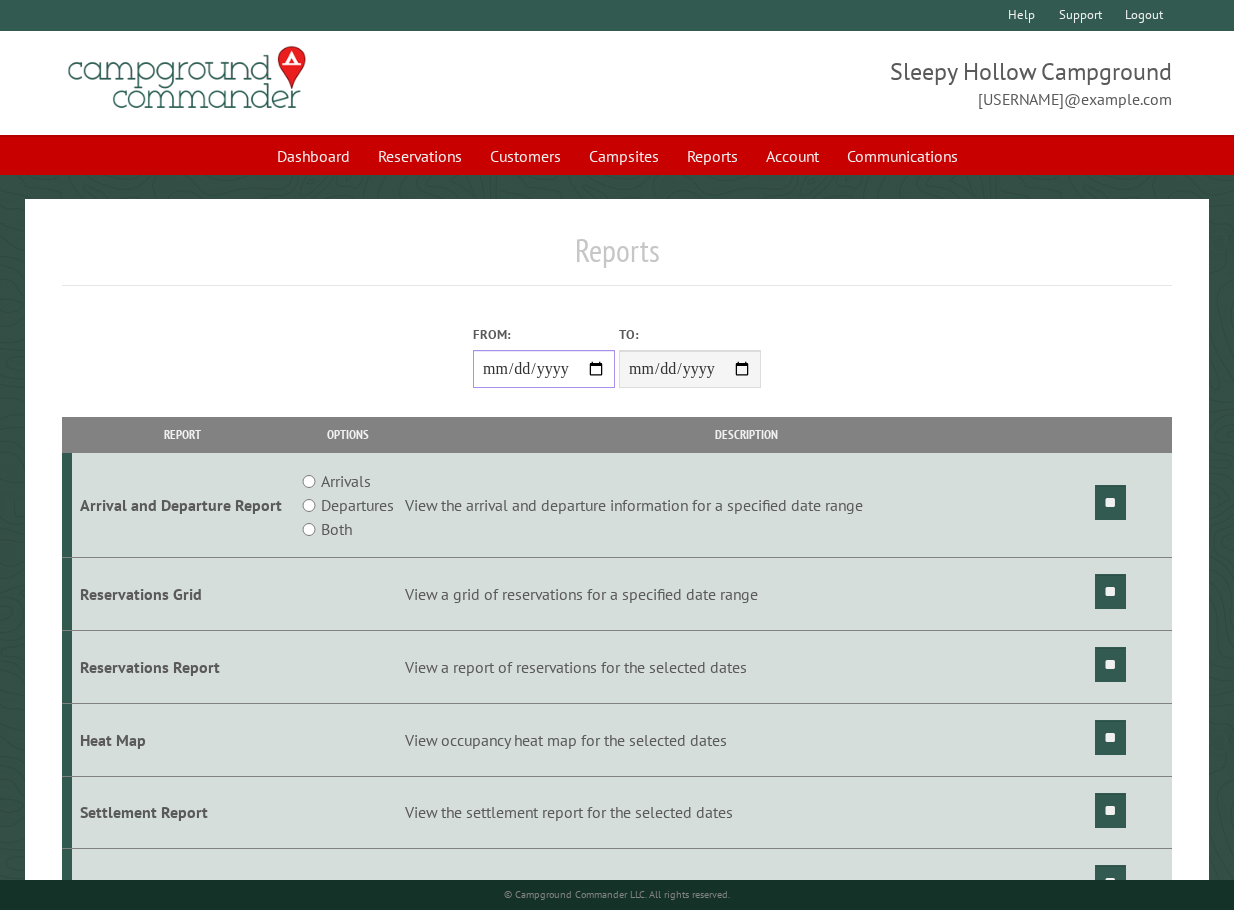 click on "From:" at bounding box center (544, 369) 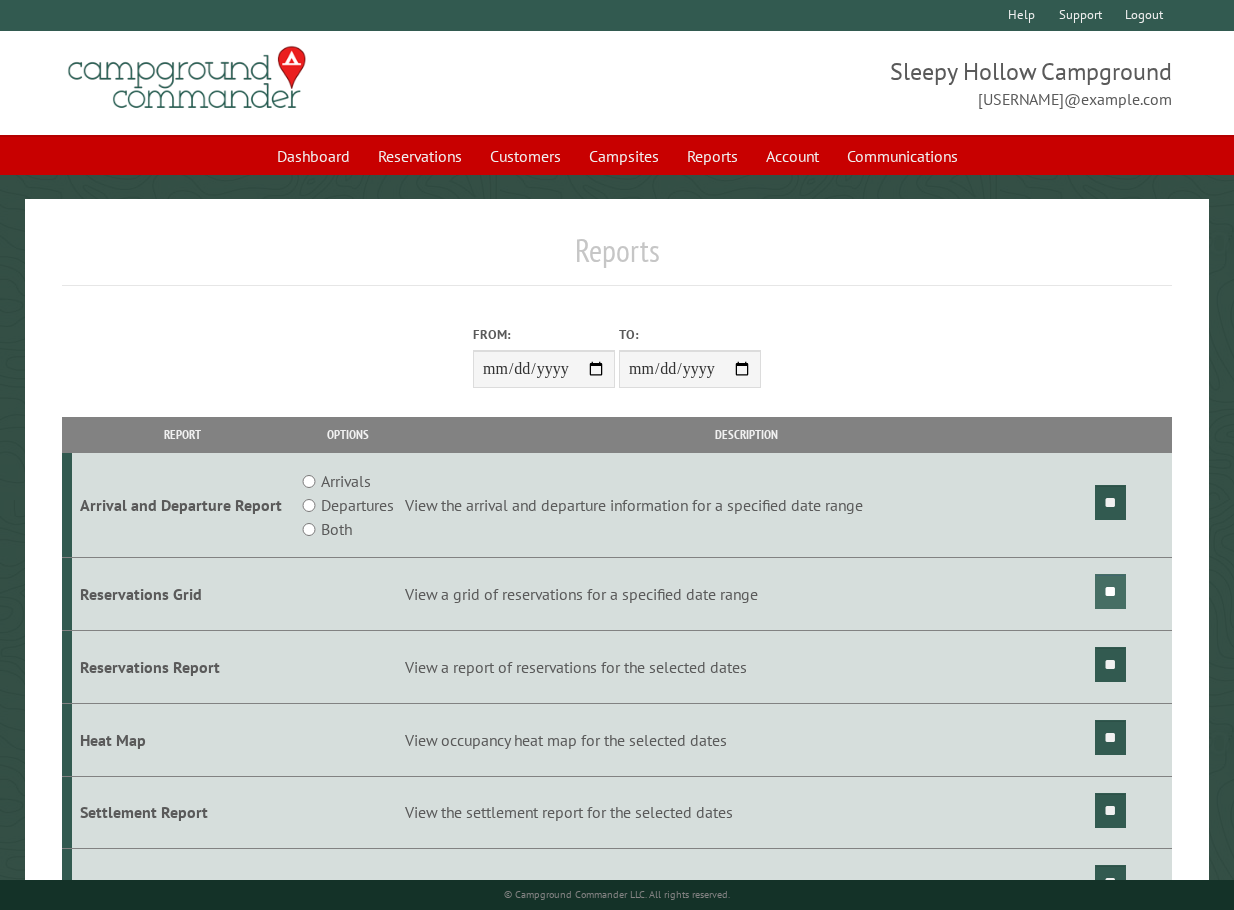 click on "**" at bounding box center [1110, 591] 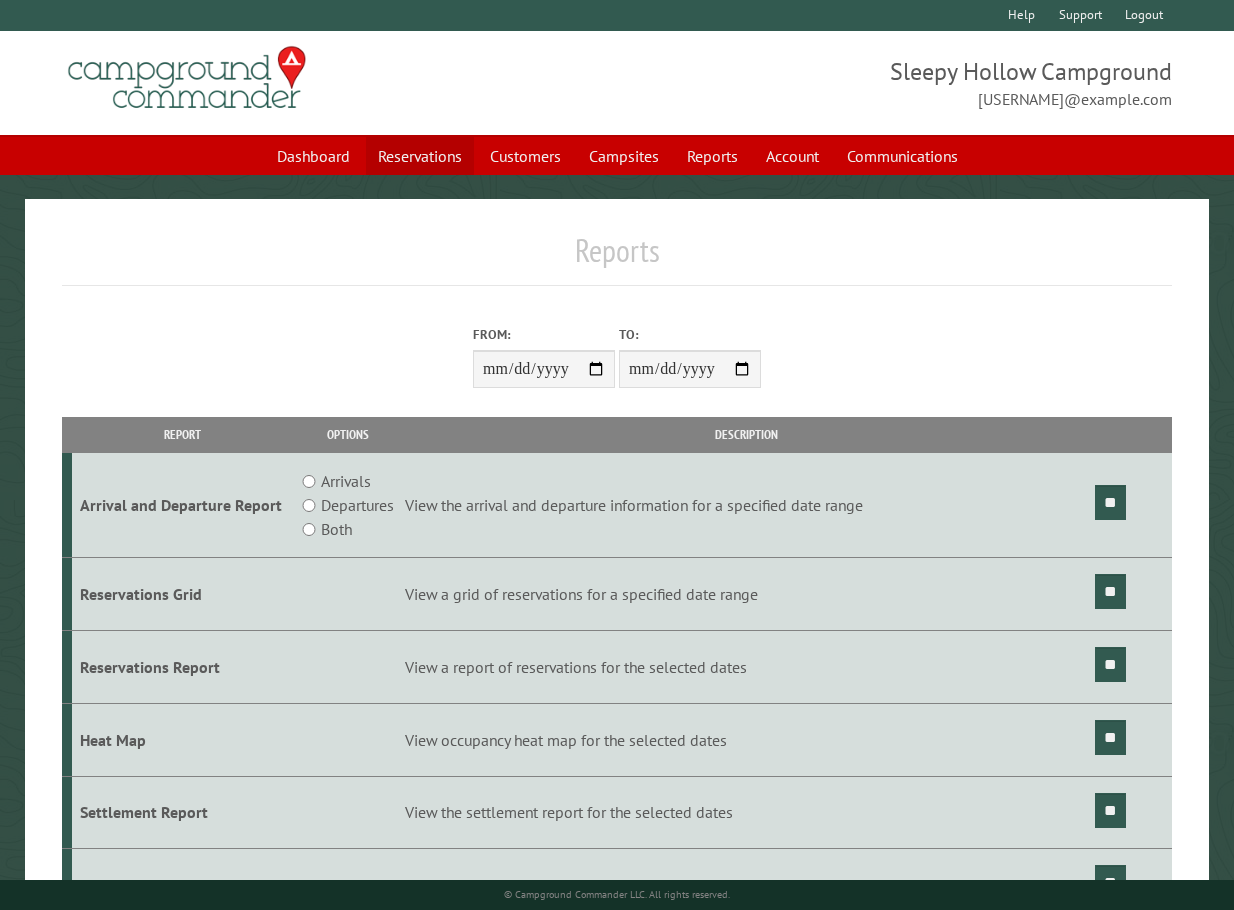 click on "Reservations" at bounding box center [420, 156] 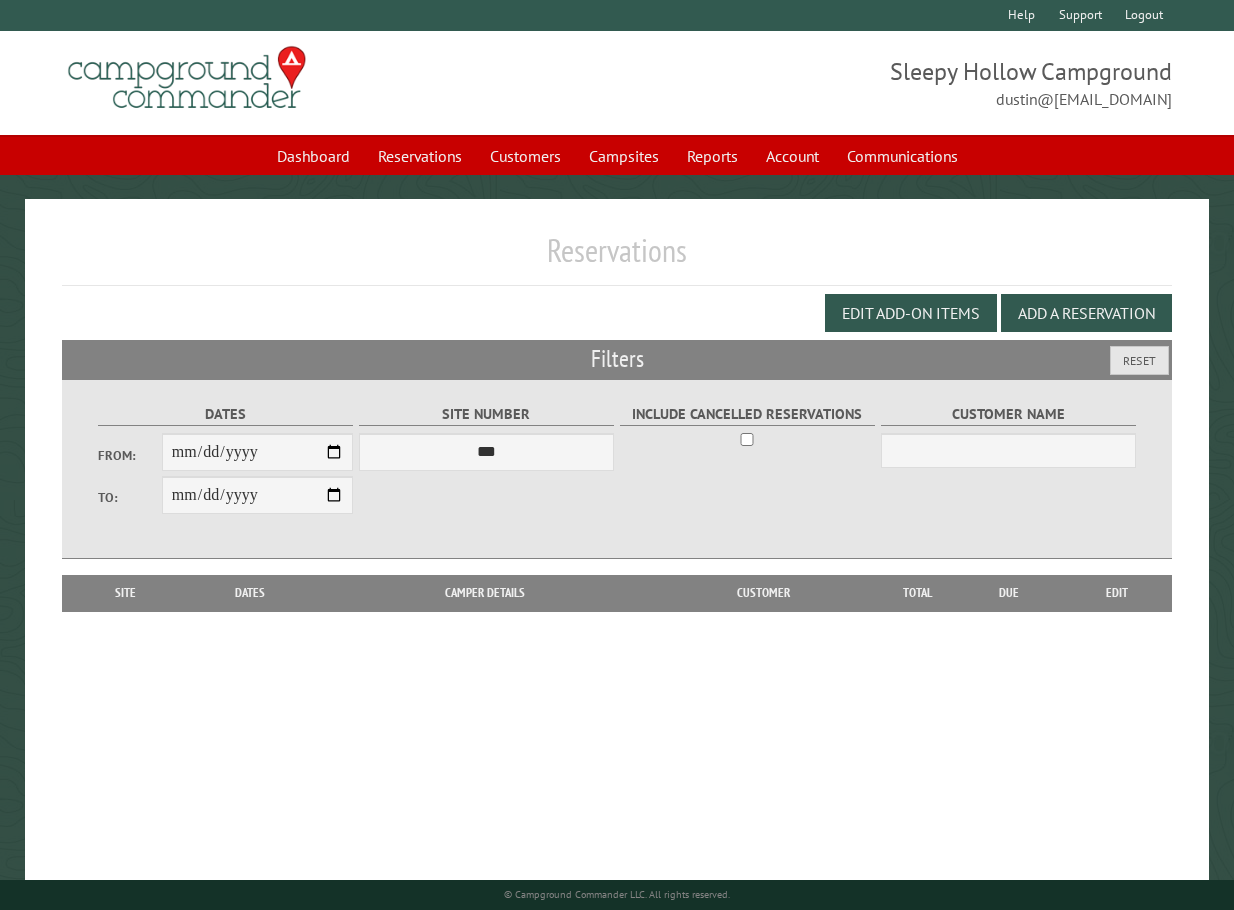 scroll, scrollTop: 0, scrollLeft: 0, axis: both 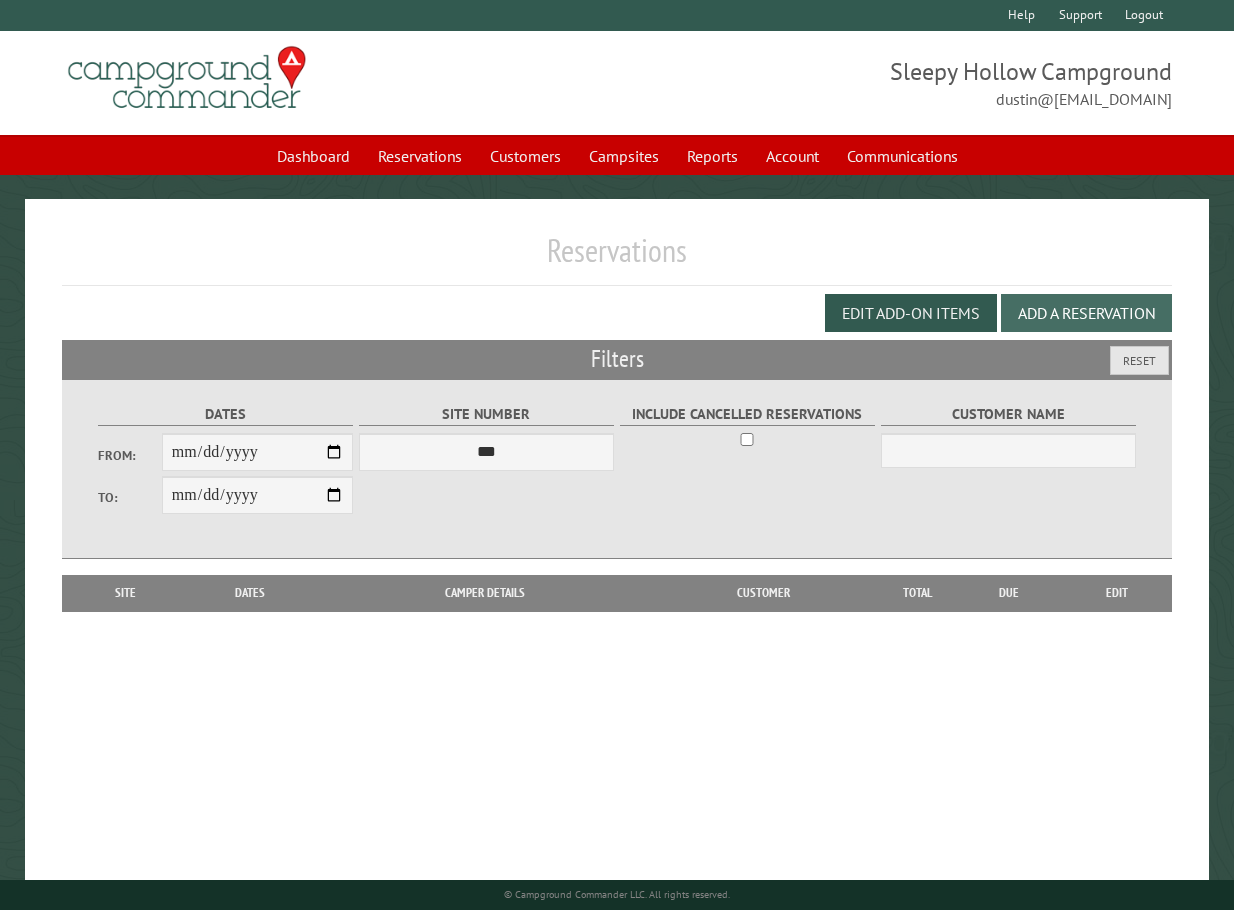 click on "Add a Reservation" at bounding box center (1086, 313) 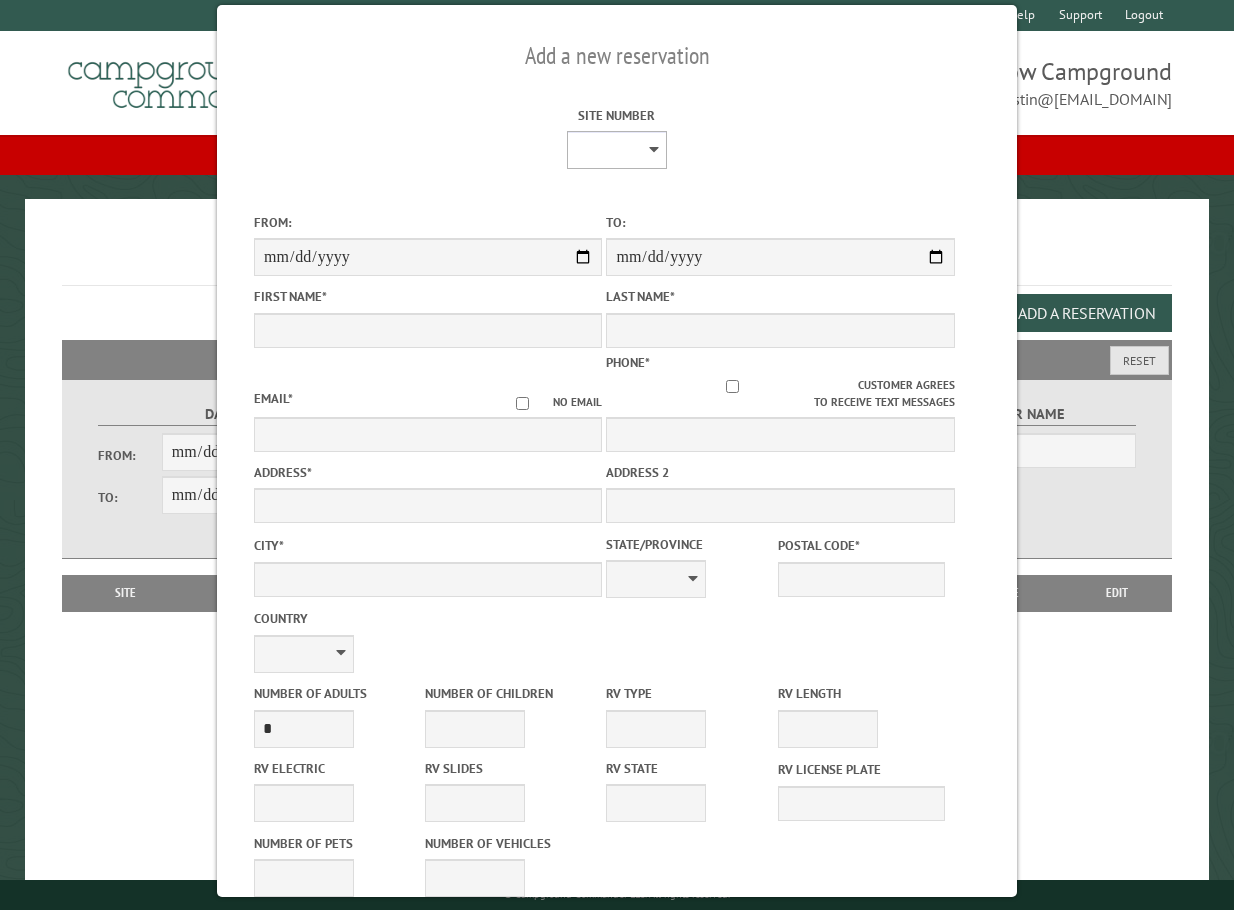 click on "* * * * * * * * * ** *** *** ** ** ** ** ** ** ** ** ** ** *** *** ** ** ** ** ** ** ** ** ** ** *** *** ** ** ** ** ** ** ** ** *** *** ** ** ** ** ** ** *** *** ** ** ** ** ** *** ** ** ** ** ** ** ** ** ** ** ** ** ** ** ** ** ** ** ** ** ** ** ** ** **" at bounding box center (617, 150) 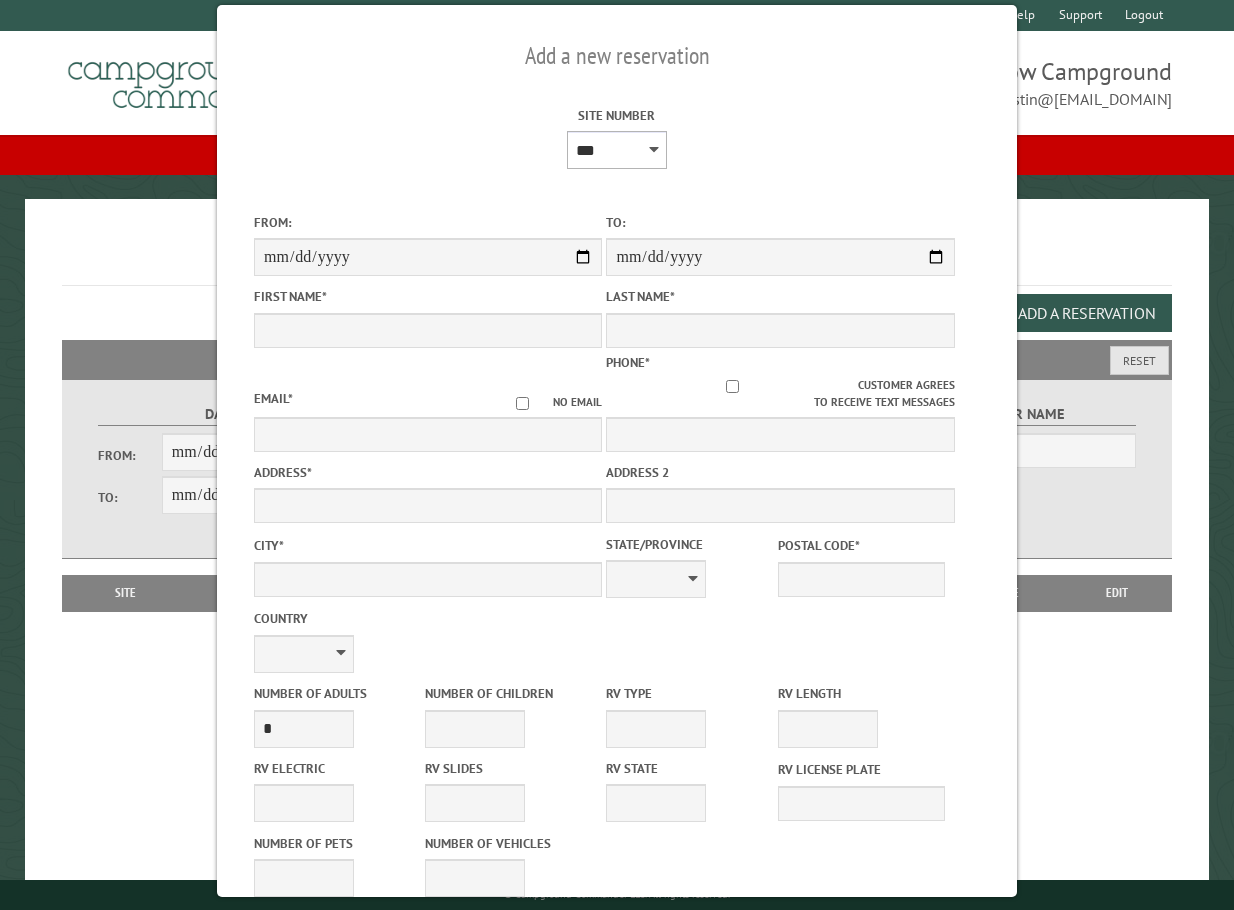click on "* * * * * * * * * ** *** *** ** ** ** ** ** ** ** ** ** ** *** *** ** ** ** ** ** ** ** ** ** ** *** *** ** ** ** ** ** ** ** ** *** *** ** ** ** ** ** ** *** *** ** ** ** ** ** *** ** ** ** ** ** ** ** ** ** ** ** ** ** ** ** ** ** ** ** ** ** ** ** ** **" at bounding box center [617, 150] 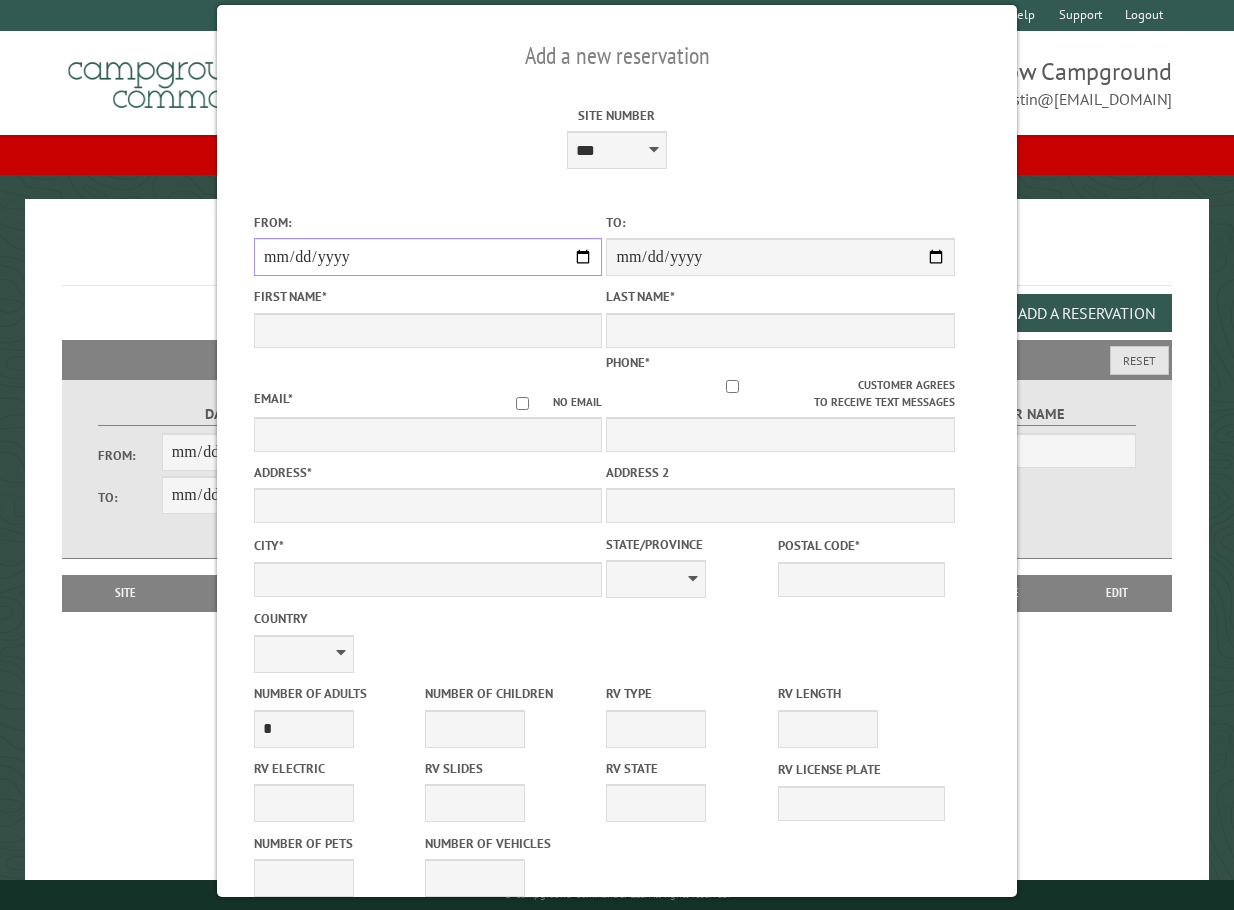 click on "From:" at bounding box center [428, 257] 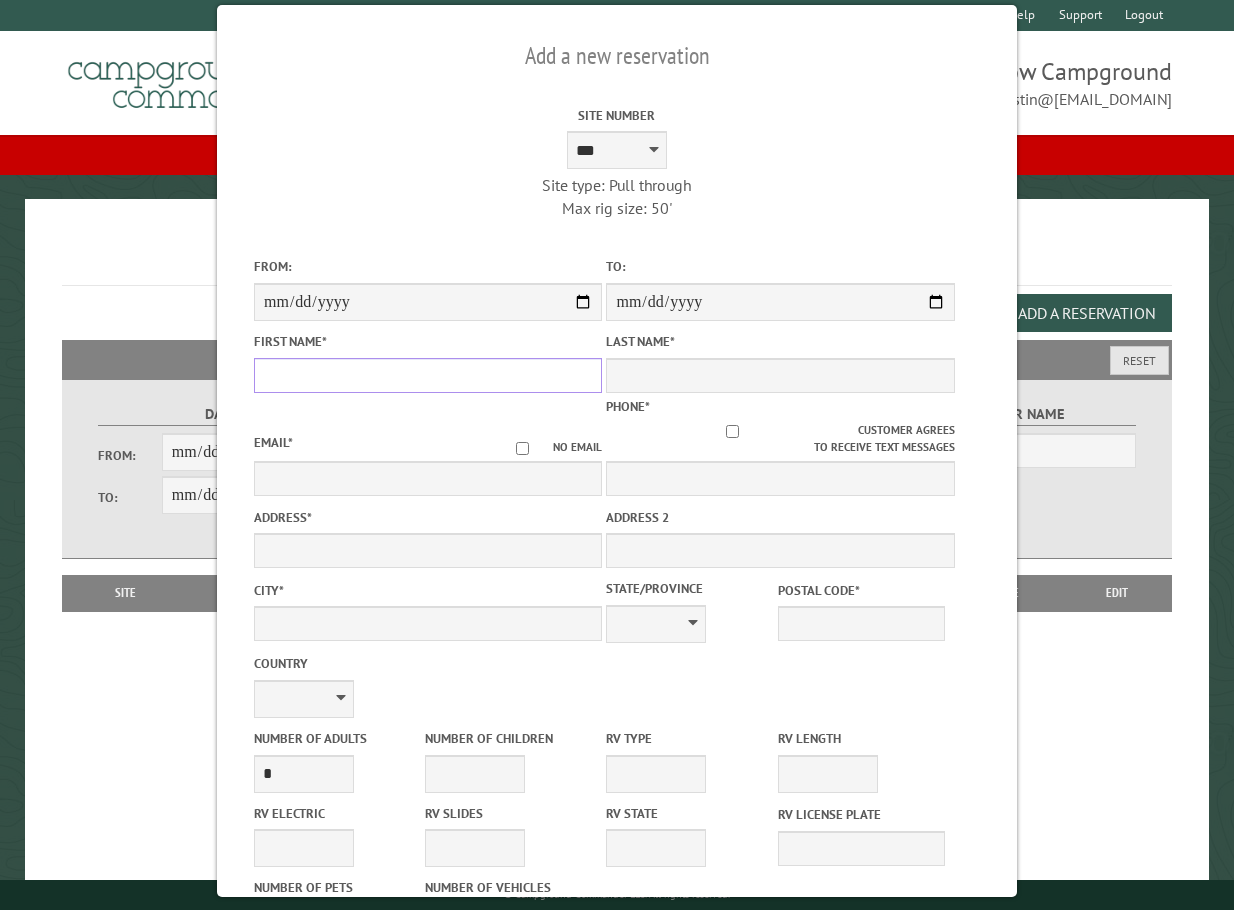 click on "First Name *" at bounding box center [428, 375] 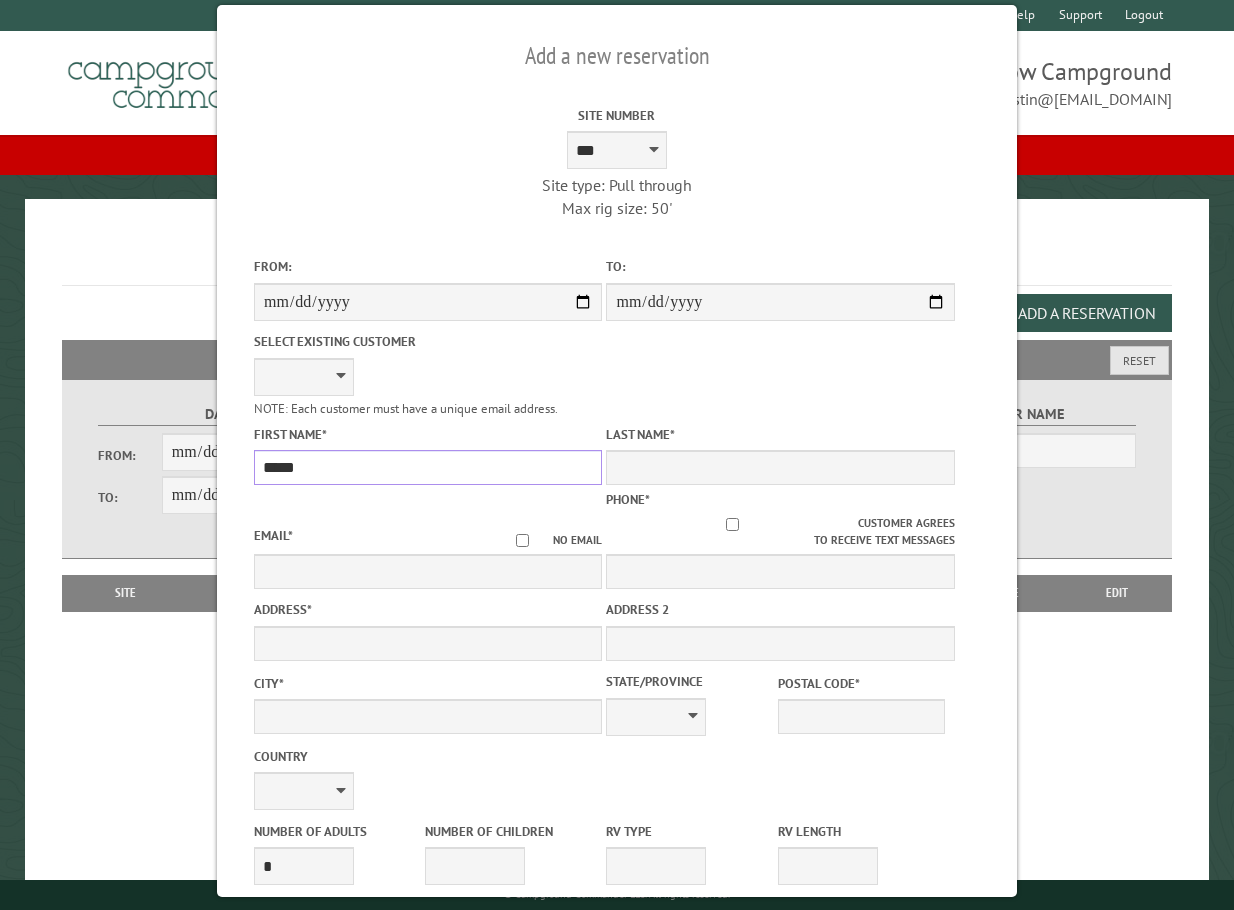 type on "*****" 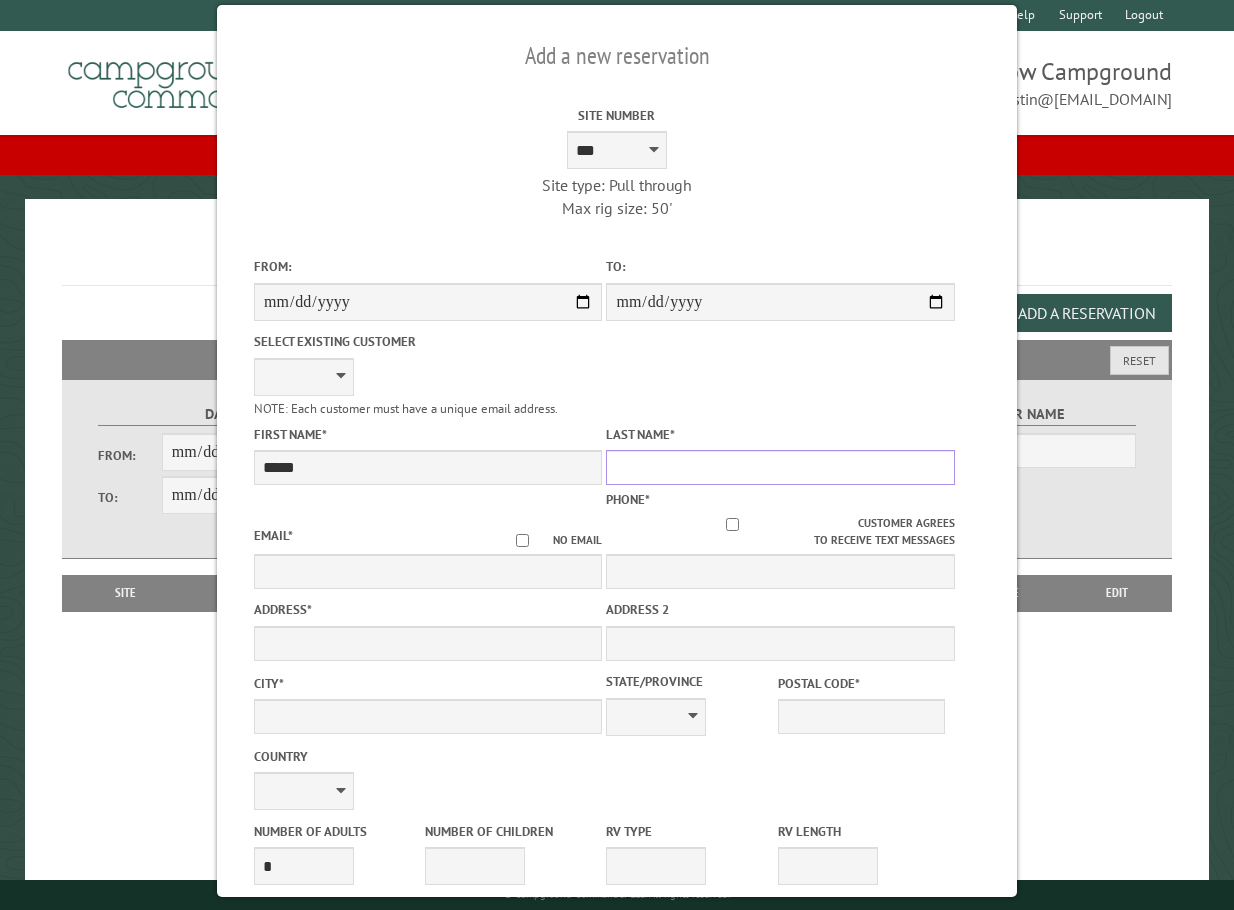 click on "Last Name *" at bounding box center [780, 467] 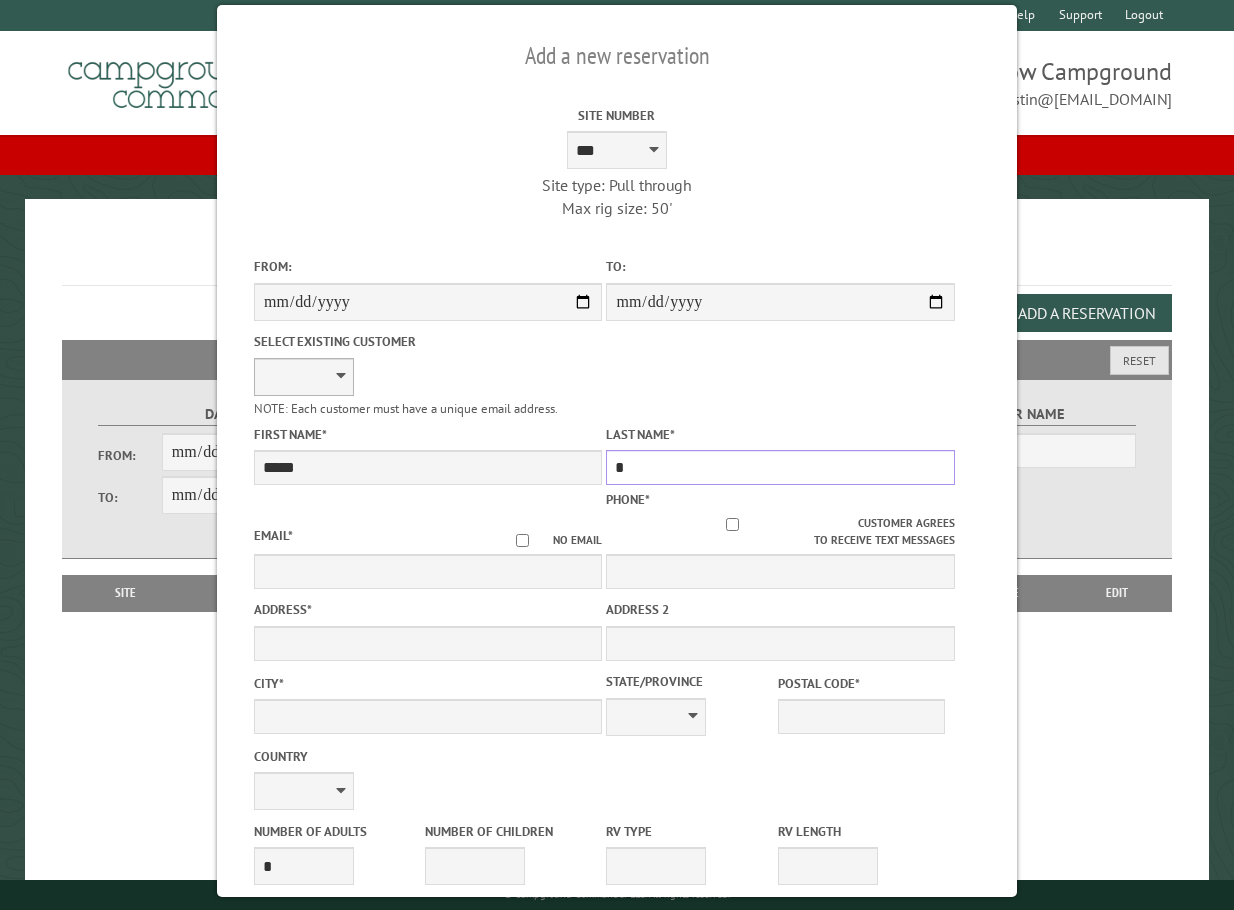 type on "*" 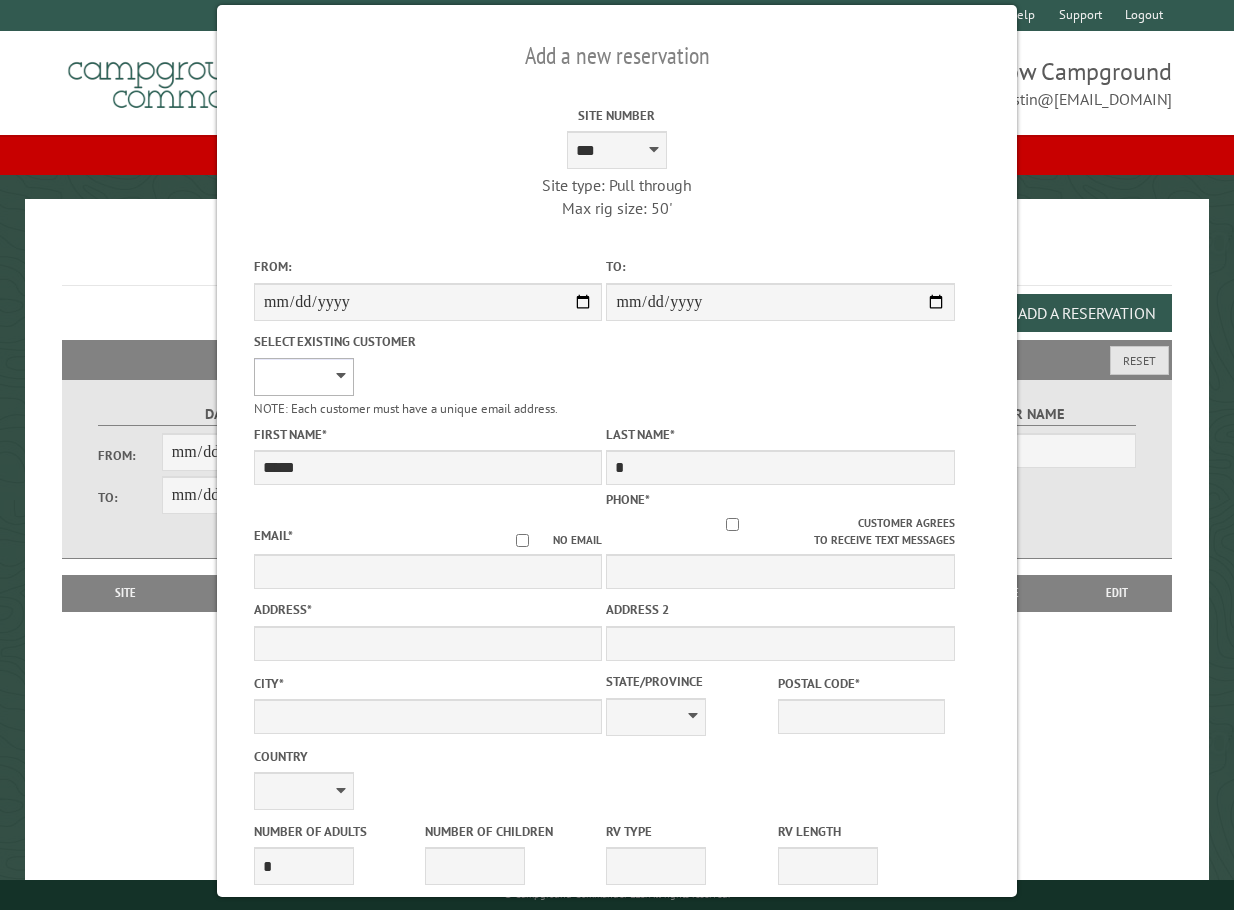 click on "**********" at bounding box center [304, 377] 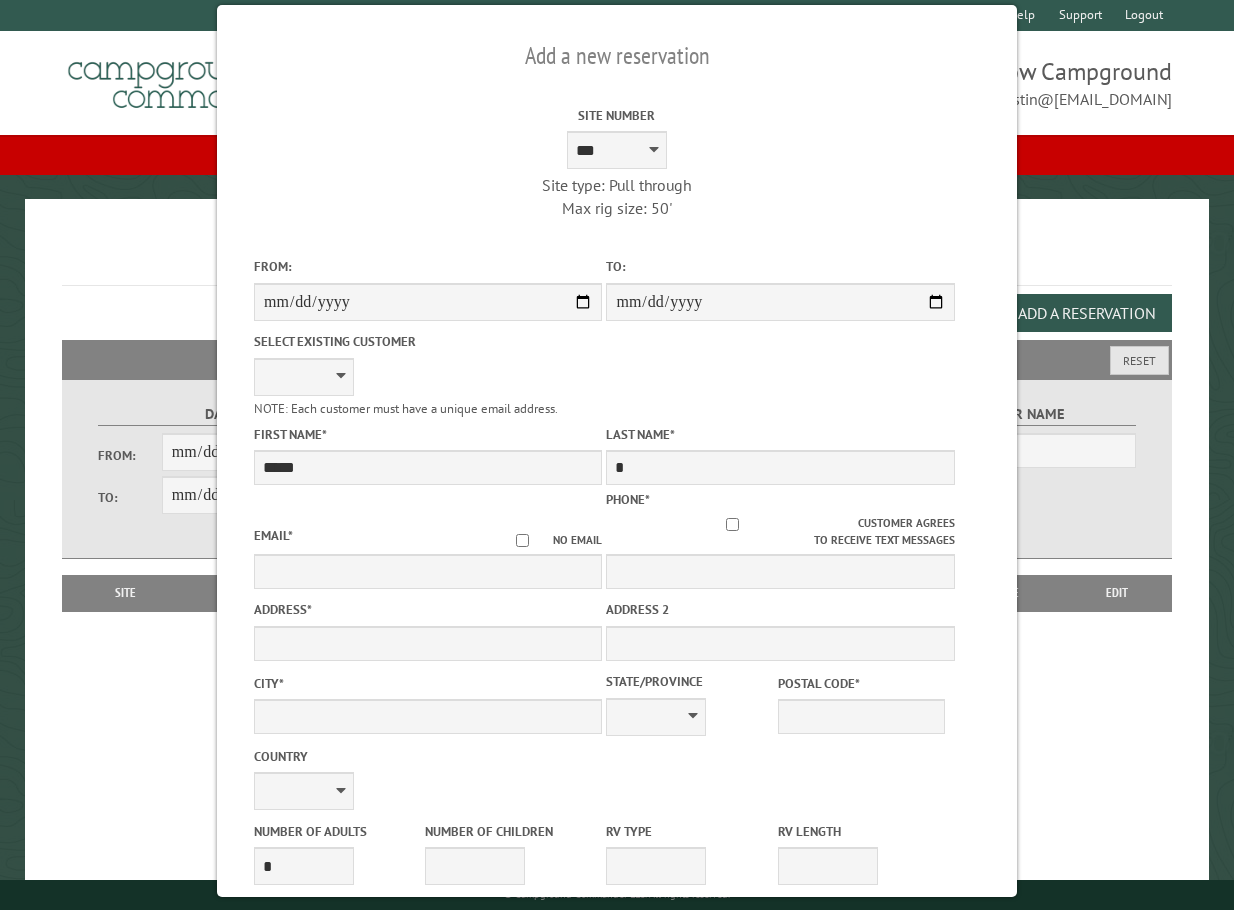 click on "**********" at bounding box center [428, 372] 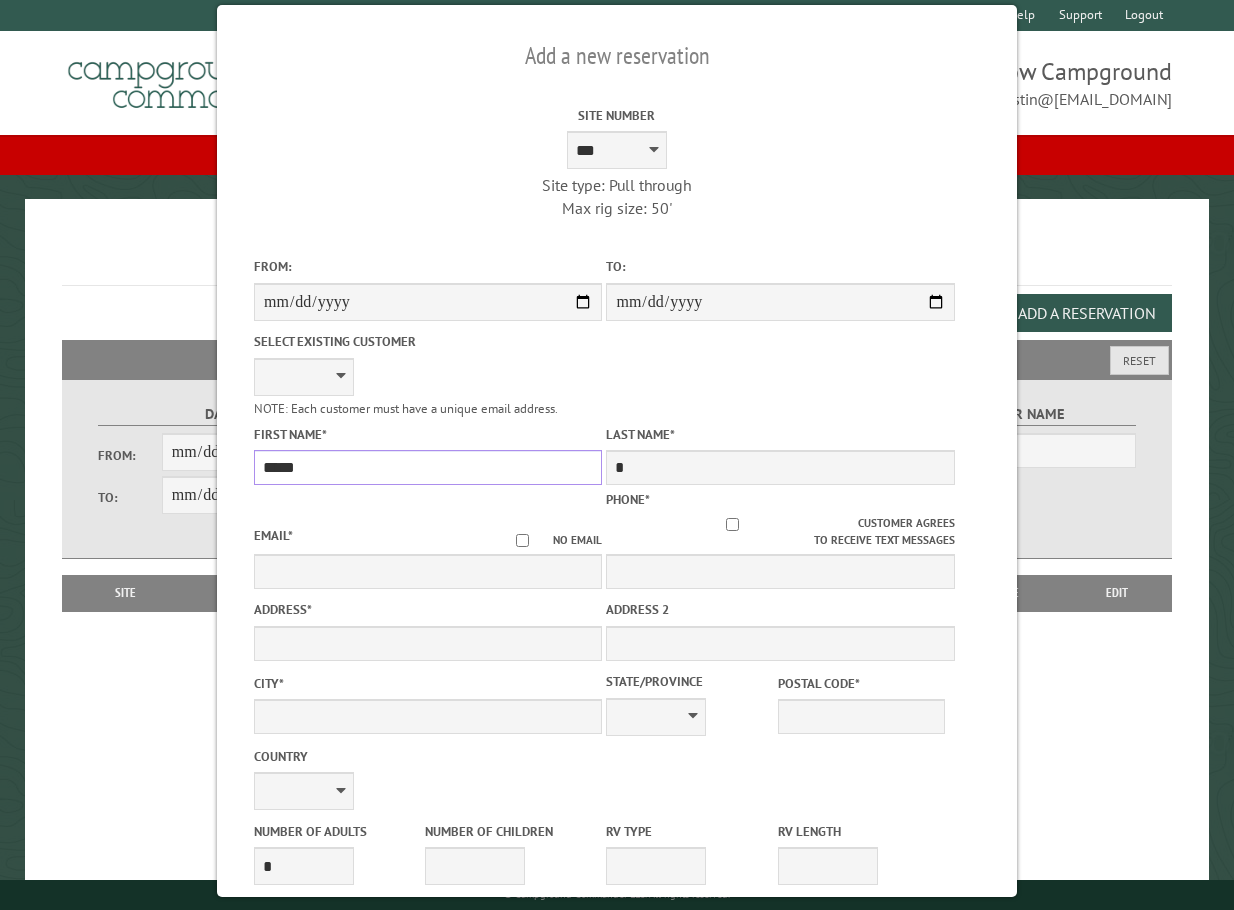 click on "*****" at bounding box center (428, 467) 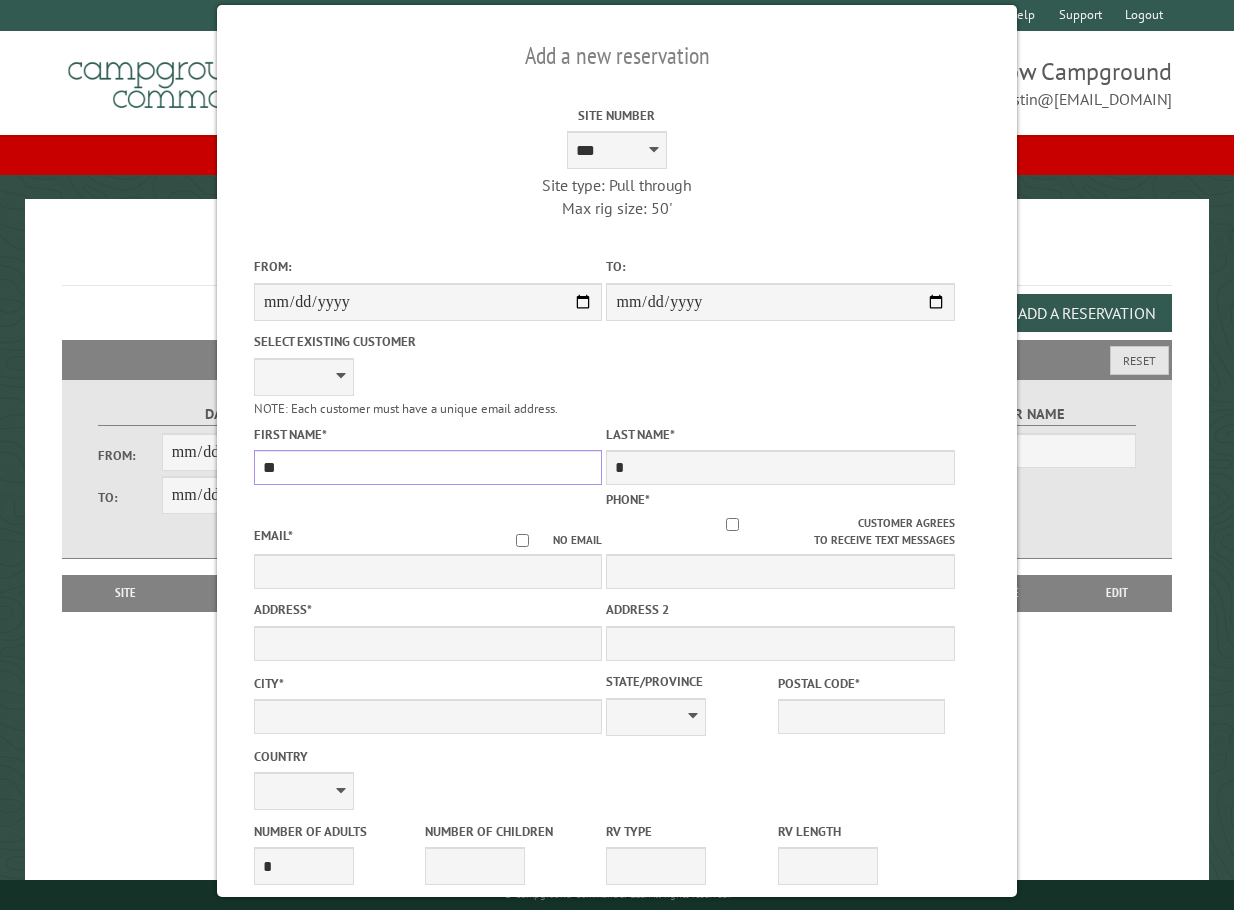 type on "*" 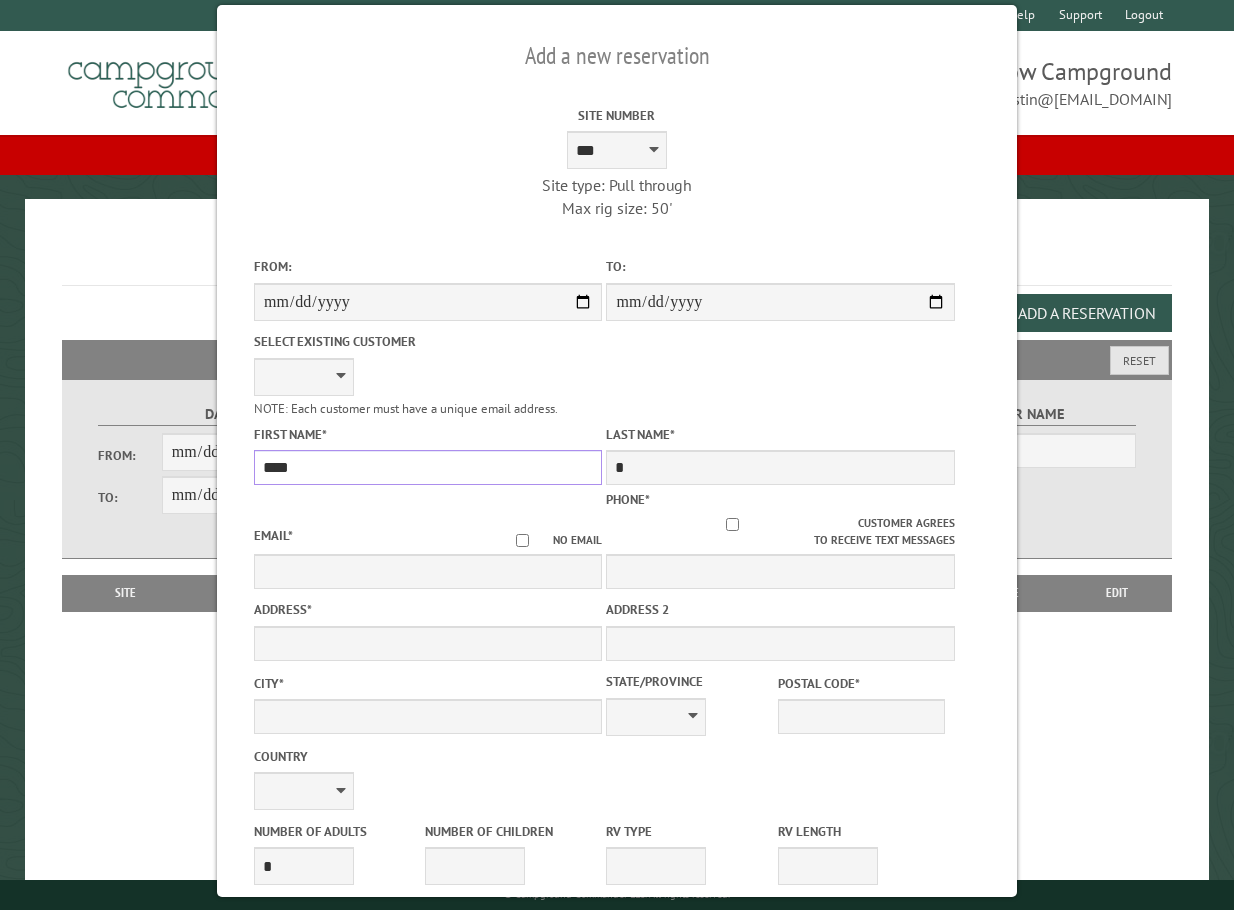 type on "****" 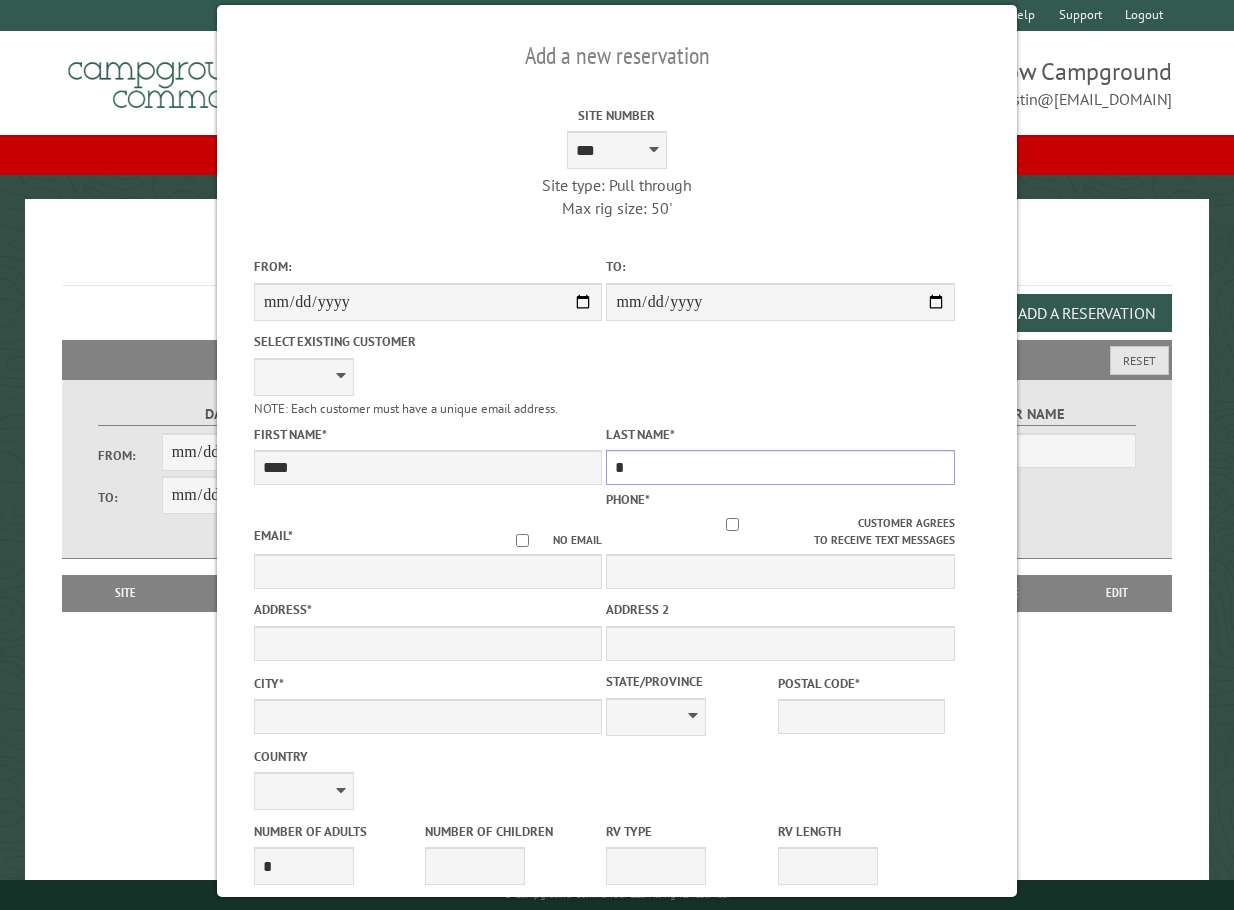 click on "*" at bounding box center [780, 467] 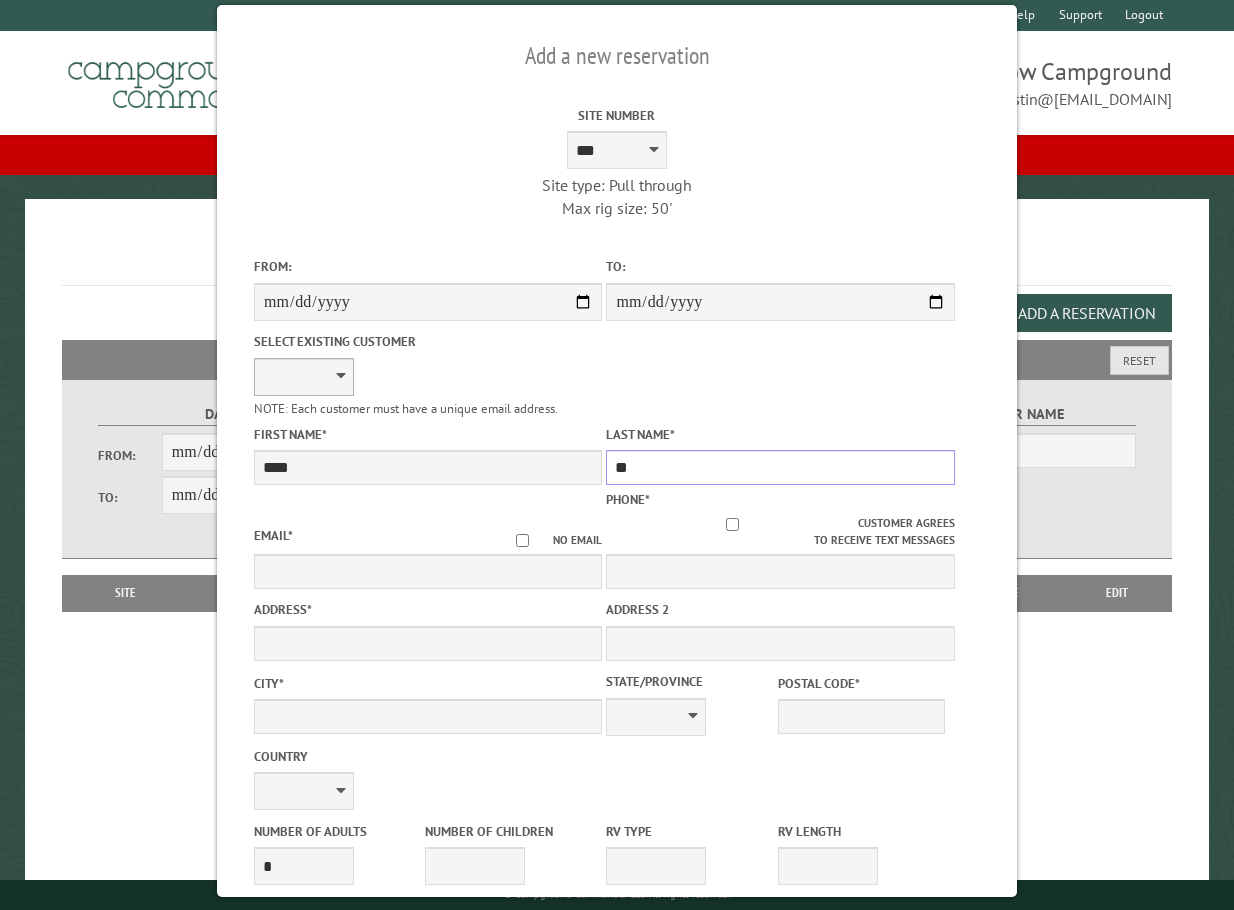 type on "**" 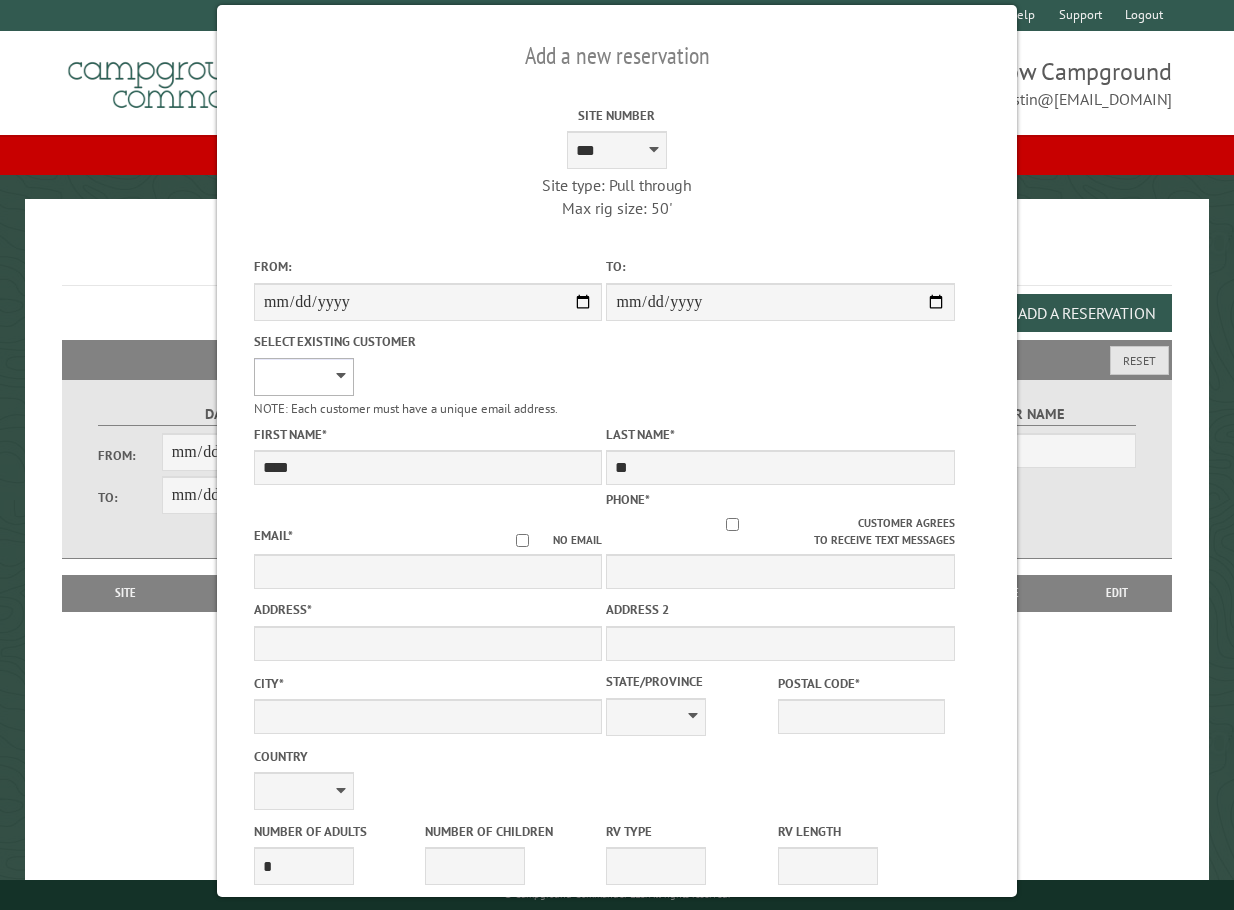 click on "**********" at bounding box center (304, 377) 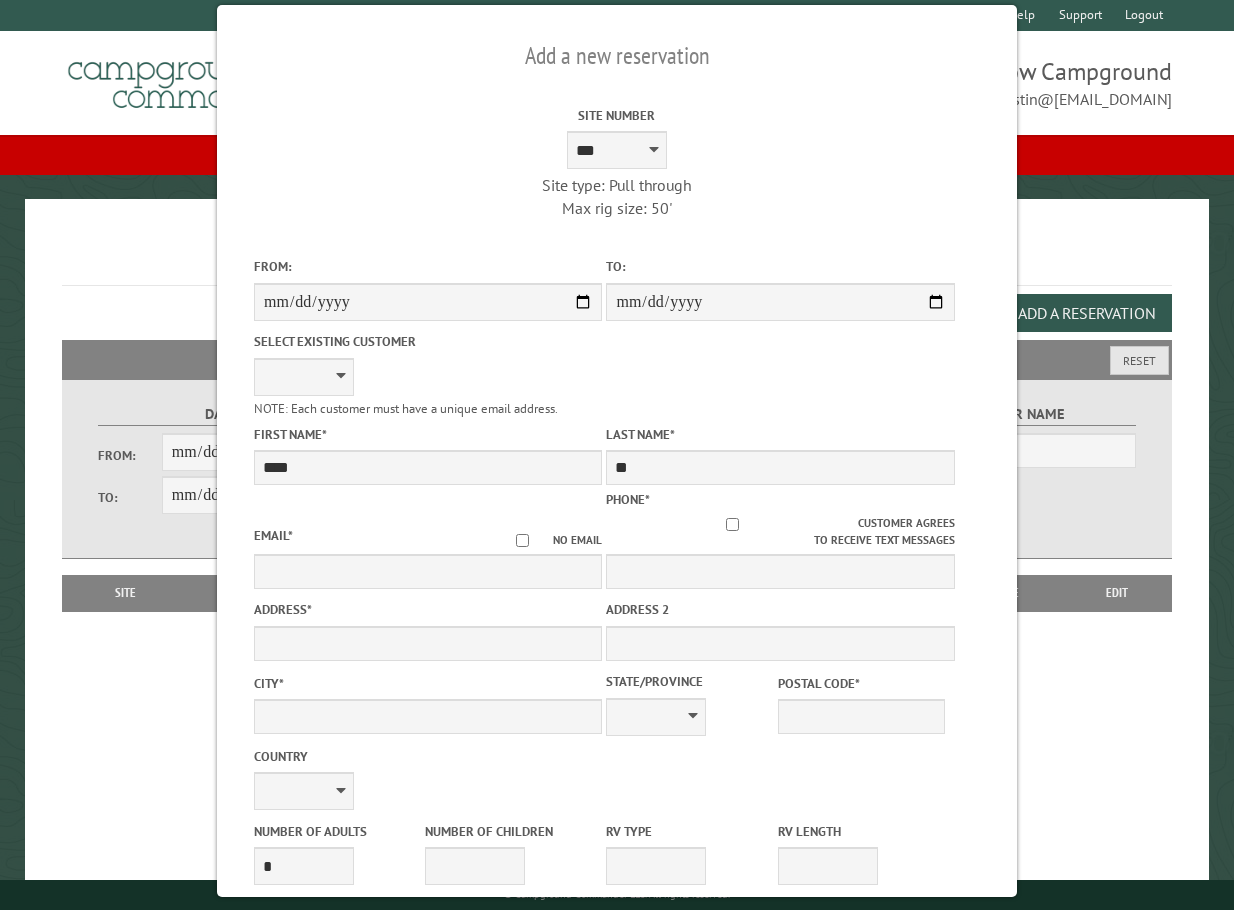click on "NOTE: Each customer must have a unique email address." at bounding box center (406, 408) 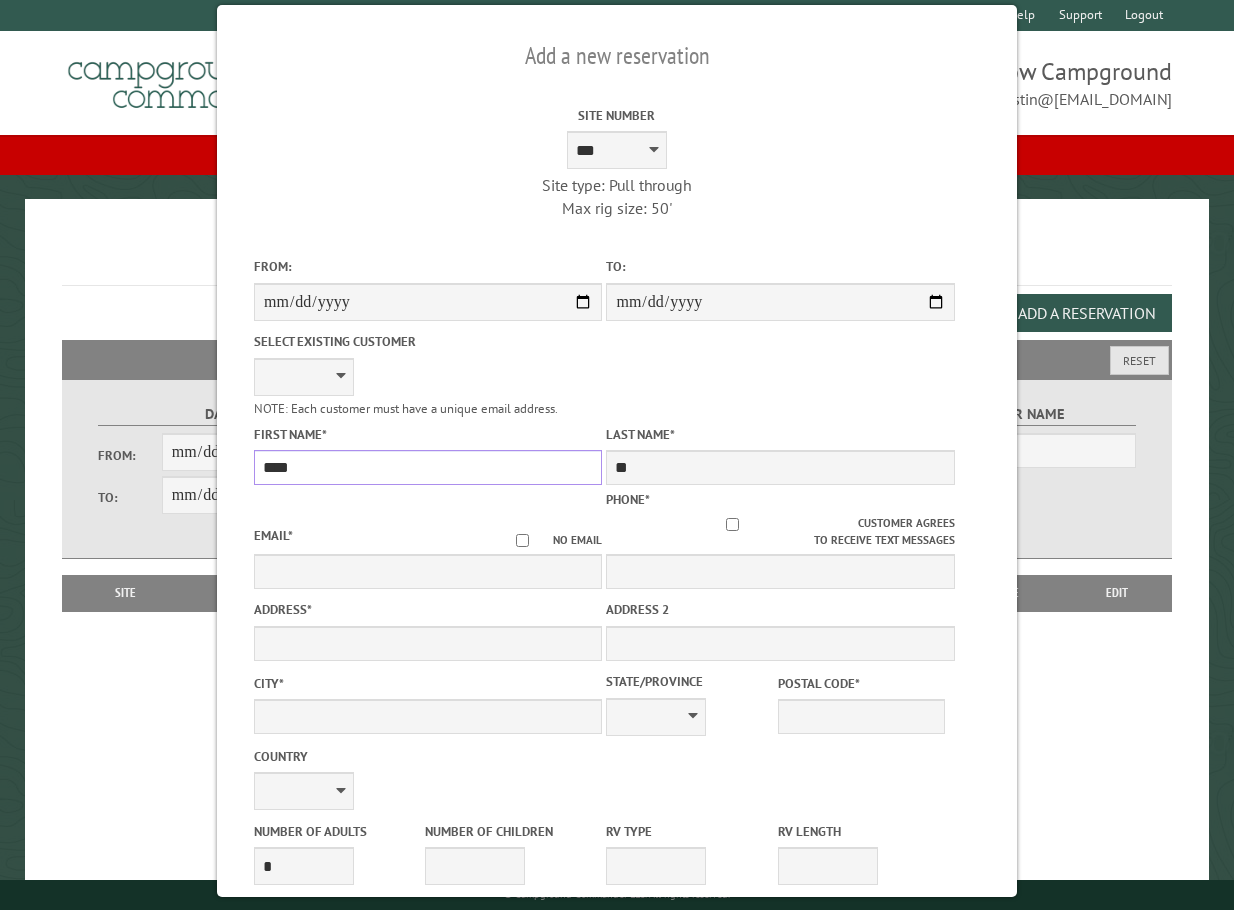 click on "****" at bounding box center (428, 467) 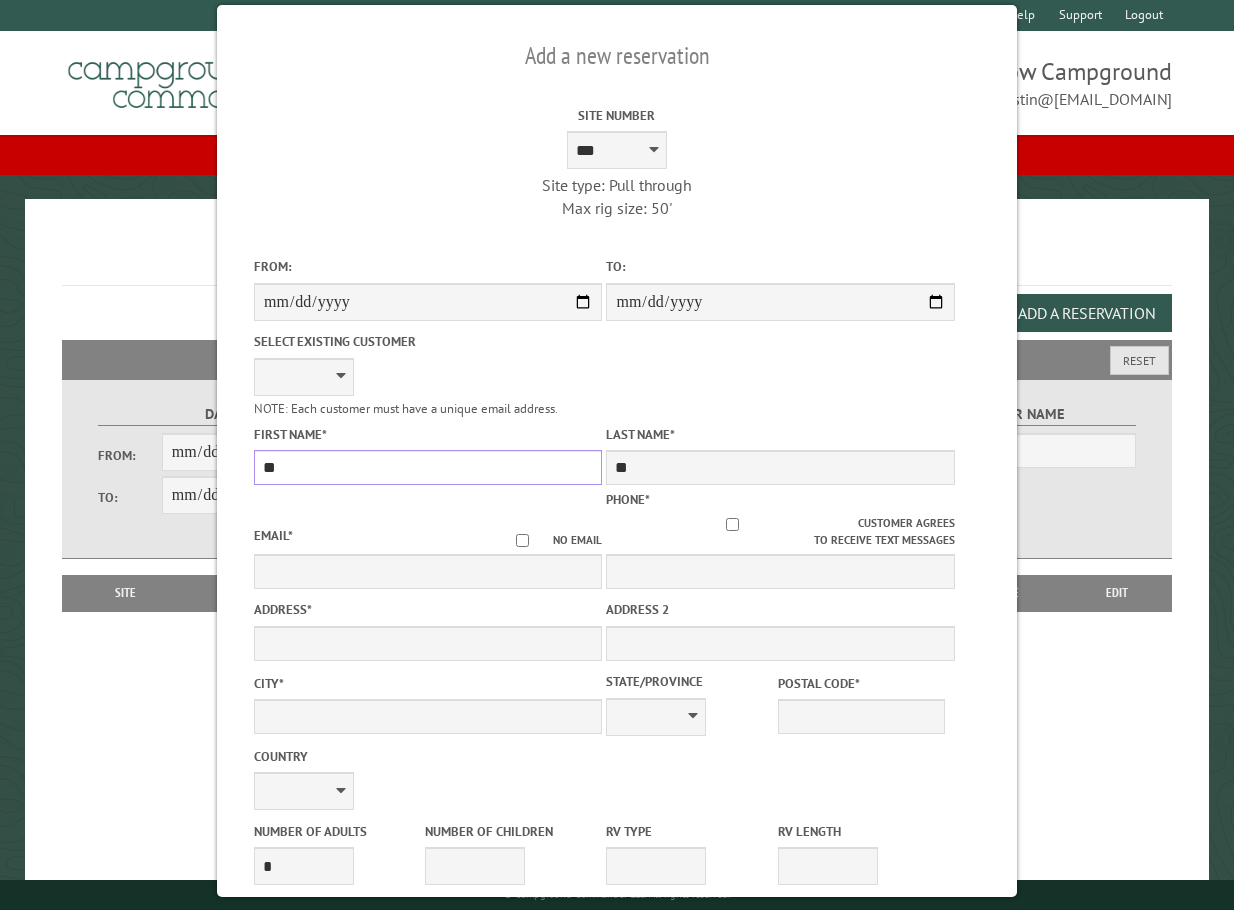 type on "*" 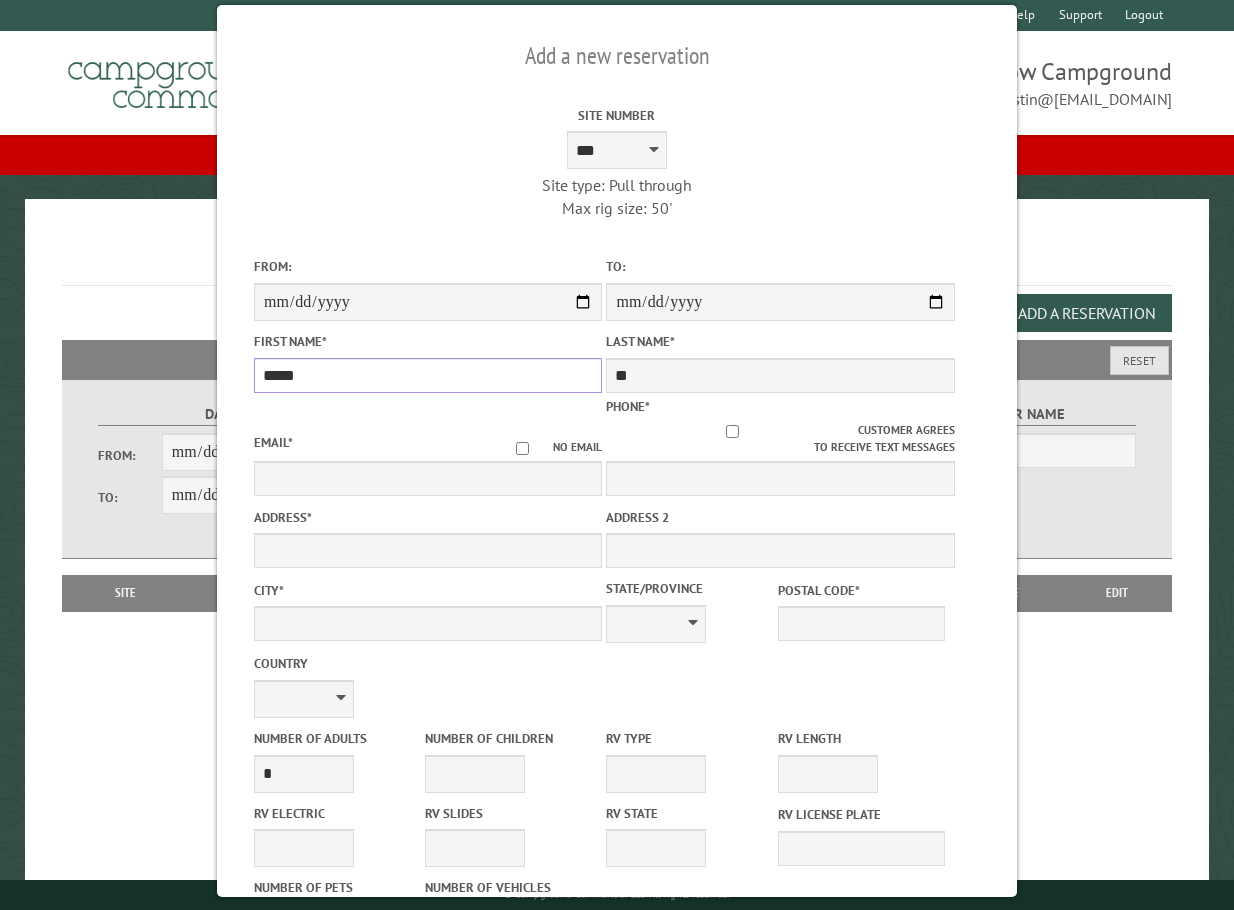 type on "*****" 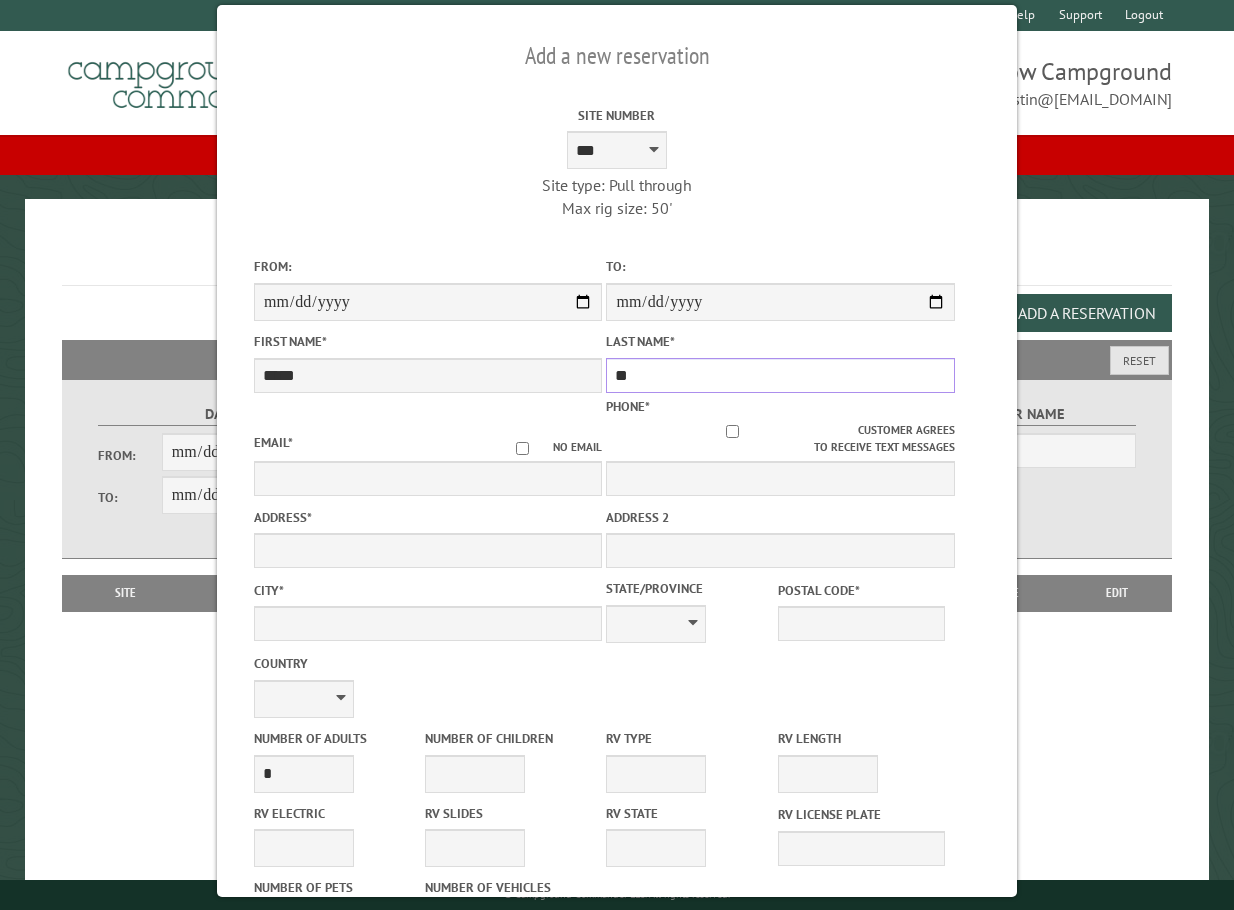 drag, startPoint x: 631, startPoint y: 384, endPoint x: 647, endPoint y: 365, distance: 24.839485 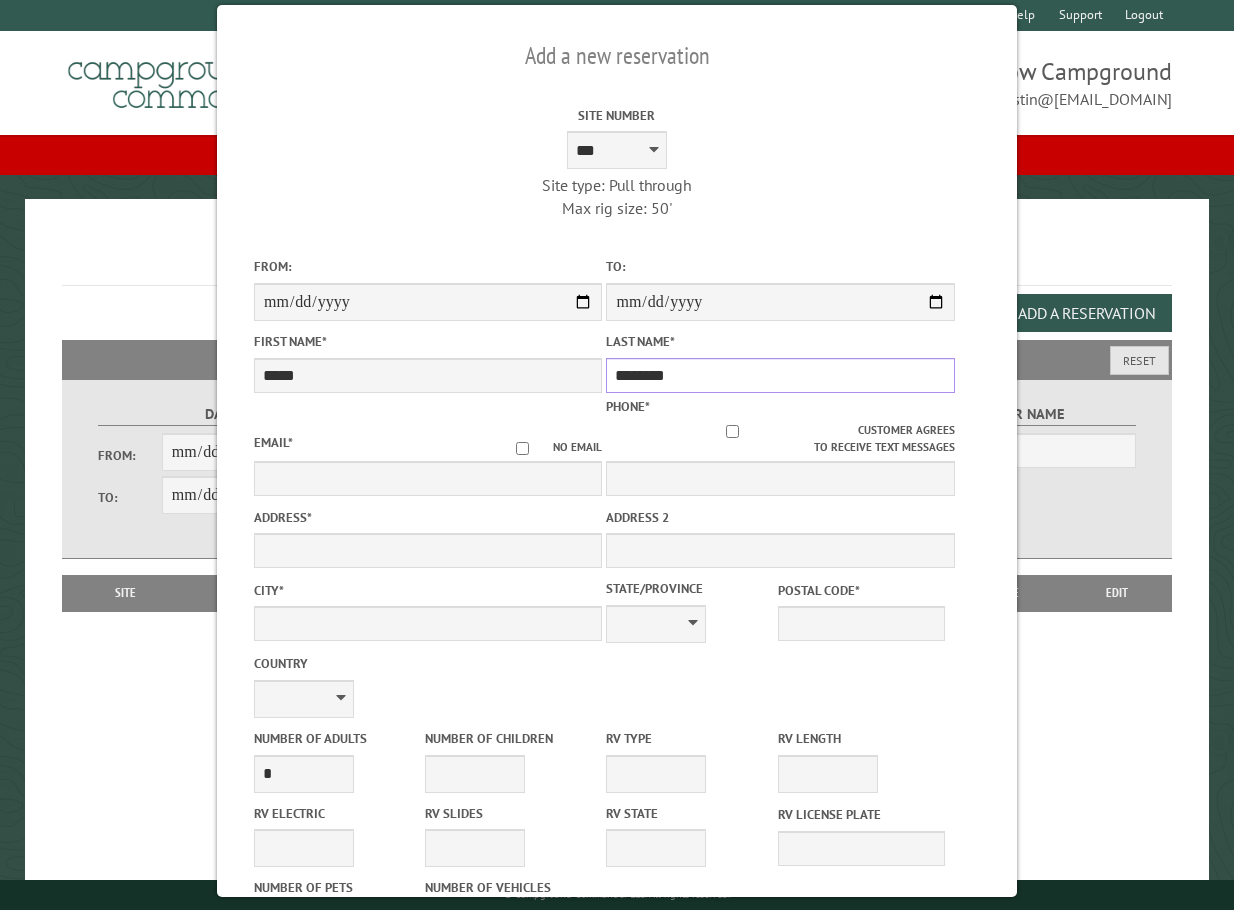 type on "********" 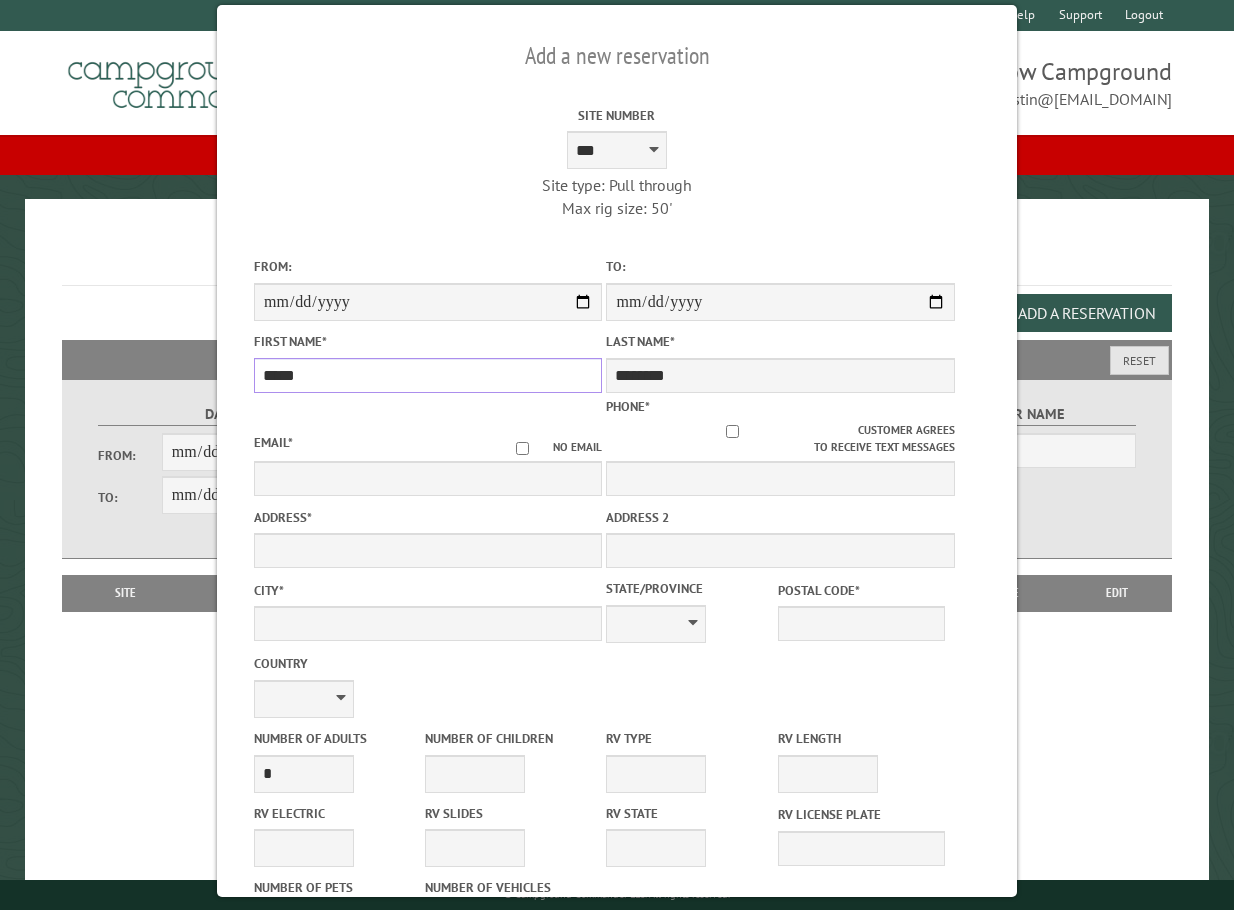 click on "*****" at bounding box center [428, 375] 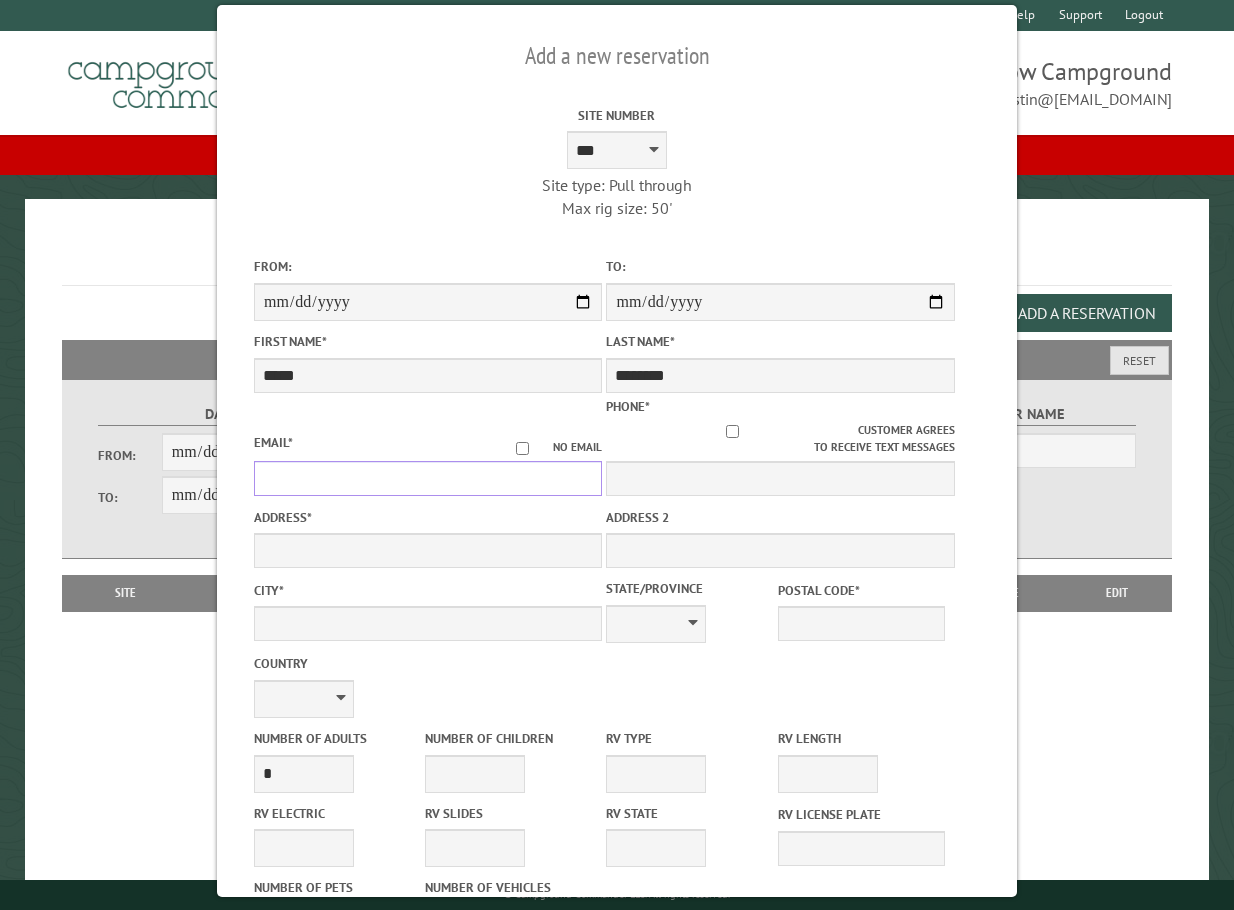 click on "Email *" at bounding box center [428, 478] 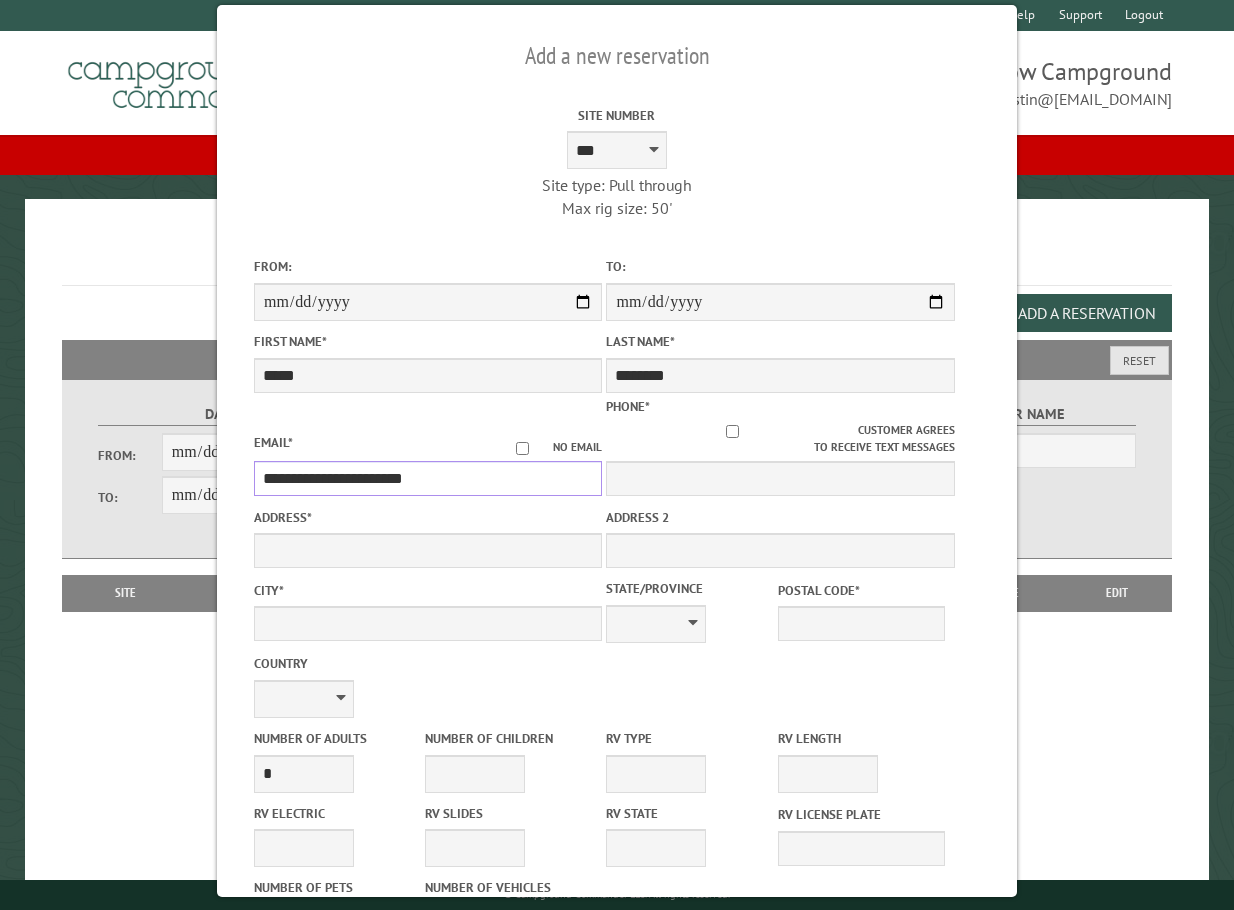 type on "**********" 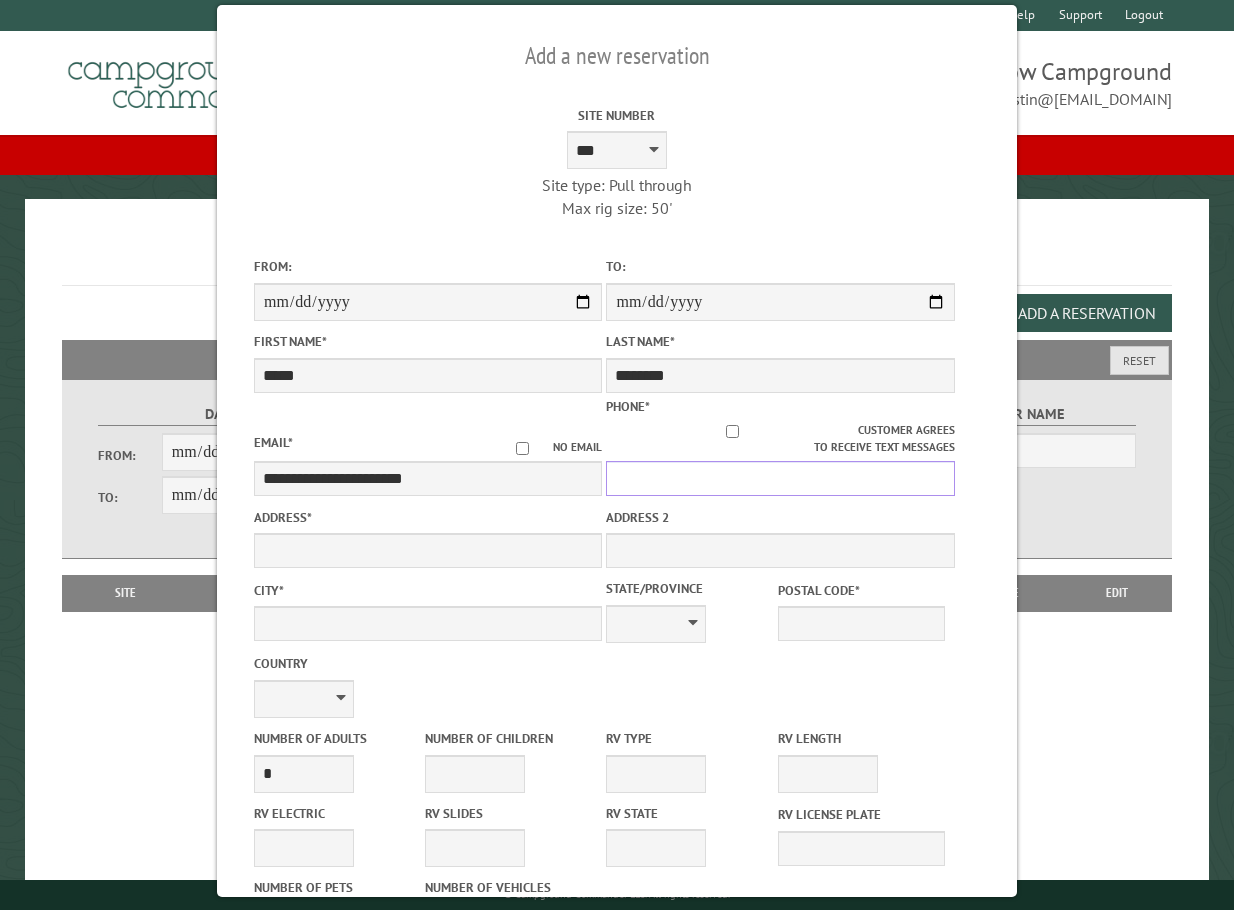 click on "Phone *" at bounding box center (780, 478) 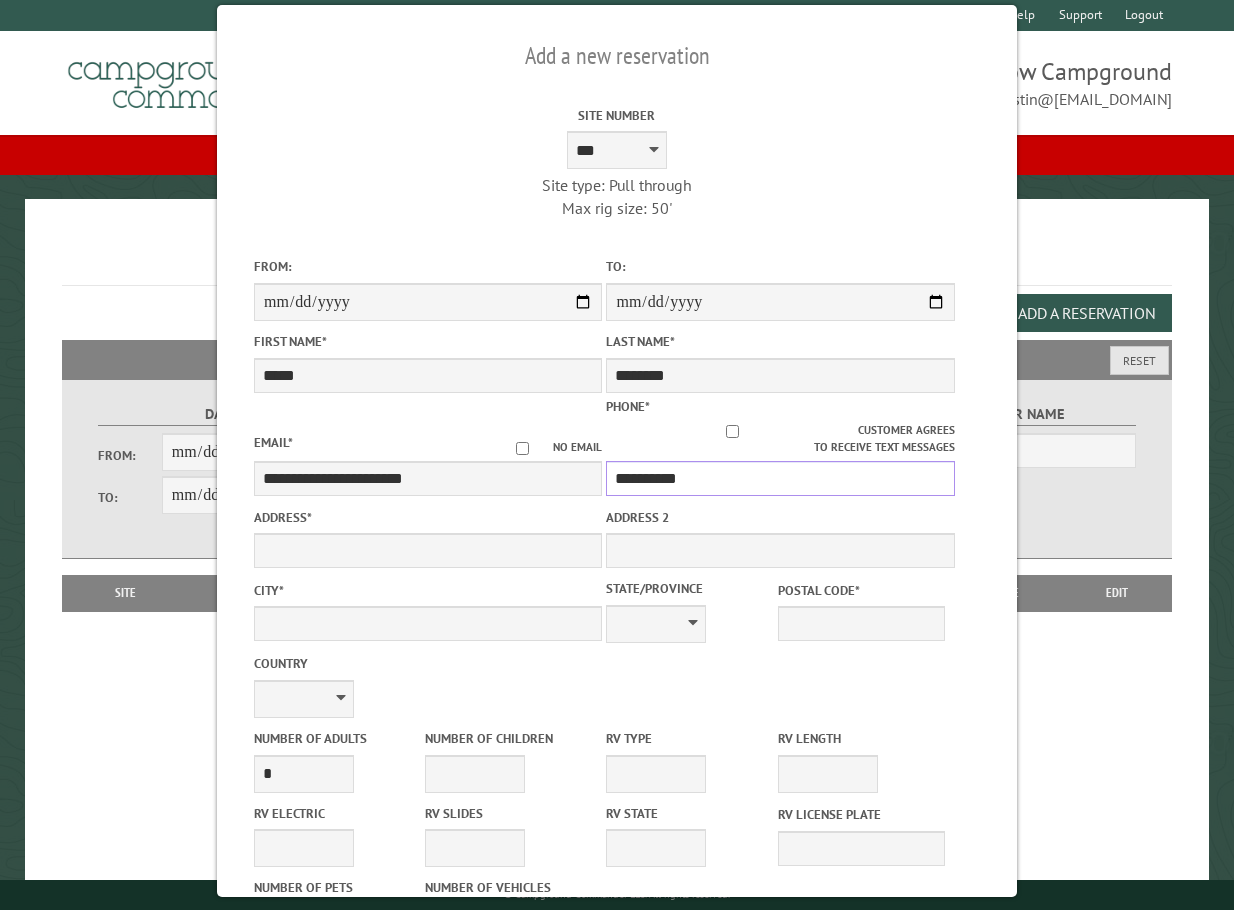 type on "**********" 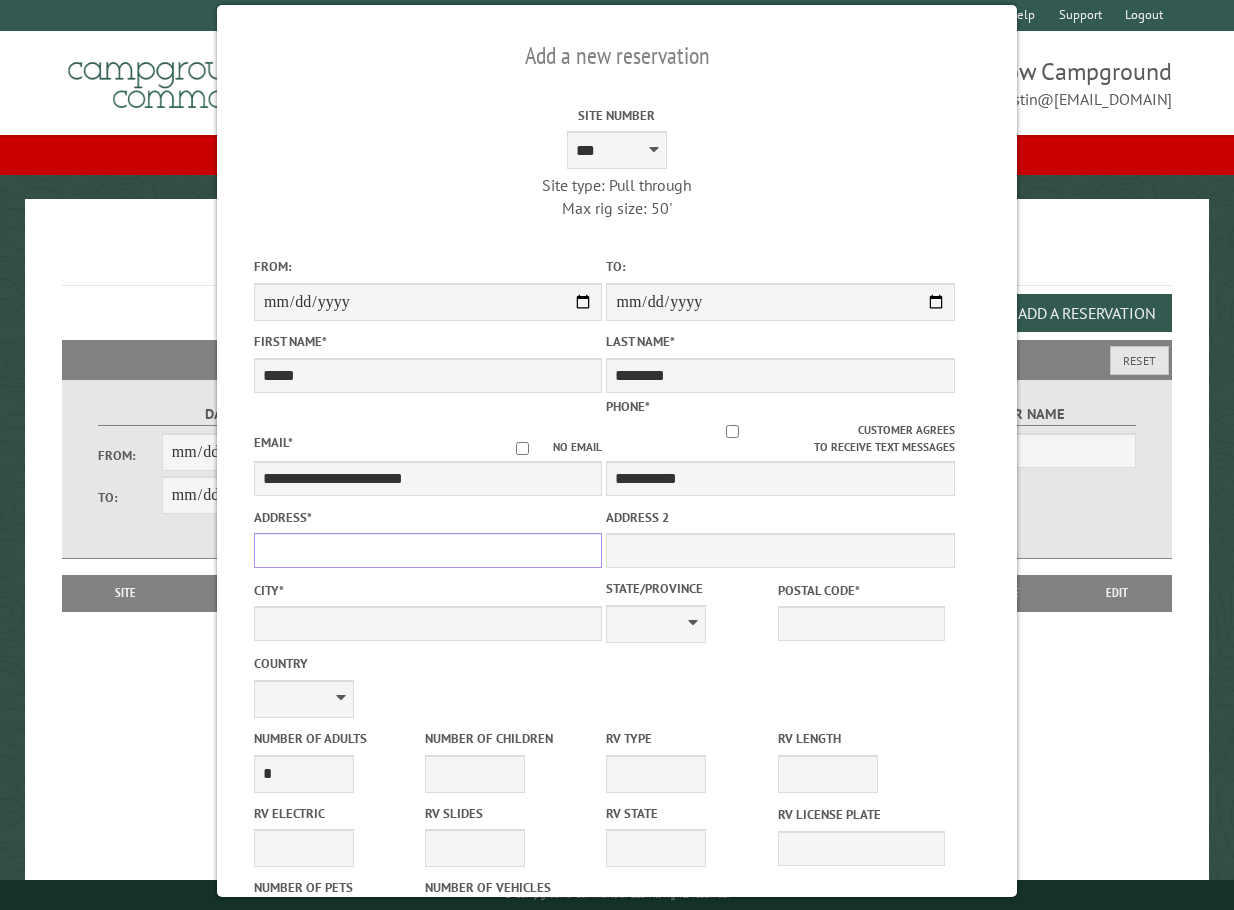 click on "Address *" at bounding box center [428, 550] 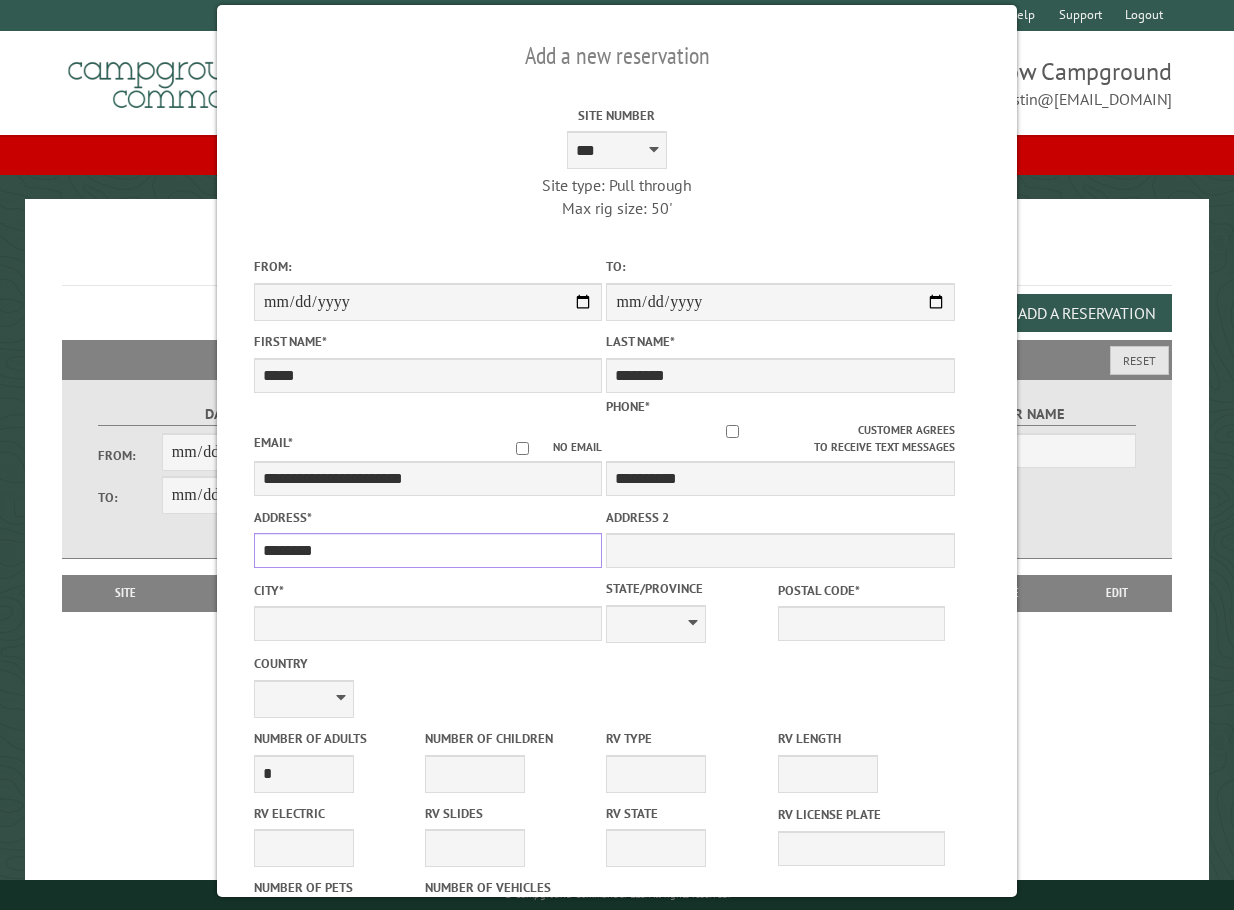 type on "********" 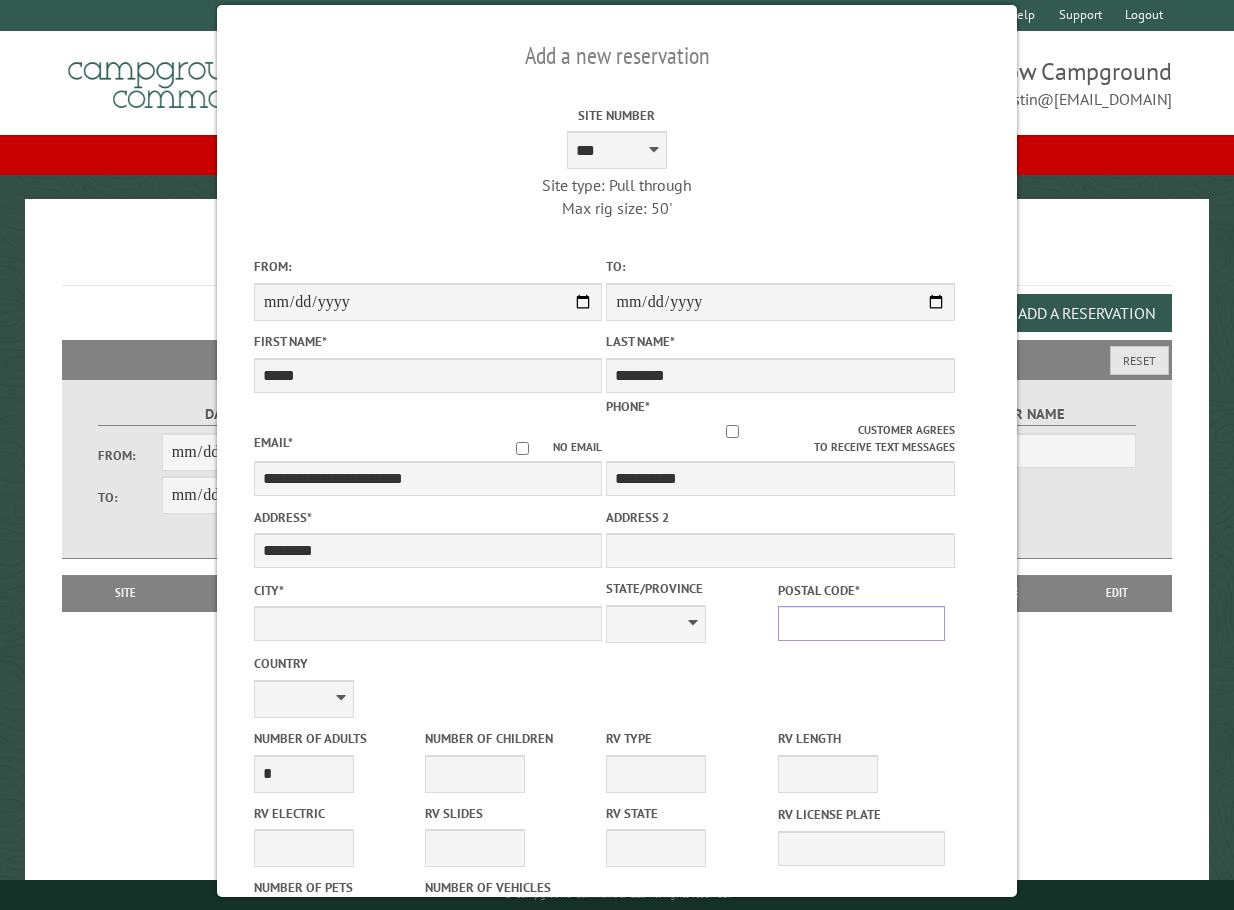 click on "Postal Code *" at bounding box center [861, 623] 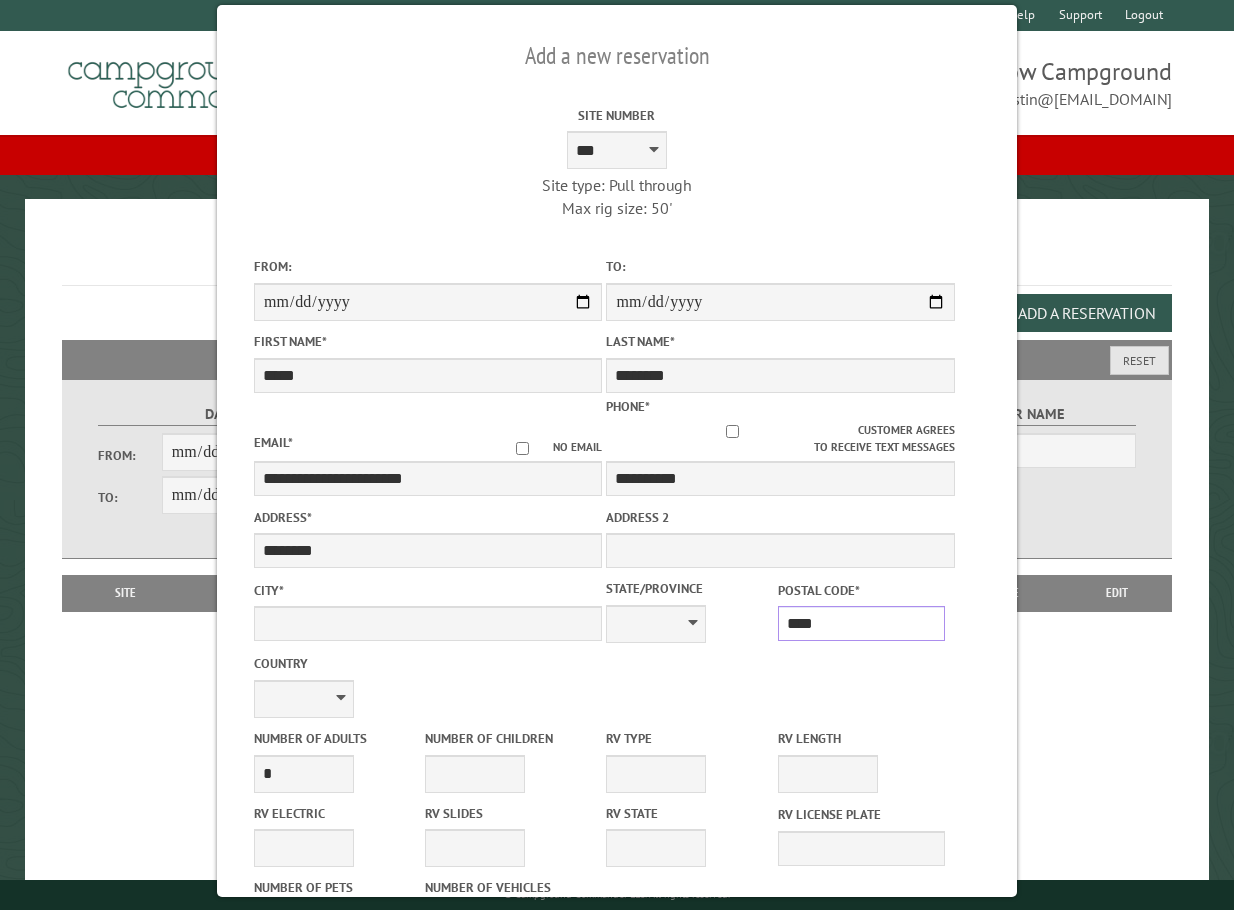 type on "*****" 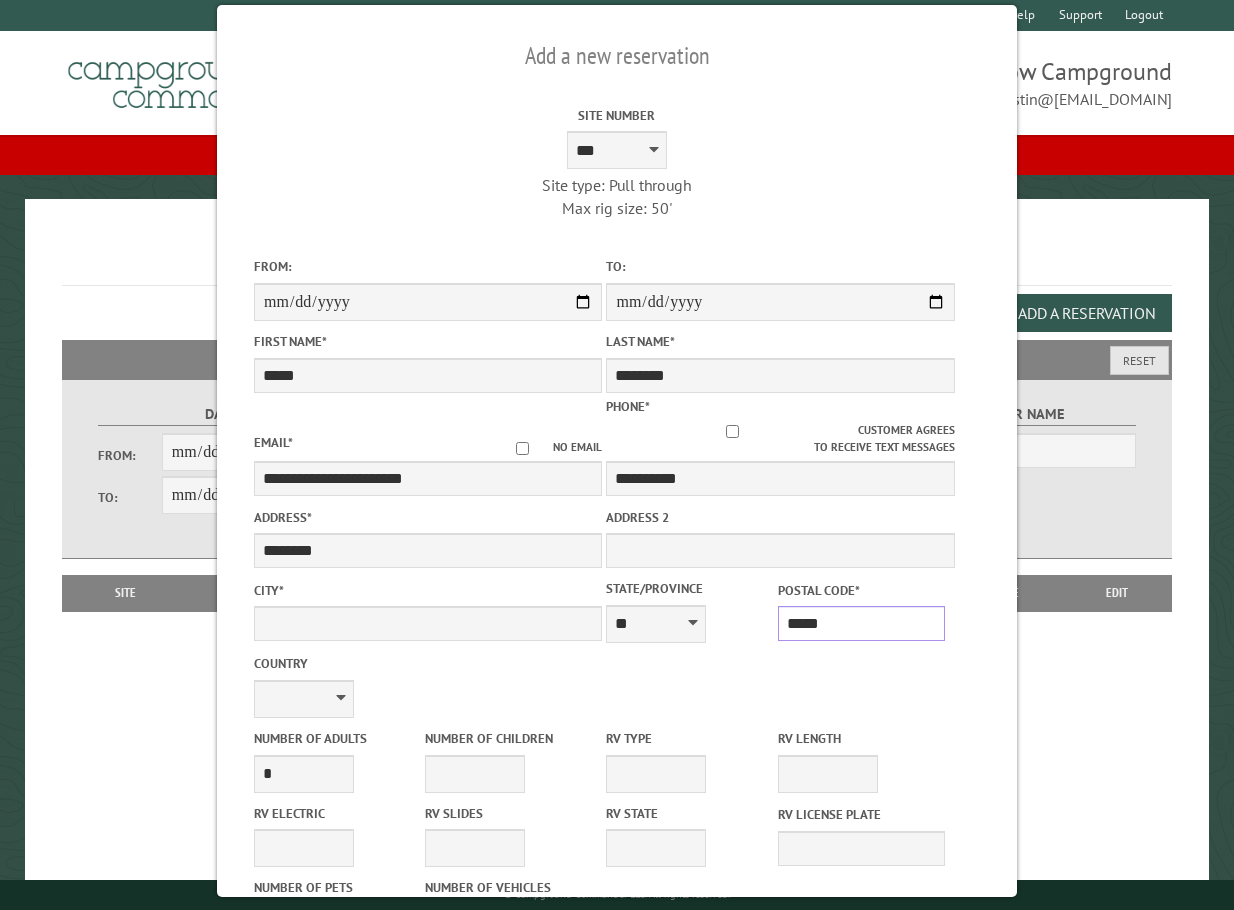type on "**********" 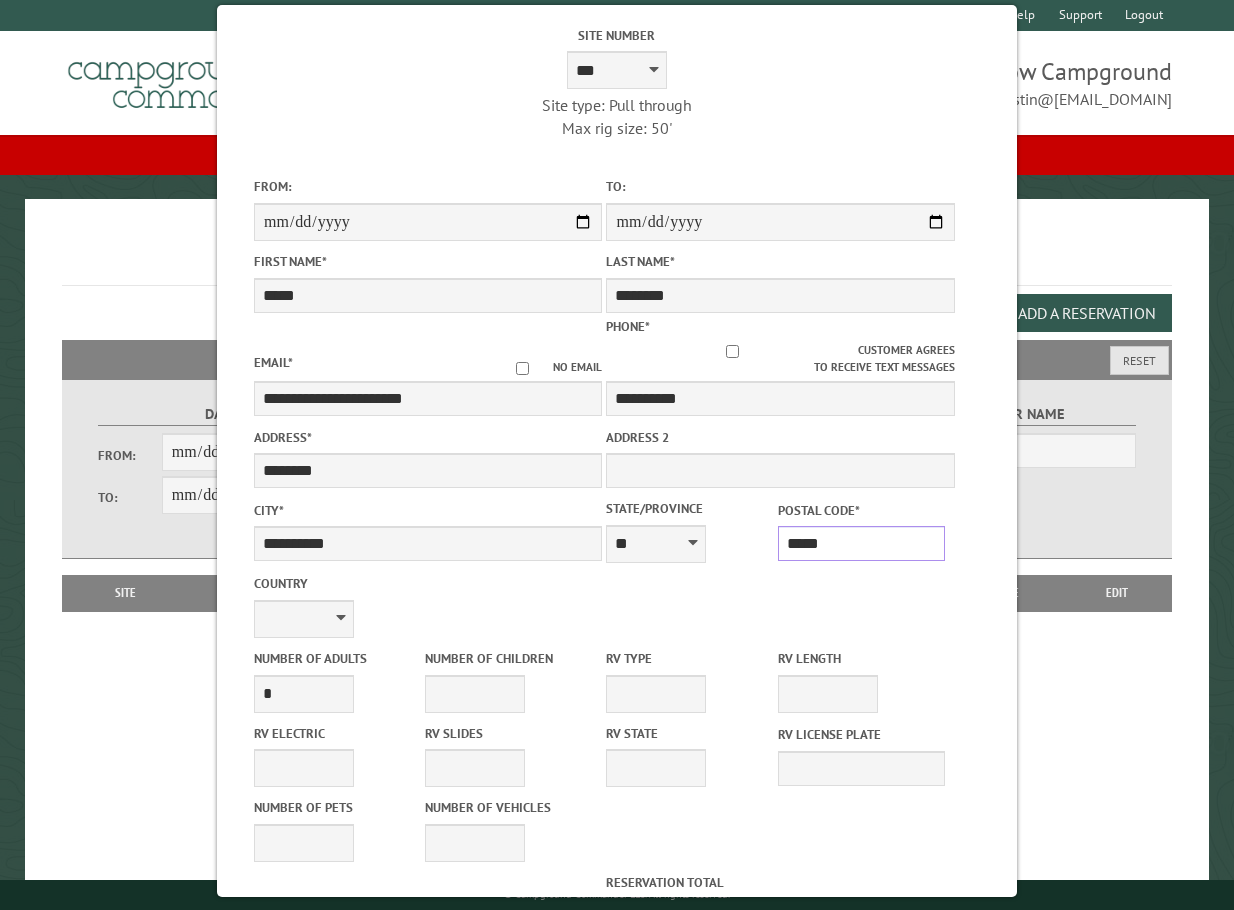 scroll, scrollTop: 200, scrollLeft: 0, axis: vertical 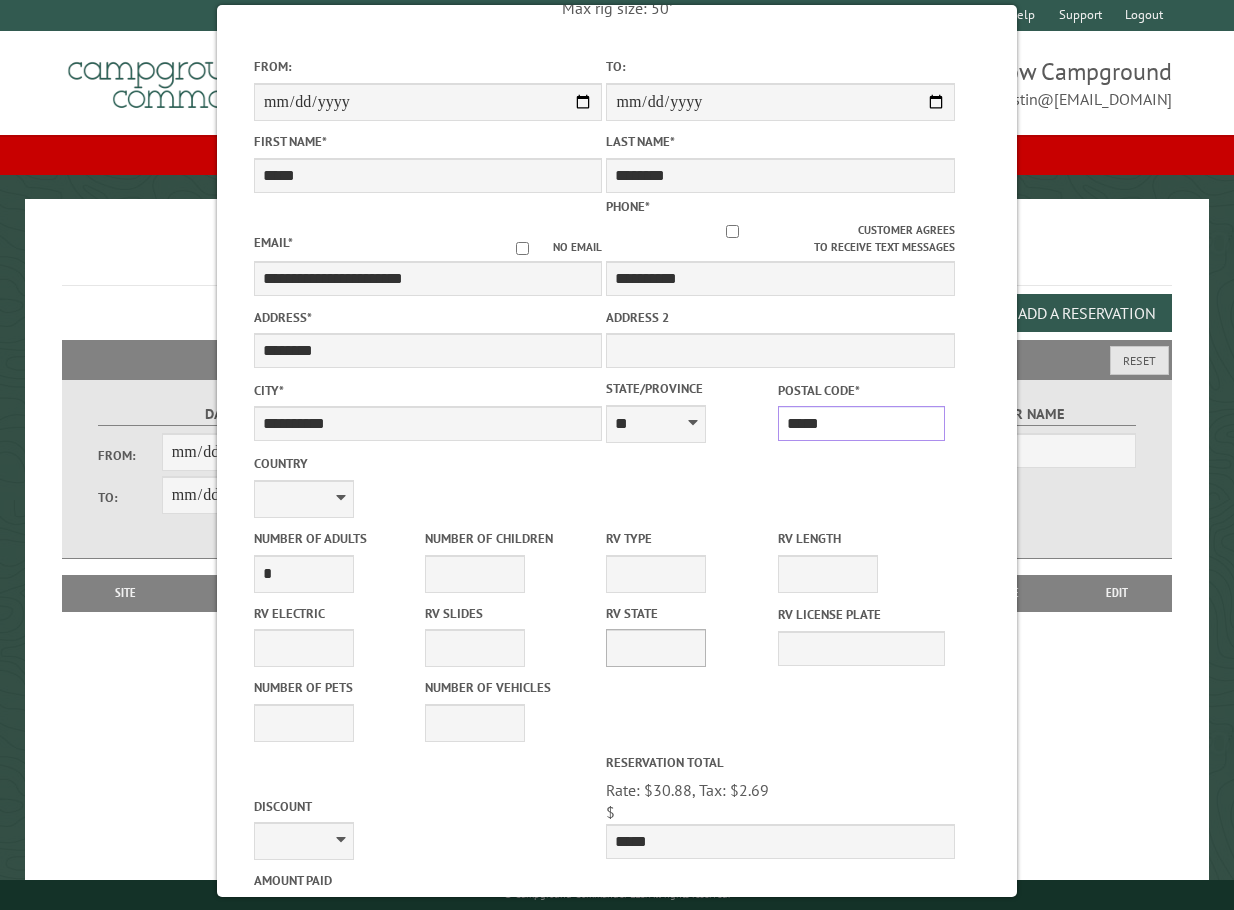 type on "*****" 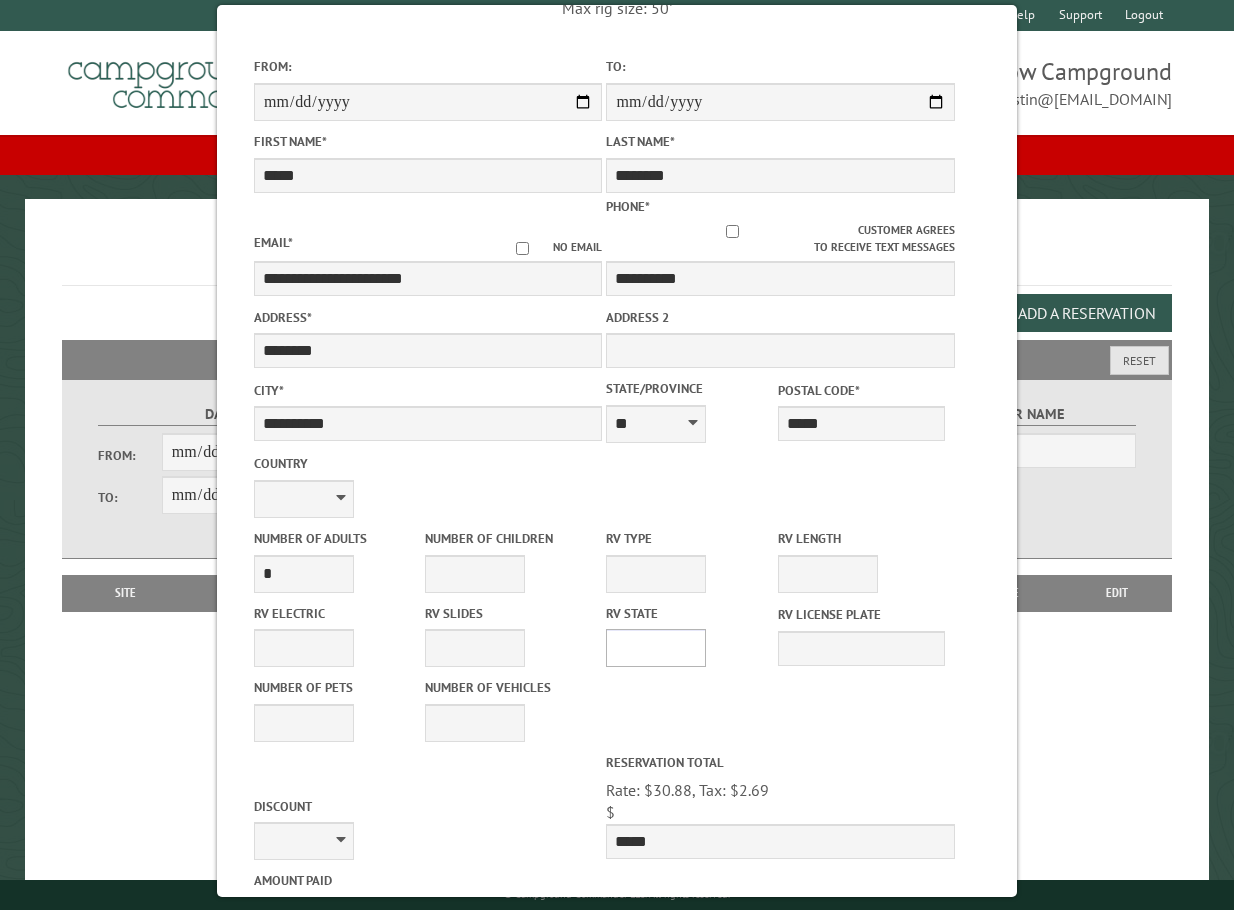 click on "** ** ** ** ** ** ** ** ** ** ** ** ** ** ** ** ** ** ** ** ** ** ** ** ** ** ** ** ** ** ** ** ** ** ** ** ** ** ** ** ** ** ** ** ** ** ** ** ** ** ** ** ** ** ** ** ** ** ** ** ** ** ** **" at bounding box center [656, 648] 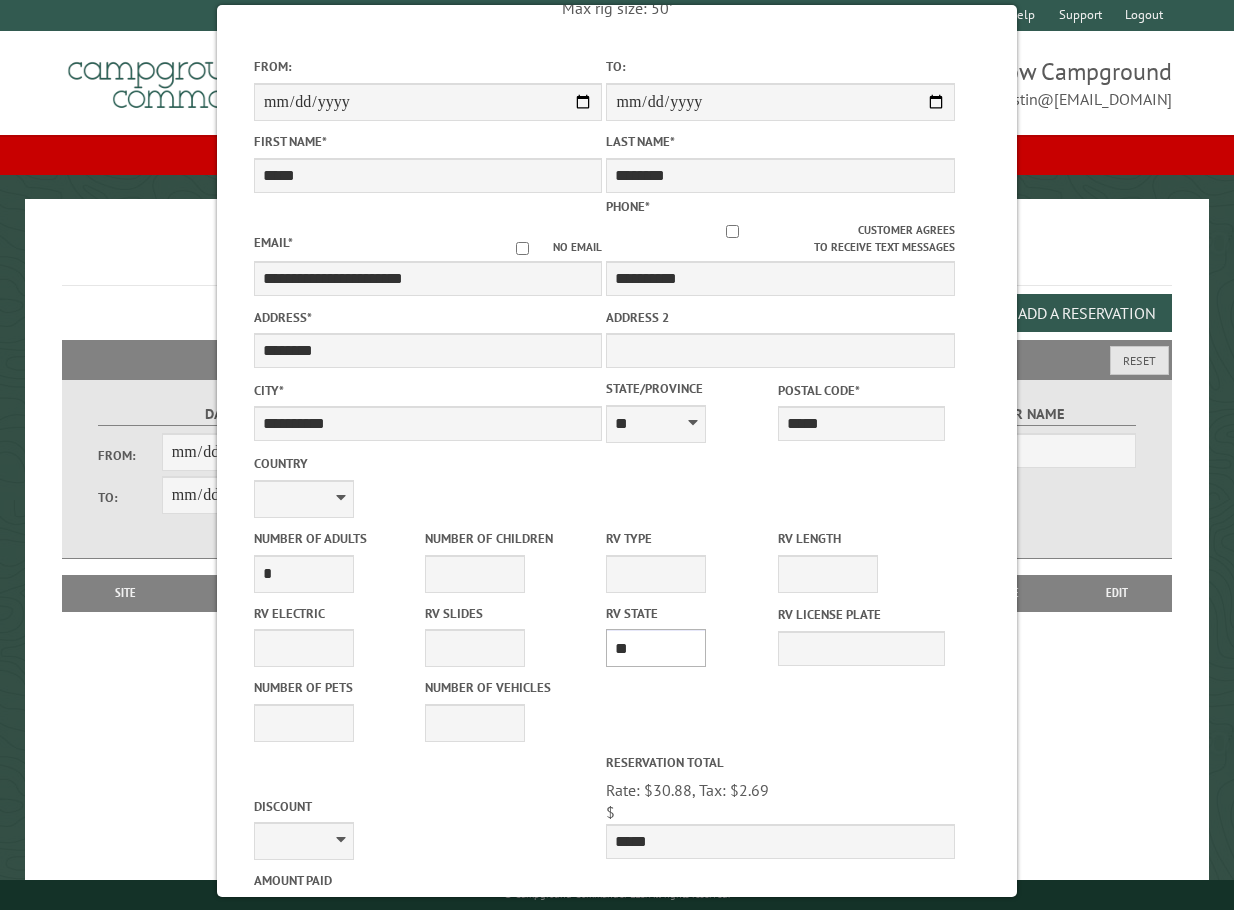 click on "** ** ** ** ** ** ** ** ** ** ** ** ** ** ** ** ** ** ** ** ** ** ** ** ** ** ** ** ** ** ** ** ** ** ** ** ** ** ** ** ** ** ** ** ** ** ** ** ** ** ** ** ** ** ** ** ** ** ** ** ** ** ** **" at bounding box center [656, 648] 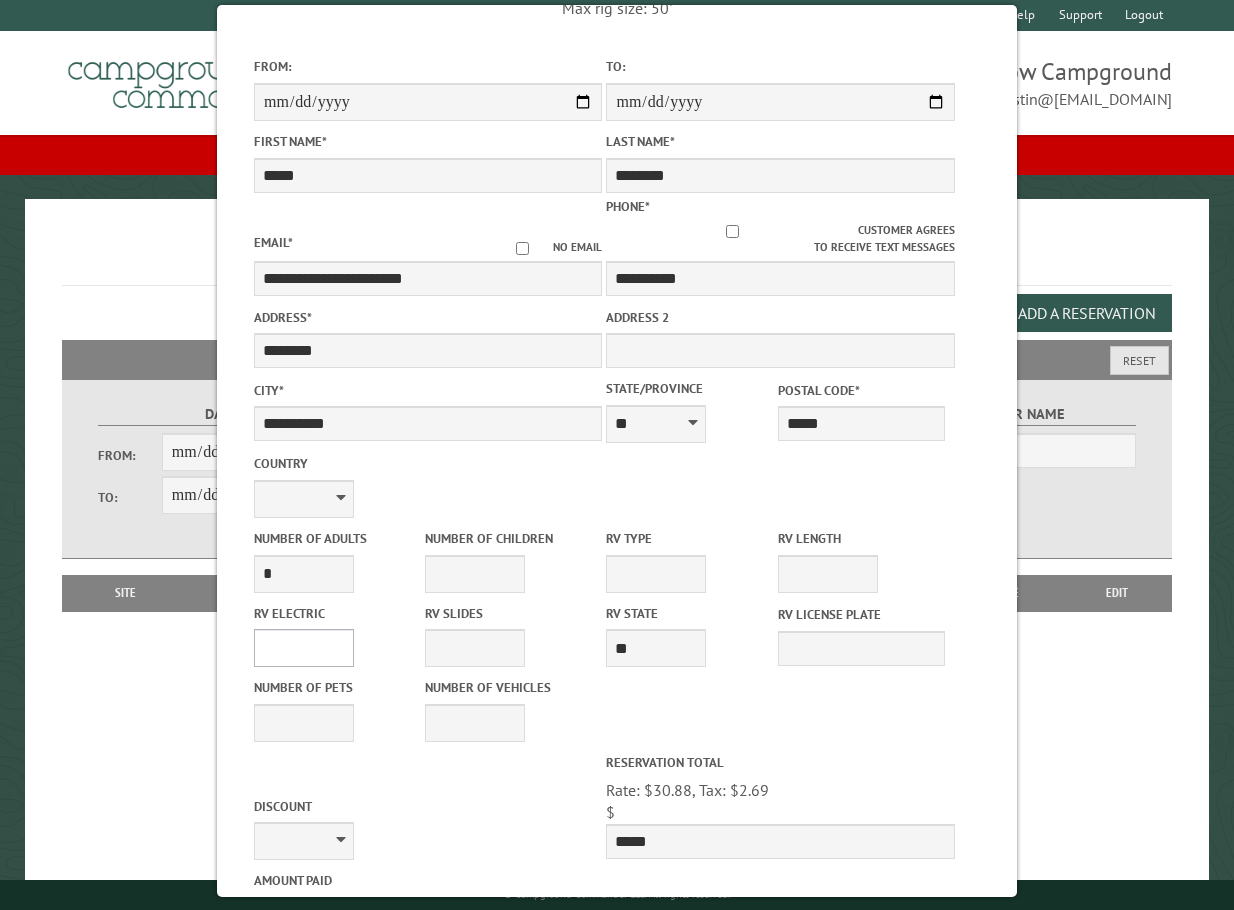 click on "**** *** *** ***" at bounding box center [304, 648] 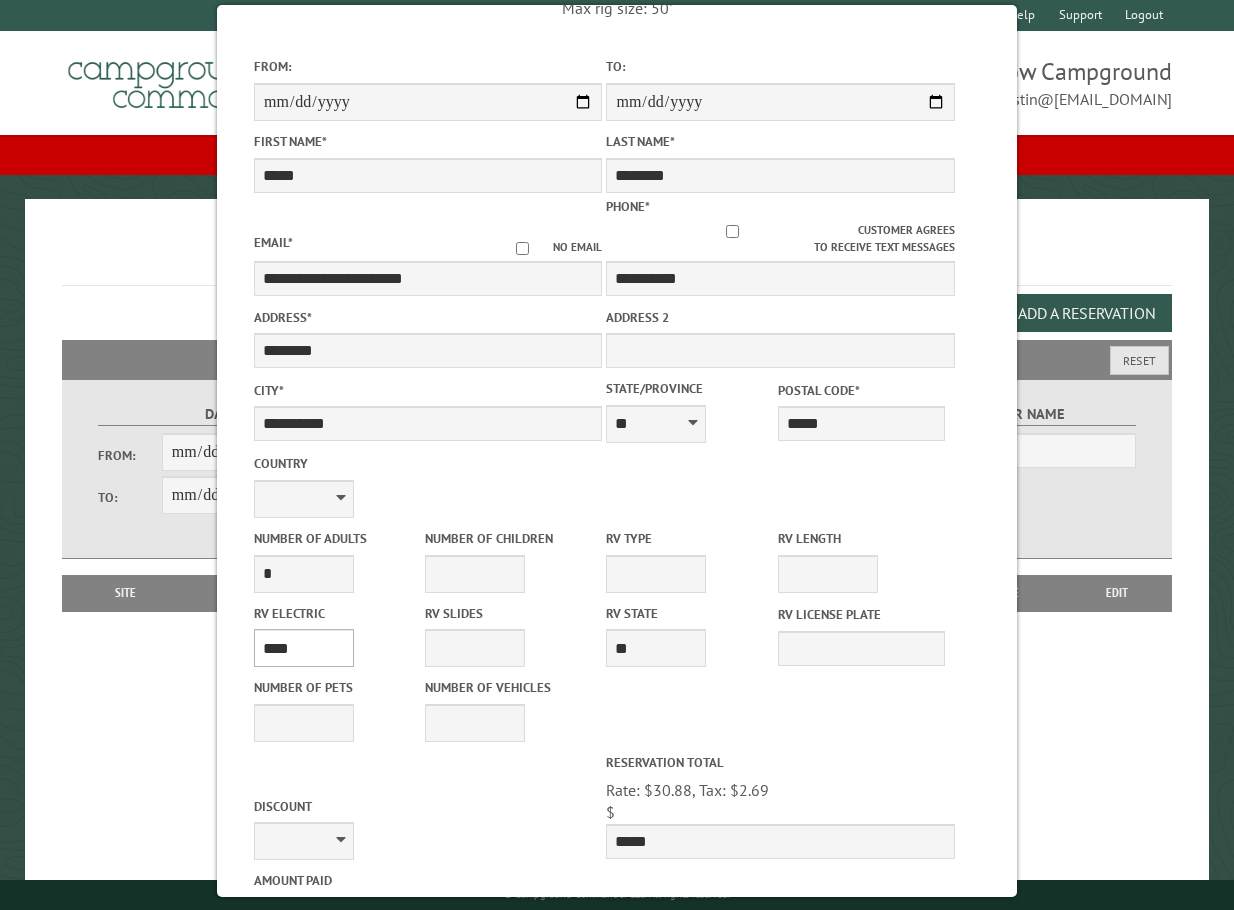 click on "**** *** *** ***" at bounding box center (304, 648) 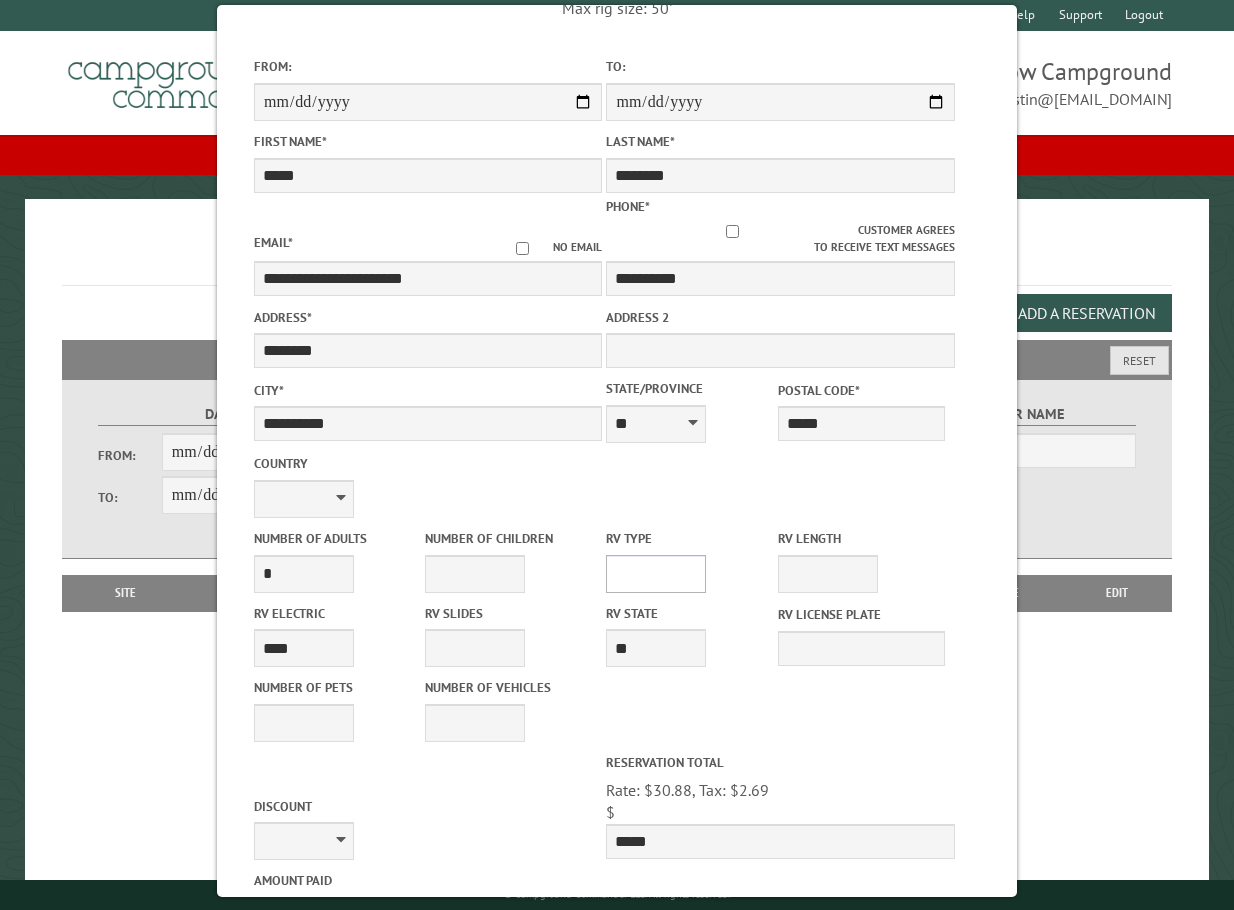 click on "**********" at bounding box center [656, 574] 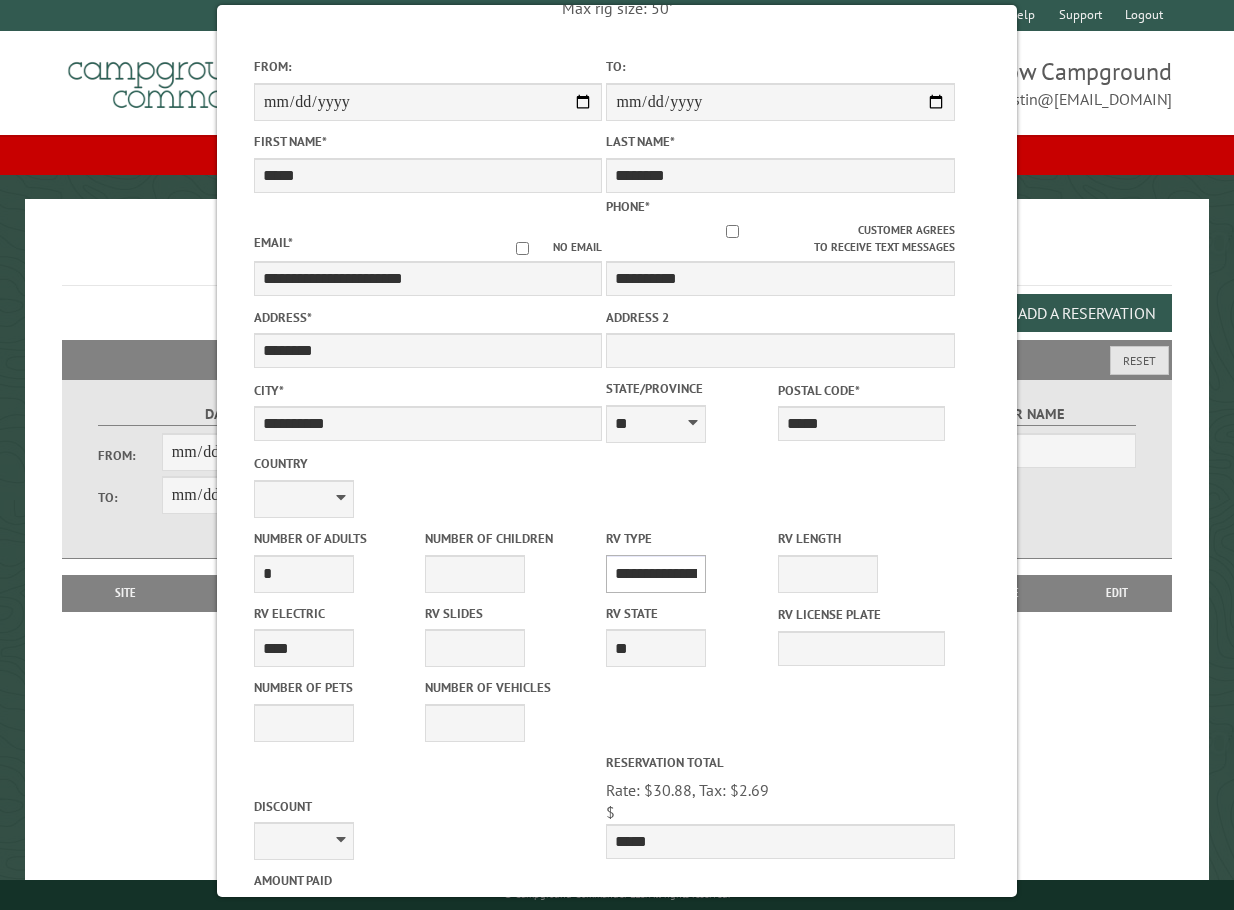 click on "**********" at bounding box center [656, 574] 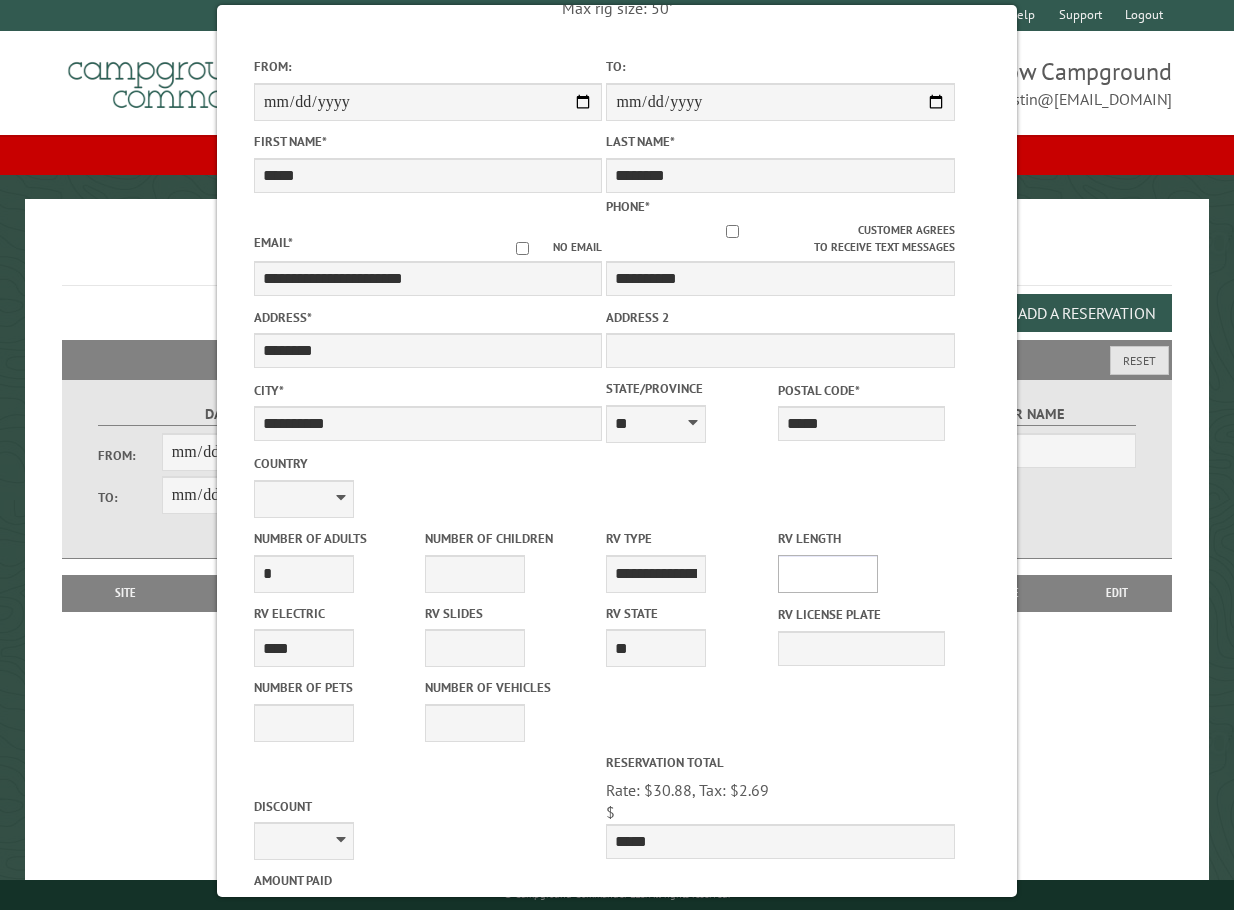 click on "* ** ** ** ** ** ** ** ** ** ** **" at bounding box center [828, 574] 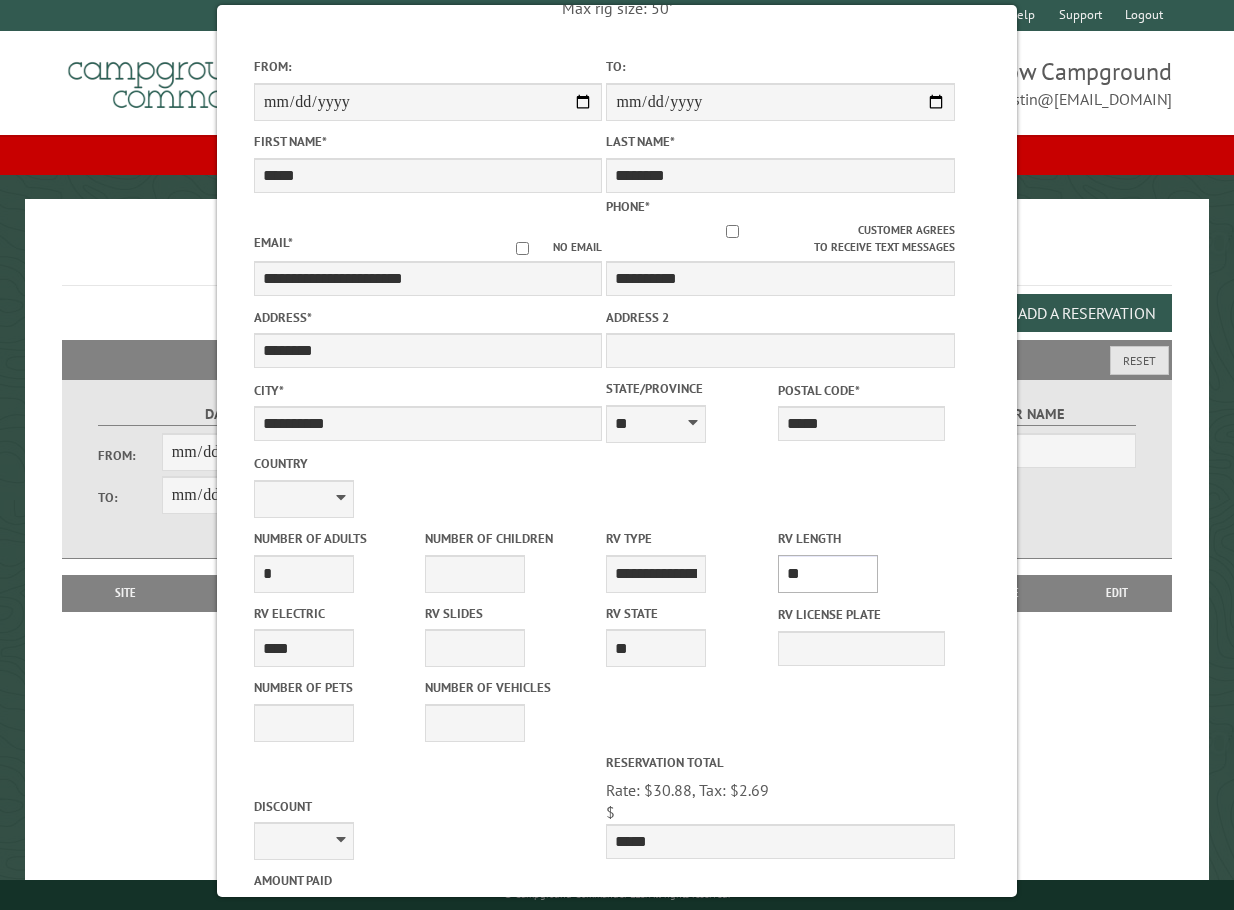 click on "* ** ** ** ** ** ** ** ** ** ** **" at bounding box center [828, 574] 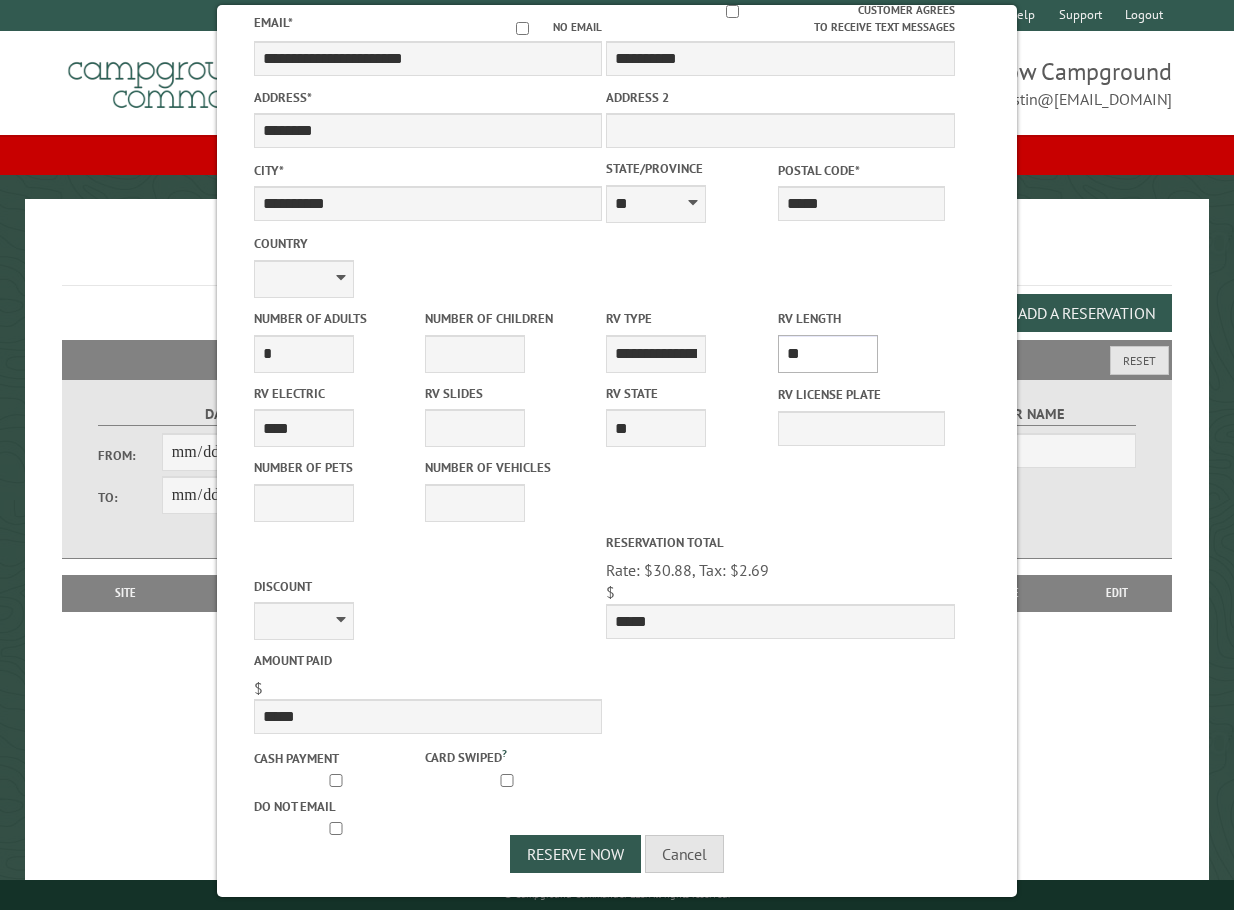 scroll, scrollTop: 421, scrollLeft: 0, axis: vertical 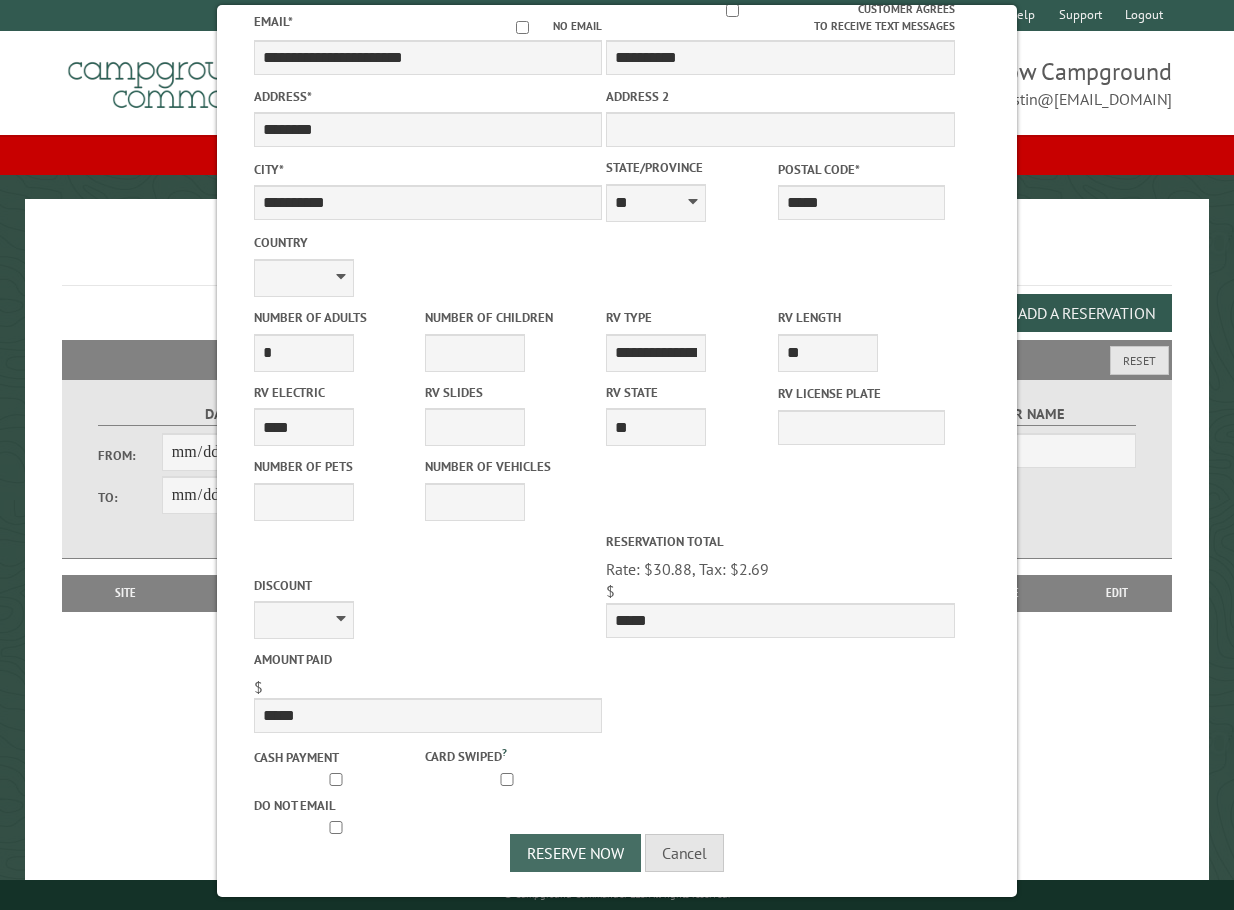 click on "Reserve Now" at bounding box center [575, 853] 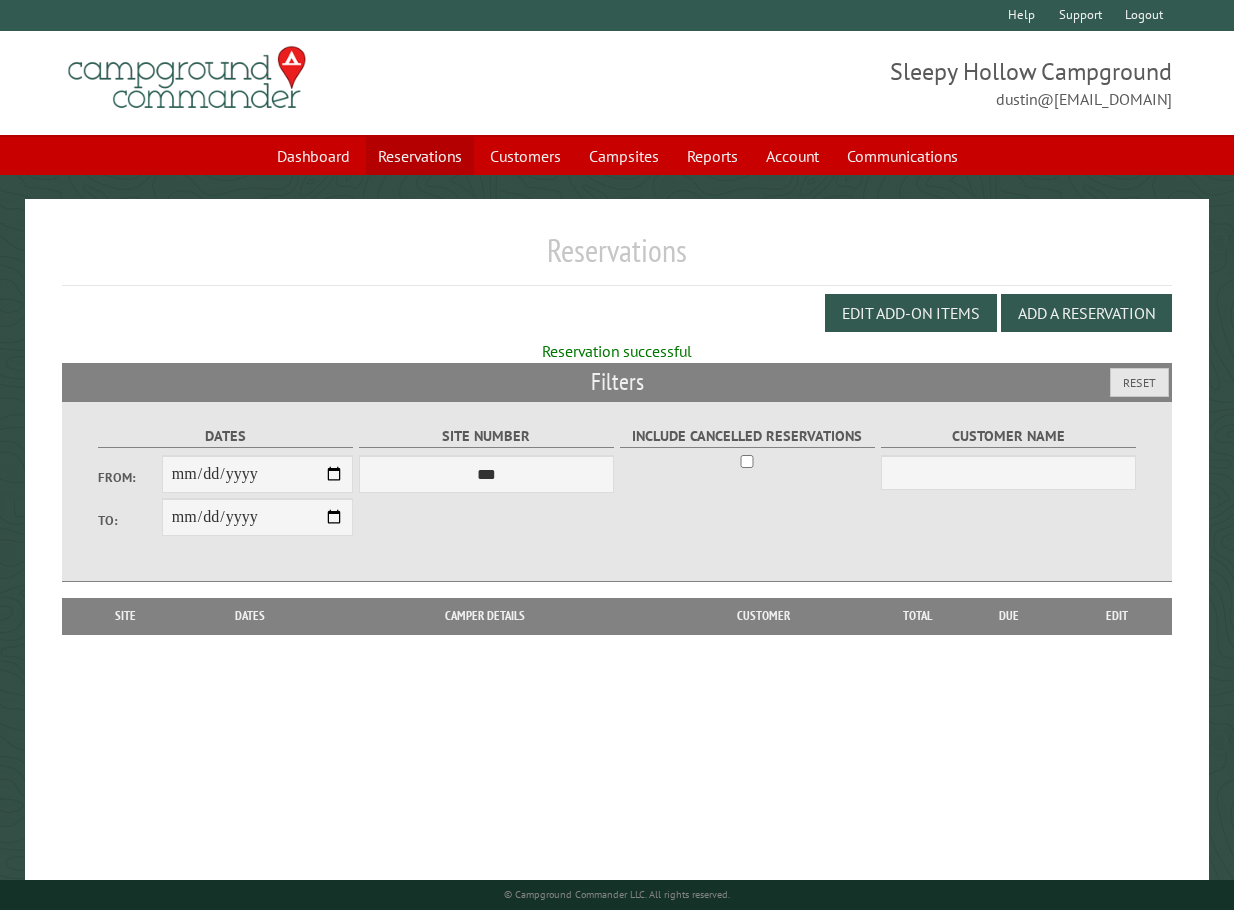 click on "Reservations" at bounding box center (420, 156) 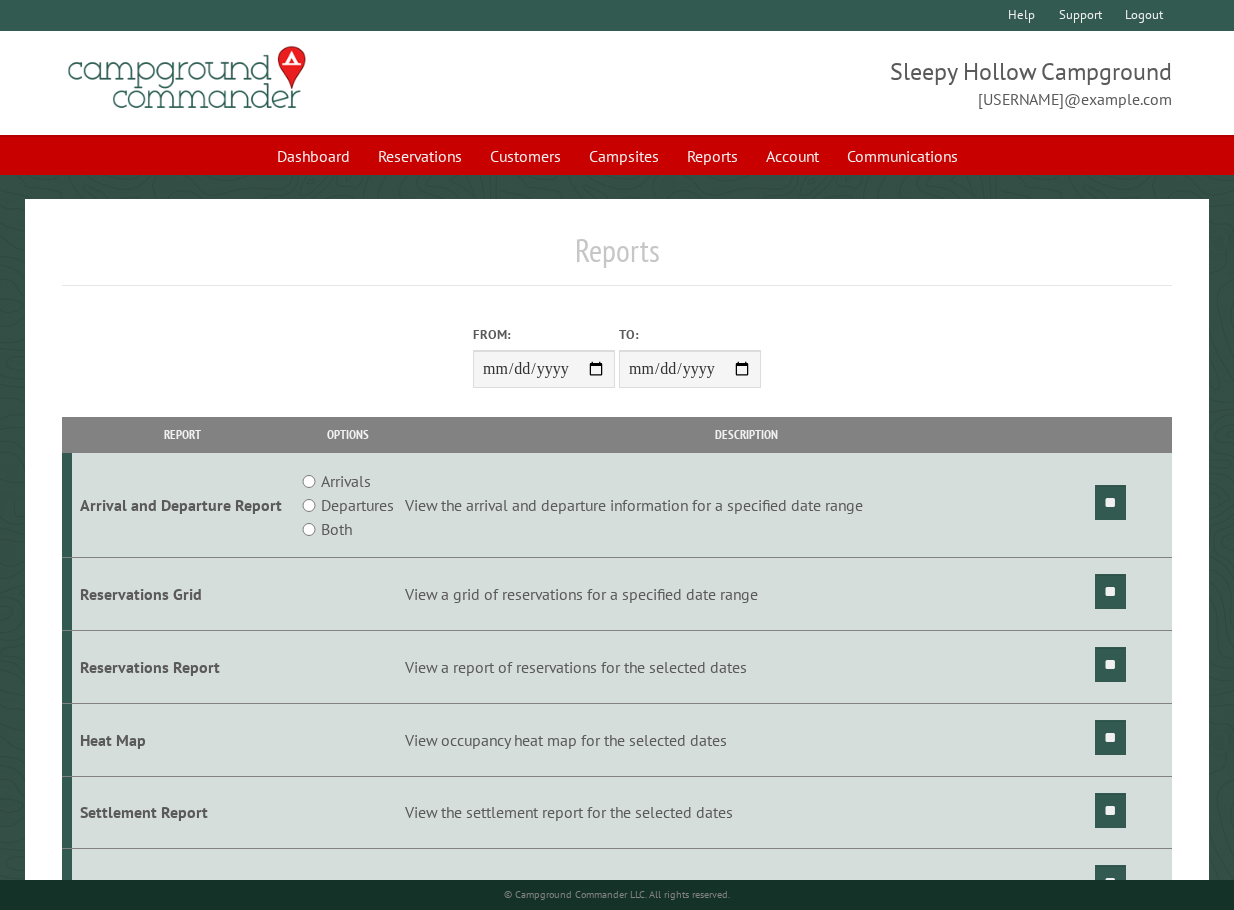scroll, scrollTop: 0, scrollLeft: 0, axis: both 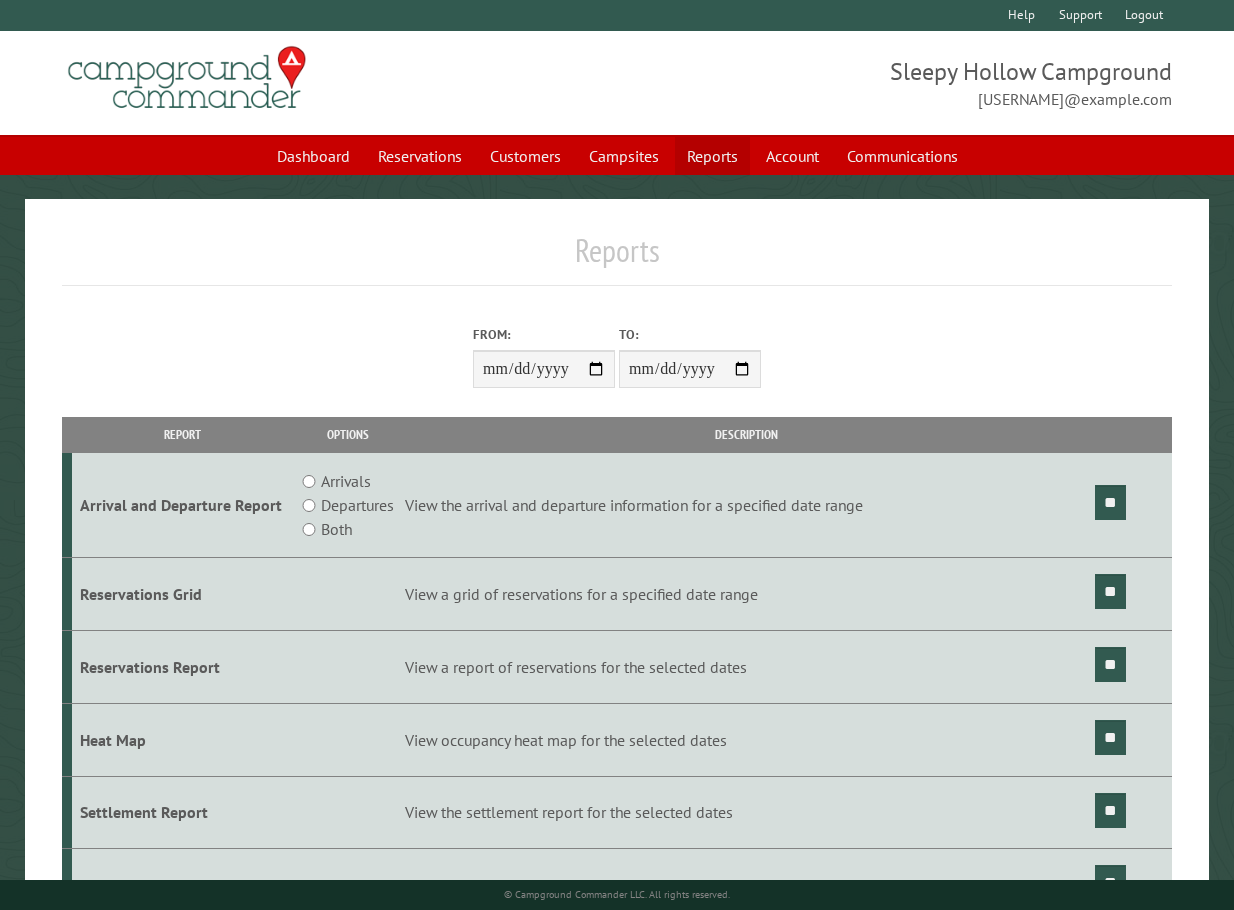 click on "Reports" at bounding box center [712, 156] 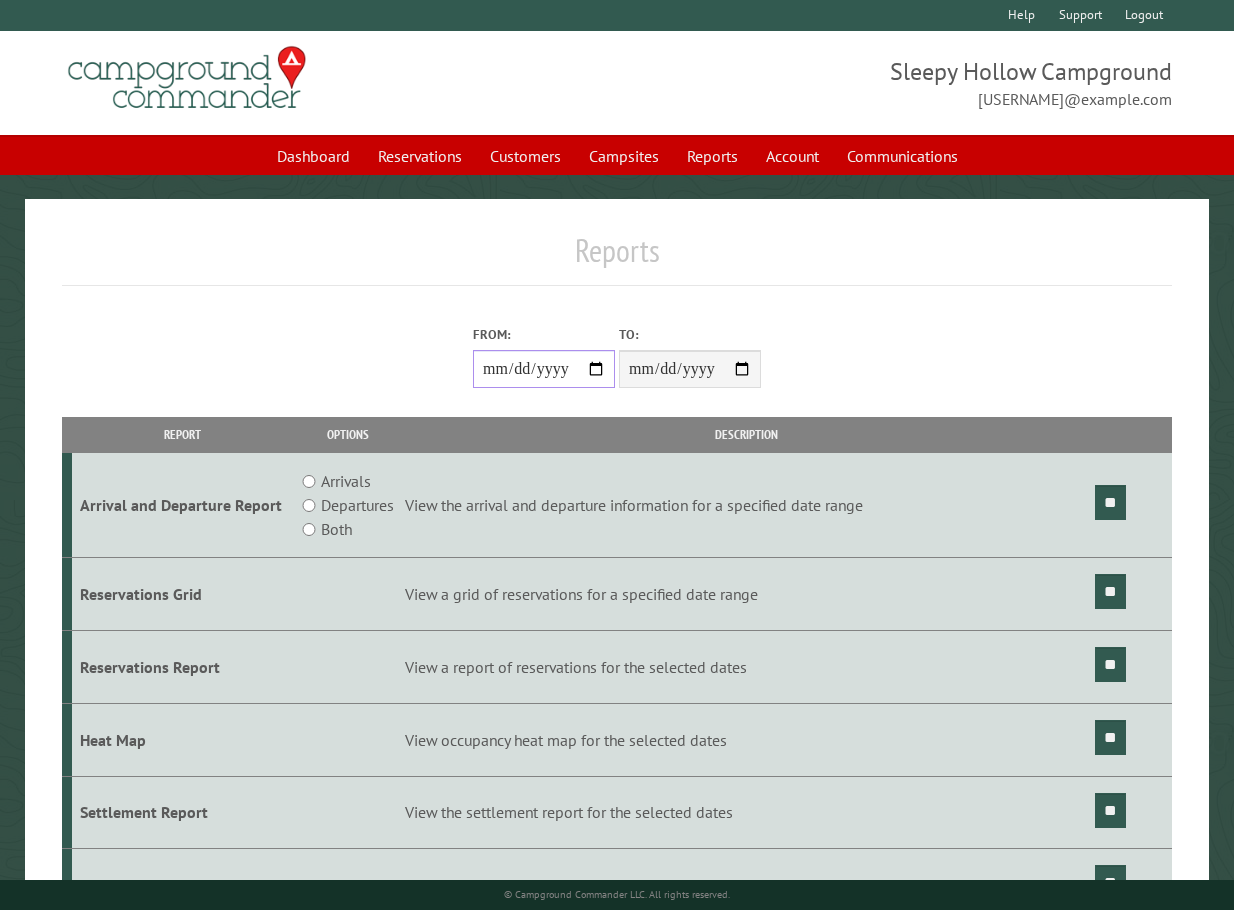 click on "From:" at bounding box center (544, 369) 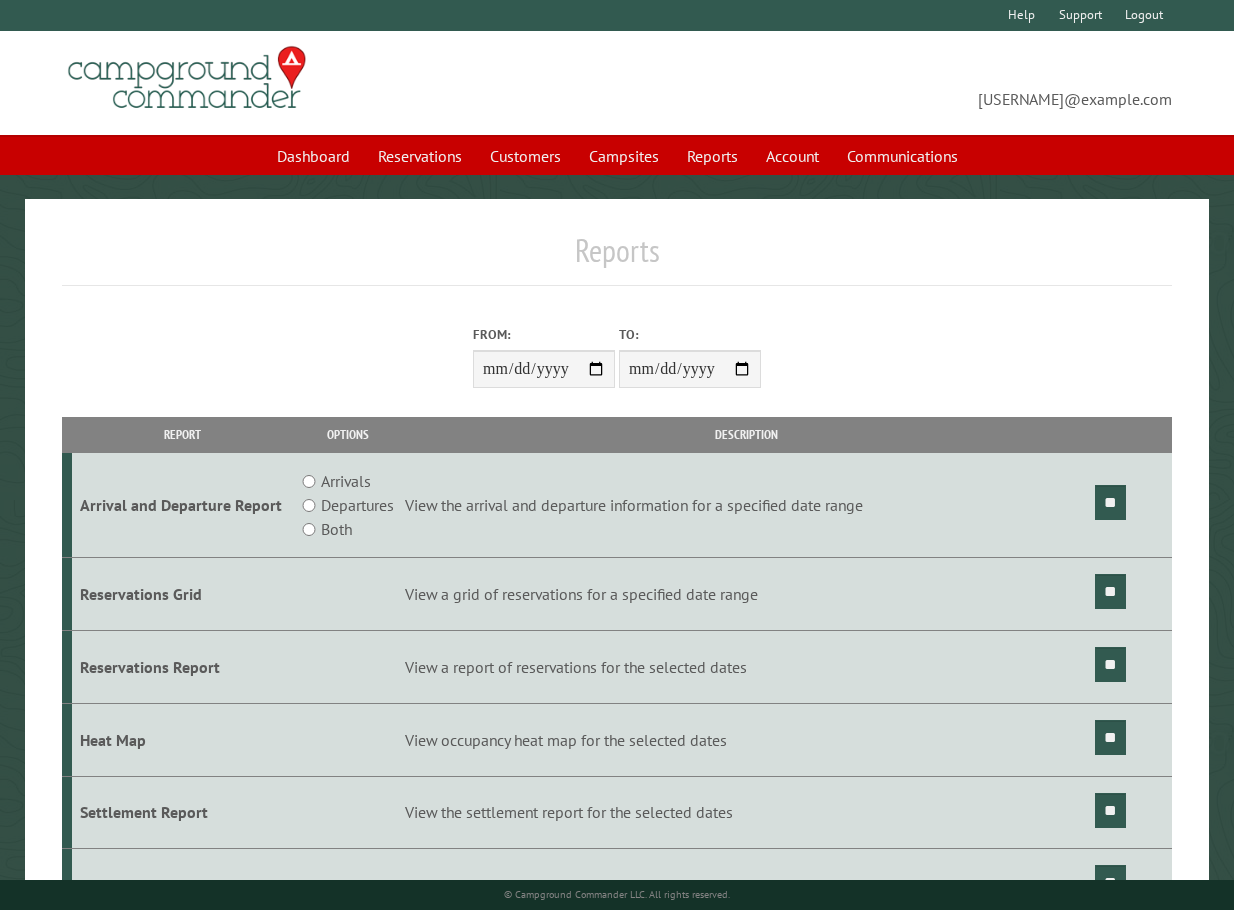 scroll, scrollTop: 0, scrollLeft: 0, axis: both 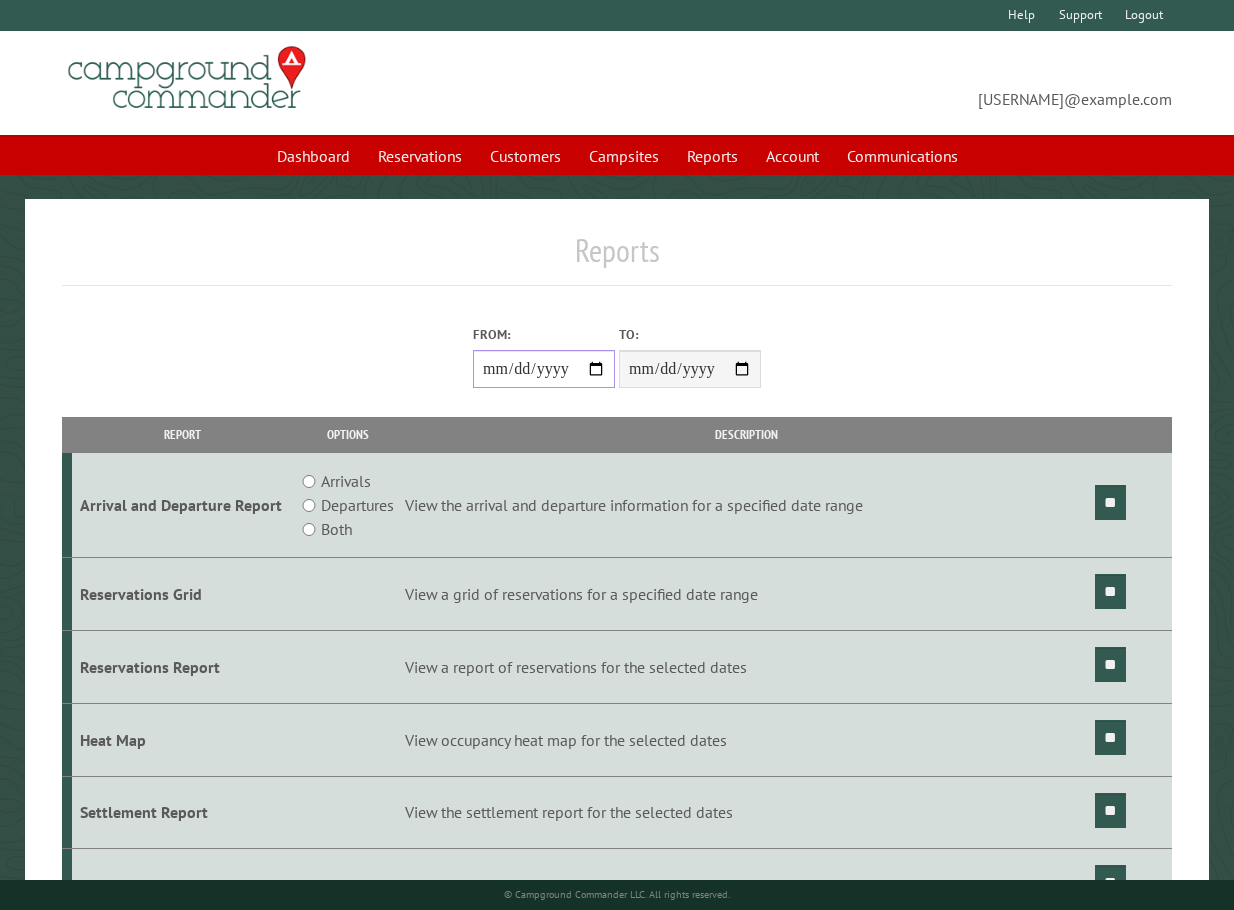 click on "From:" at bounding box center (544, 369) 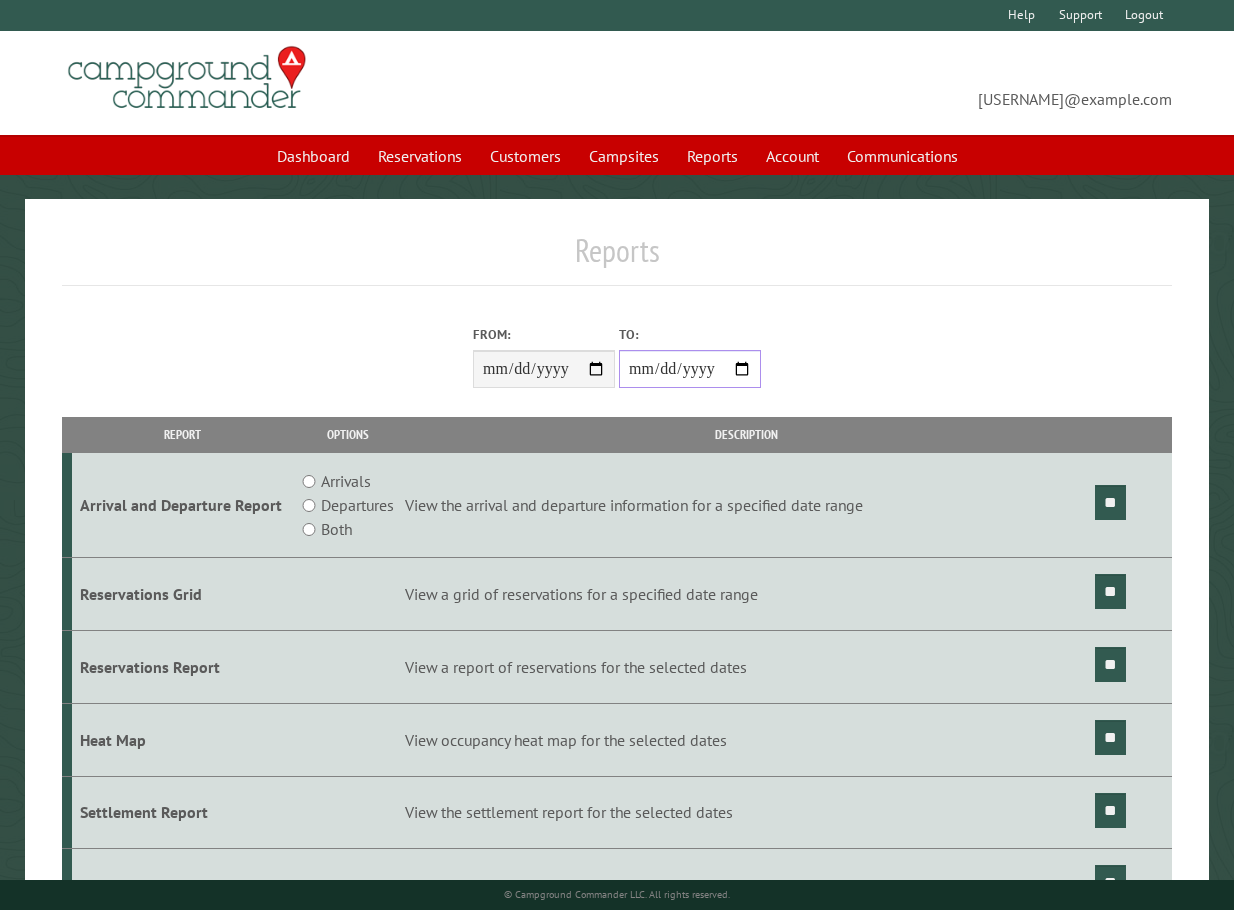 click on "**********" at bounding box center [690, 369] 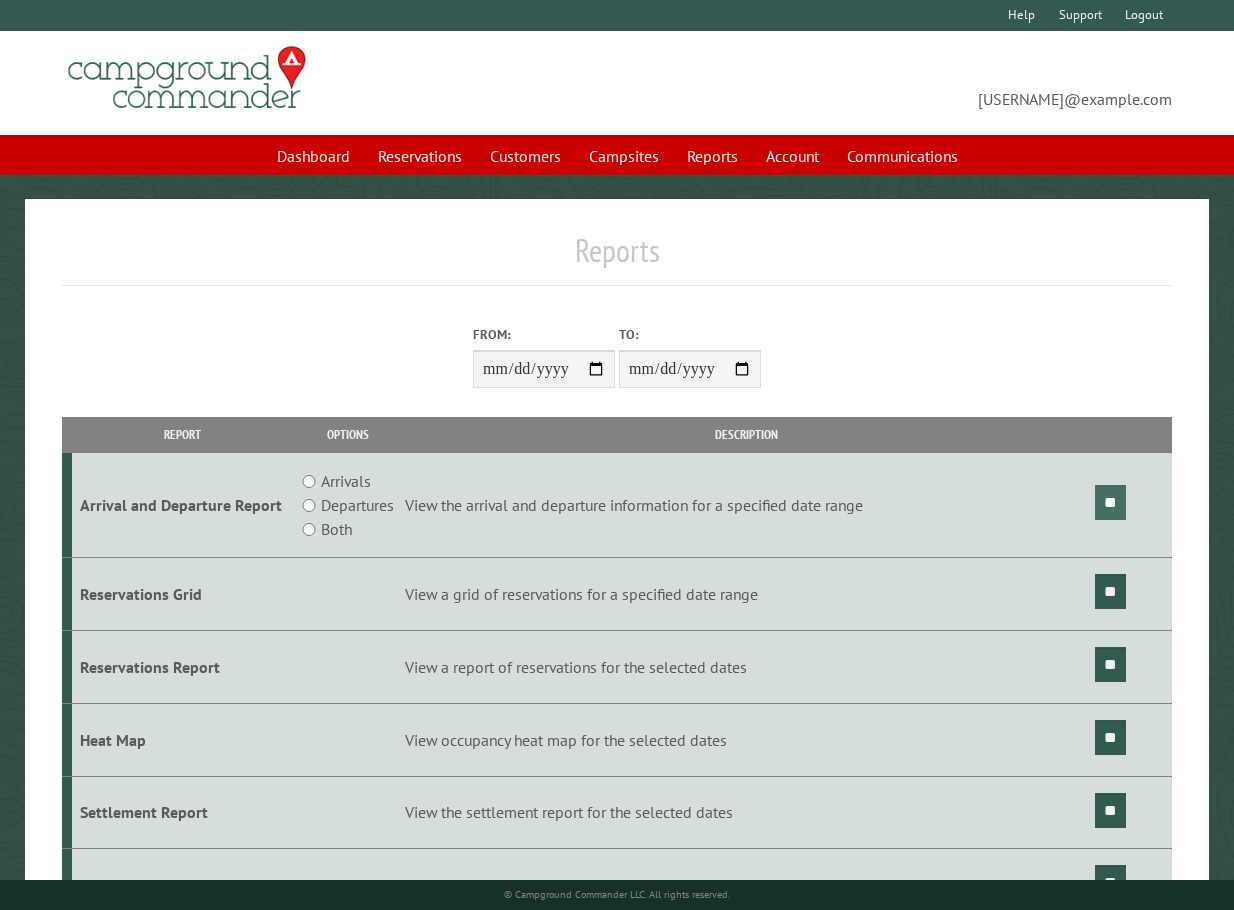 click on "**" at bounding box center (1110, 502) 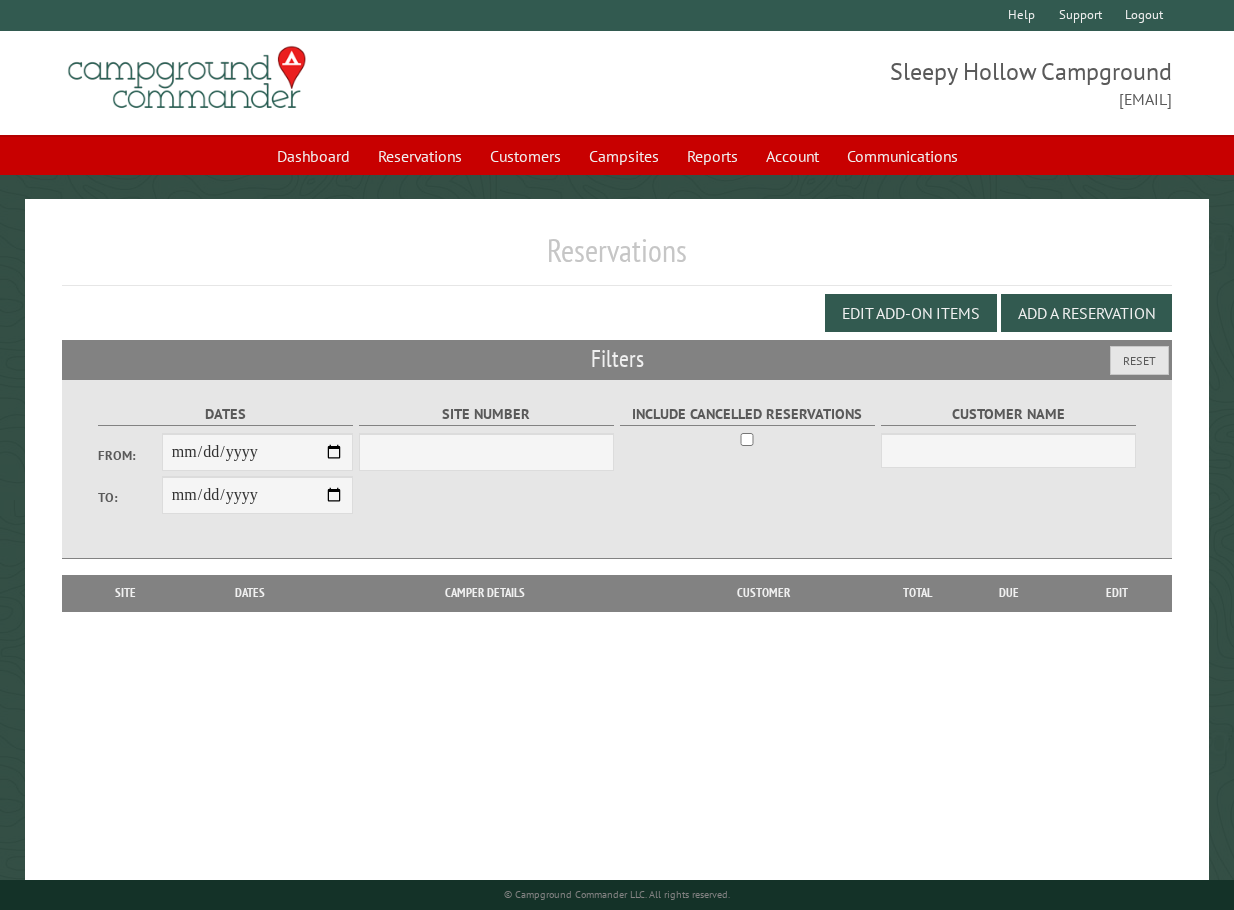 scroll, scrollTop: 0, scrollLeft: 0, axis: both 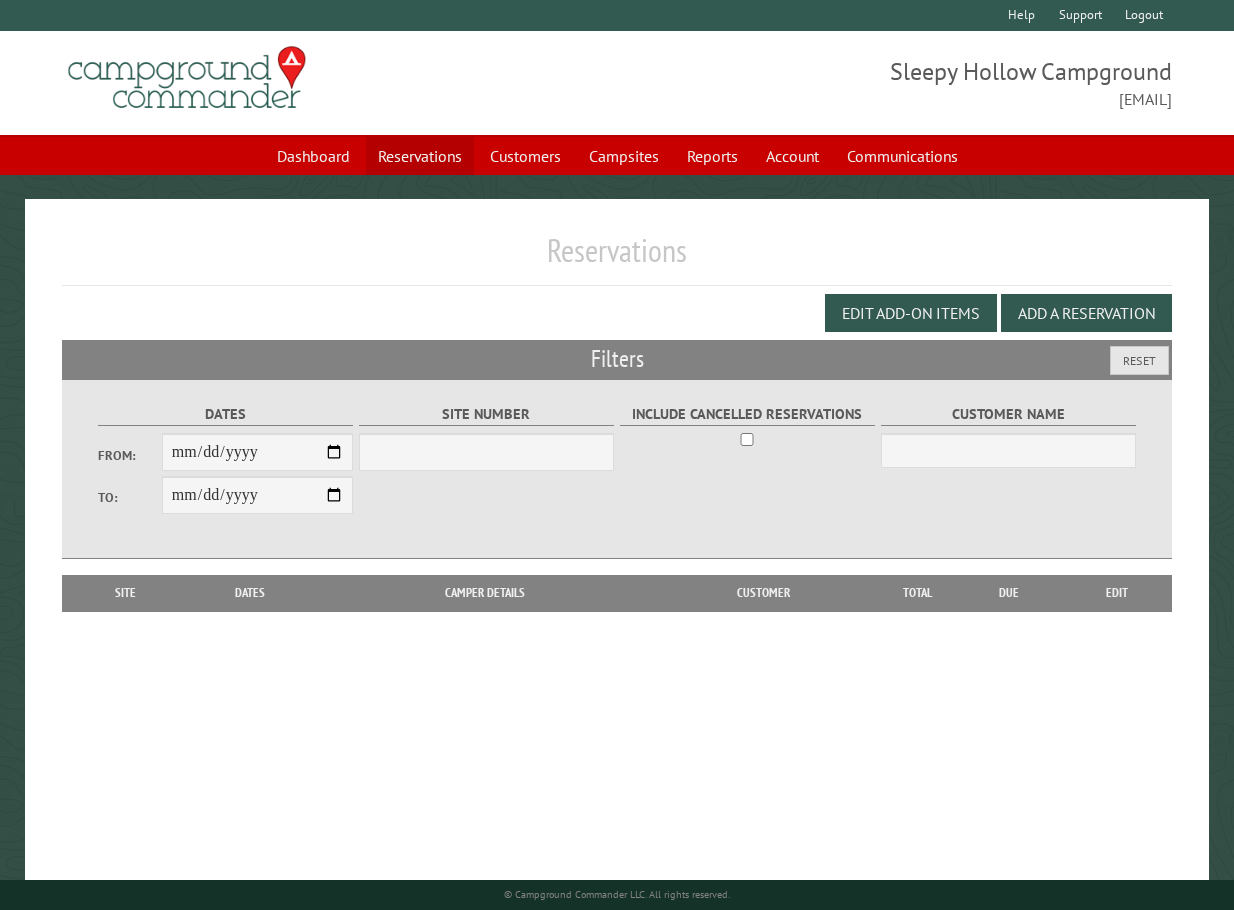 select on "***" 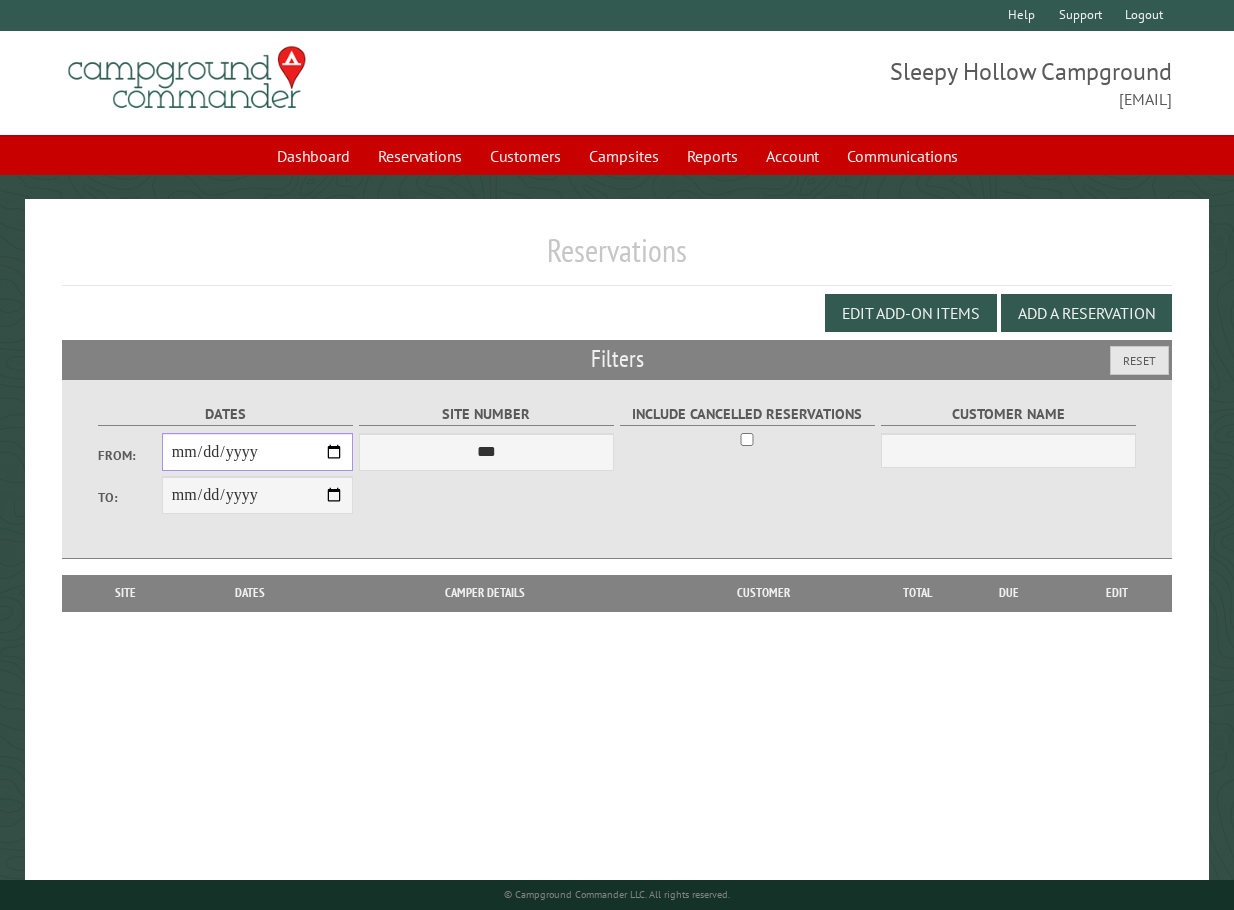 click on "From:" at bounding box center (257, 452) 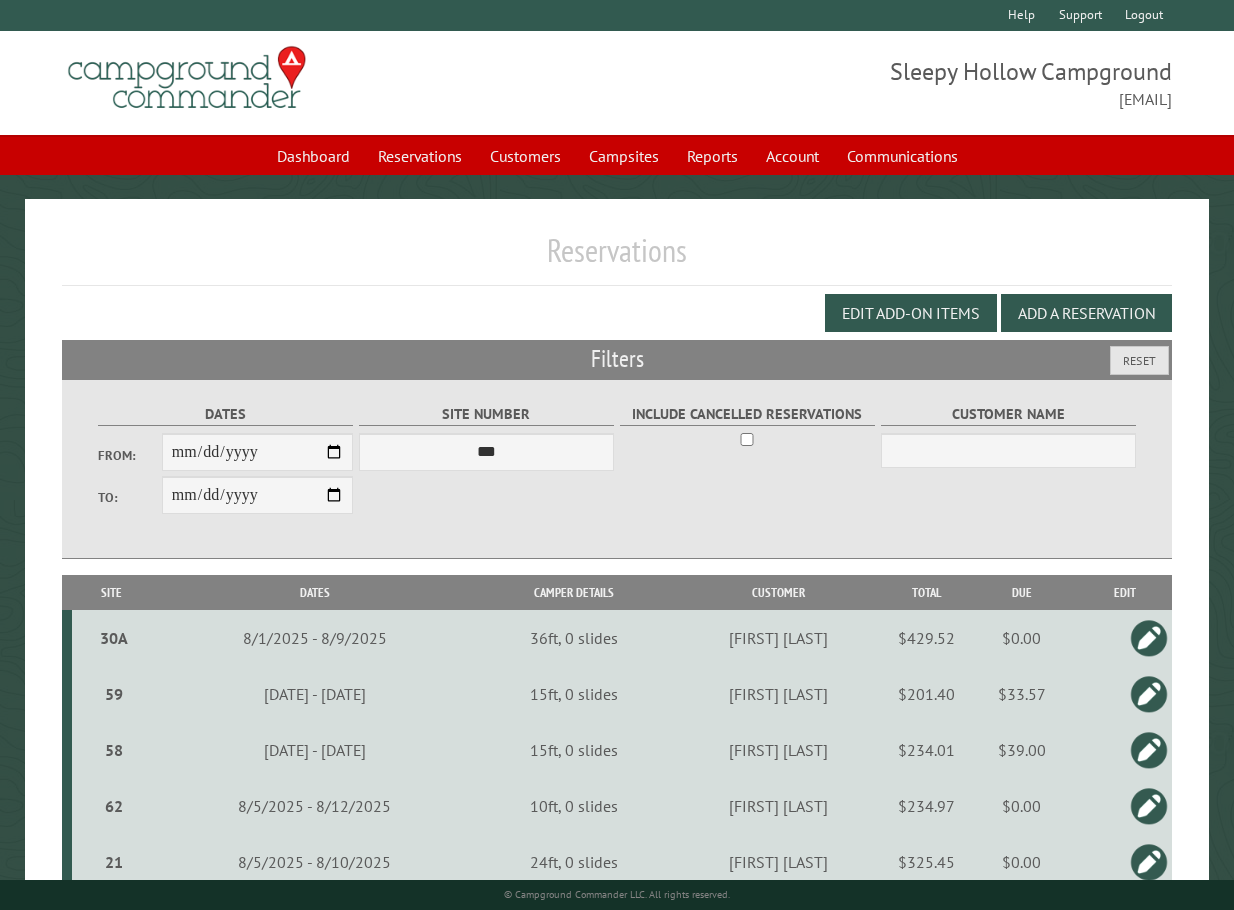 click on "Reservations" at bounding box center (617, 258) 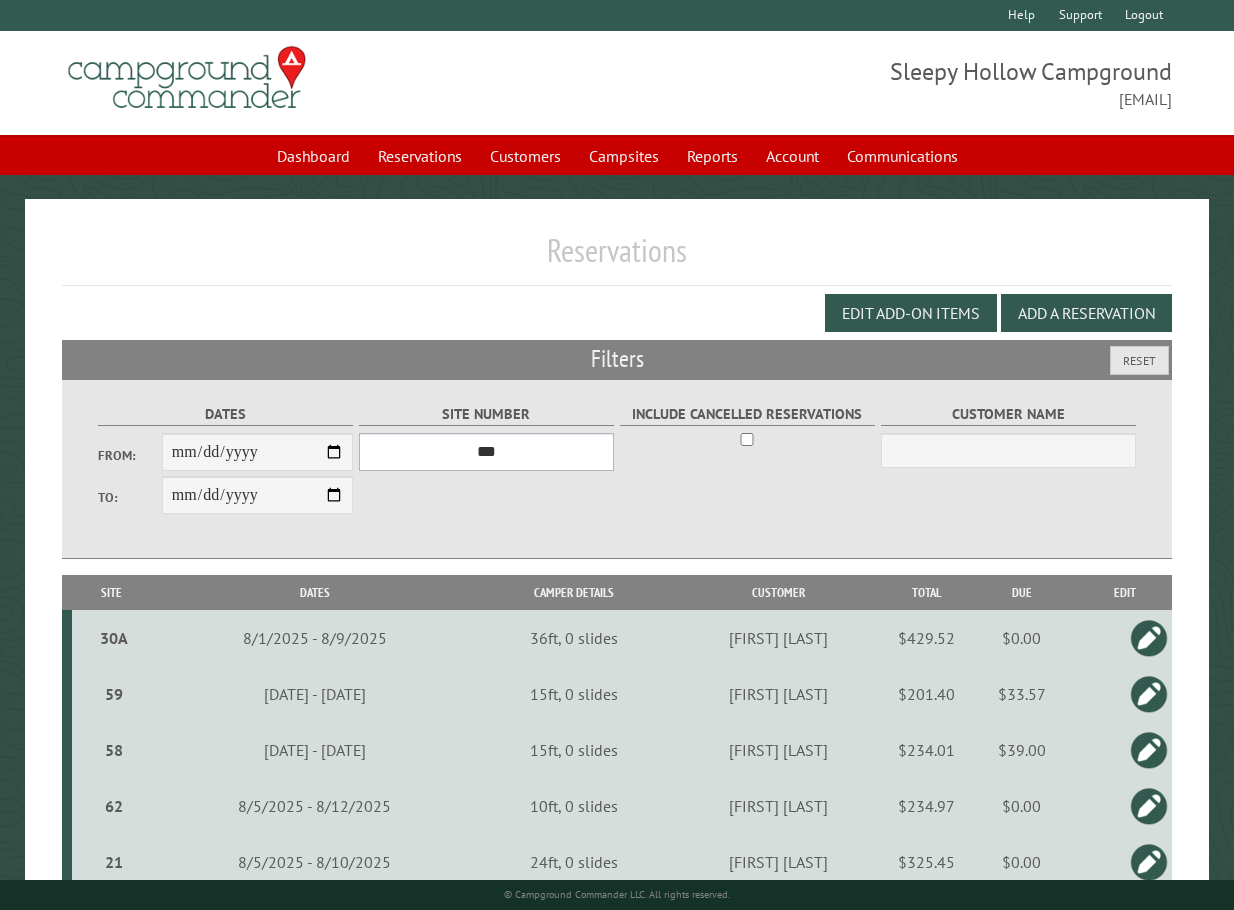 click on "*** * * * * * * * * * ** *** *** ** ** ** ** ** ** ** ** ** ** *** *** ** ** ** ** ** ** ** ** ** ** *** *** ** ** ** ** ** ** ** ** *** *** ** ** ** ** ** ** *** *** ** ** ** ** ** *** ** ** ** ** ** ** ** ** ** ** ** ** ** ** ** ** ** ** ** ** ** ** ** ** **" at bounding box center [486, 452] 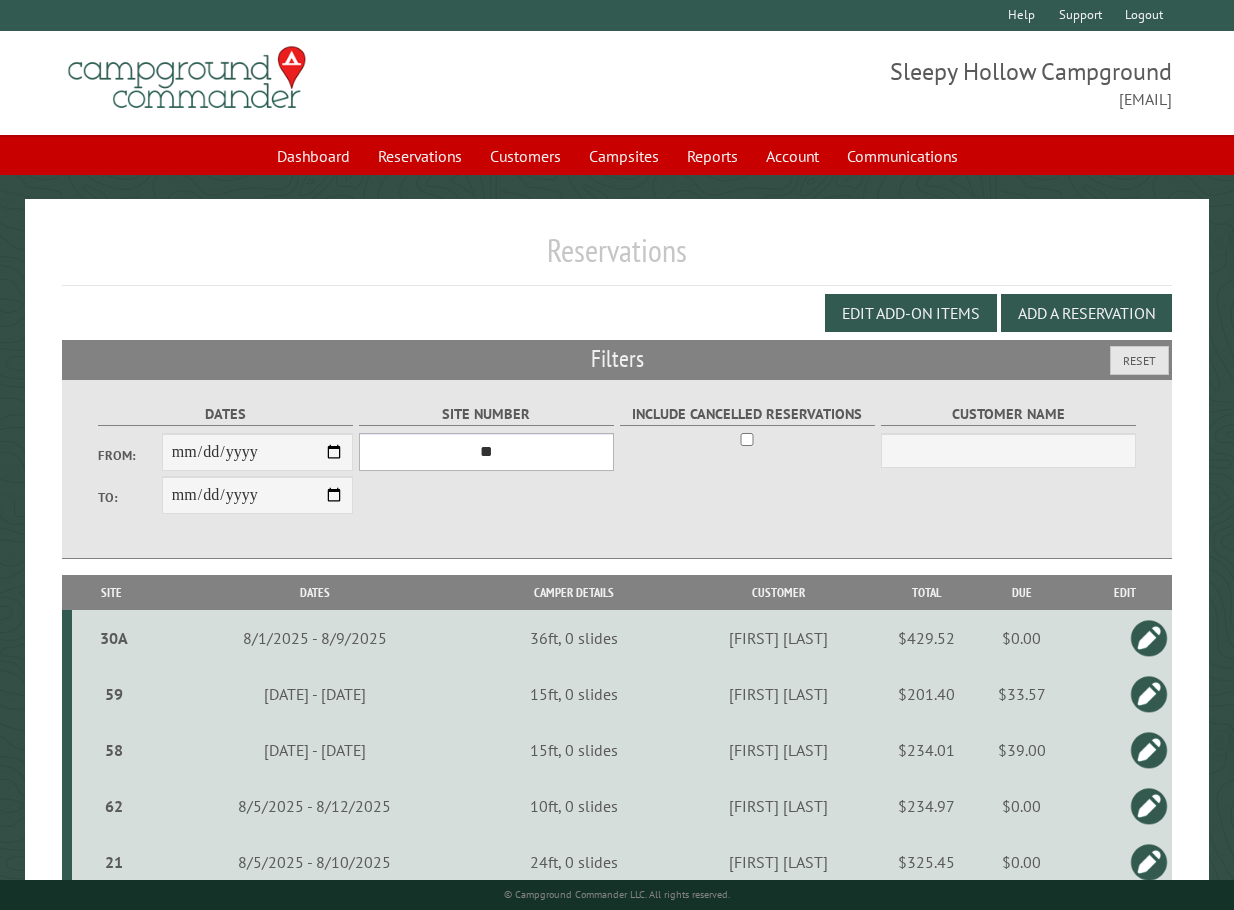 click on "*** * * * * * * * * * ** *** *** ** ** ** ** ** ** ** ** ** ** *** *** ** ** ** ** ** ** ** ** ** ** *** *** ** ** ** ** ** ** ** ** *** *** ** ** ** ** ** ** *** *** ** ** ** ** ** *** ** ** ** ** ** ** ** ** ** ** ** ** ** ** ** ** ** ** ** ** ** ** ** ** **" at bounding box center (486, 452) 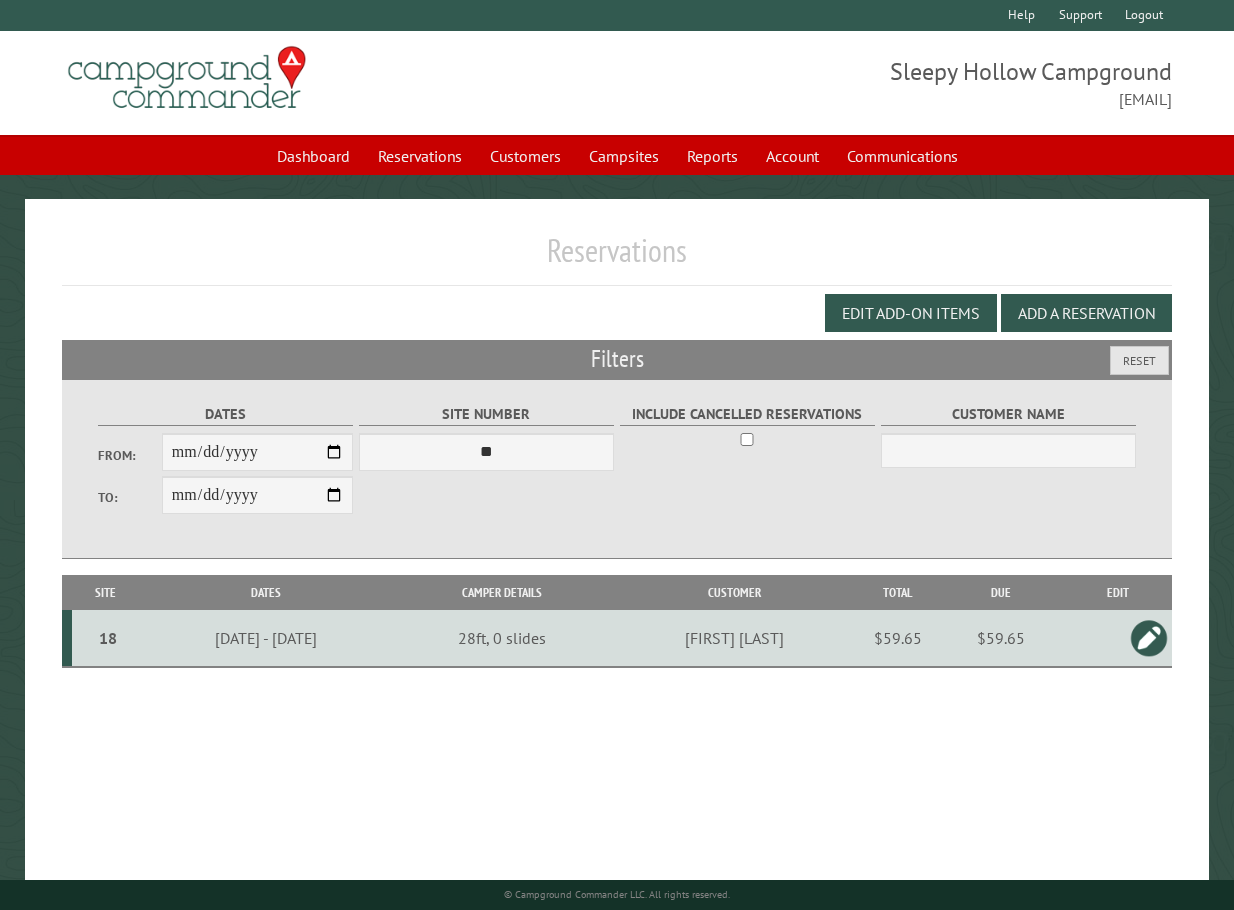 click on "18" at bounding box center [108, 638] 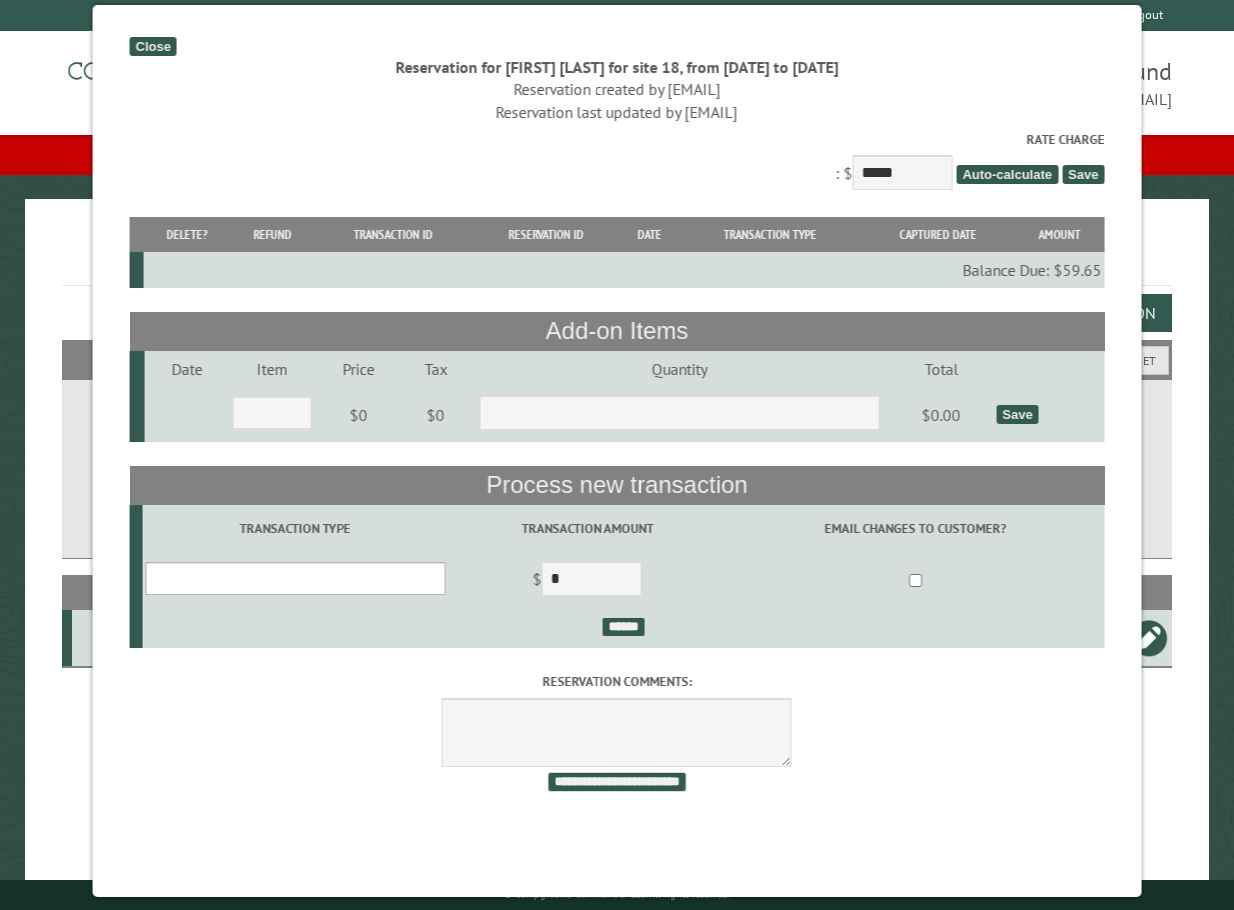 click on "**********" at bounding box center [296, 578] 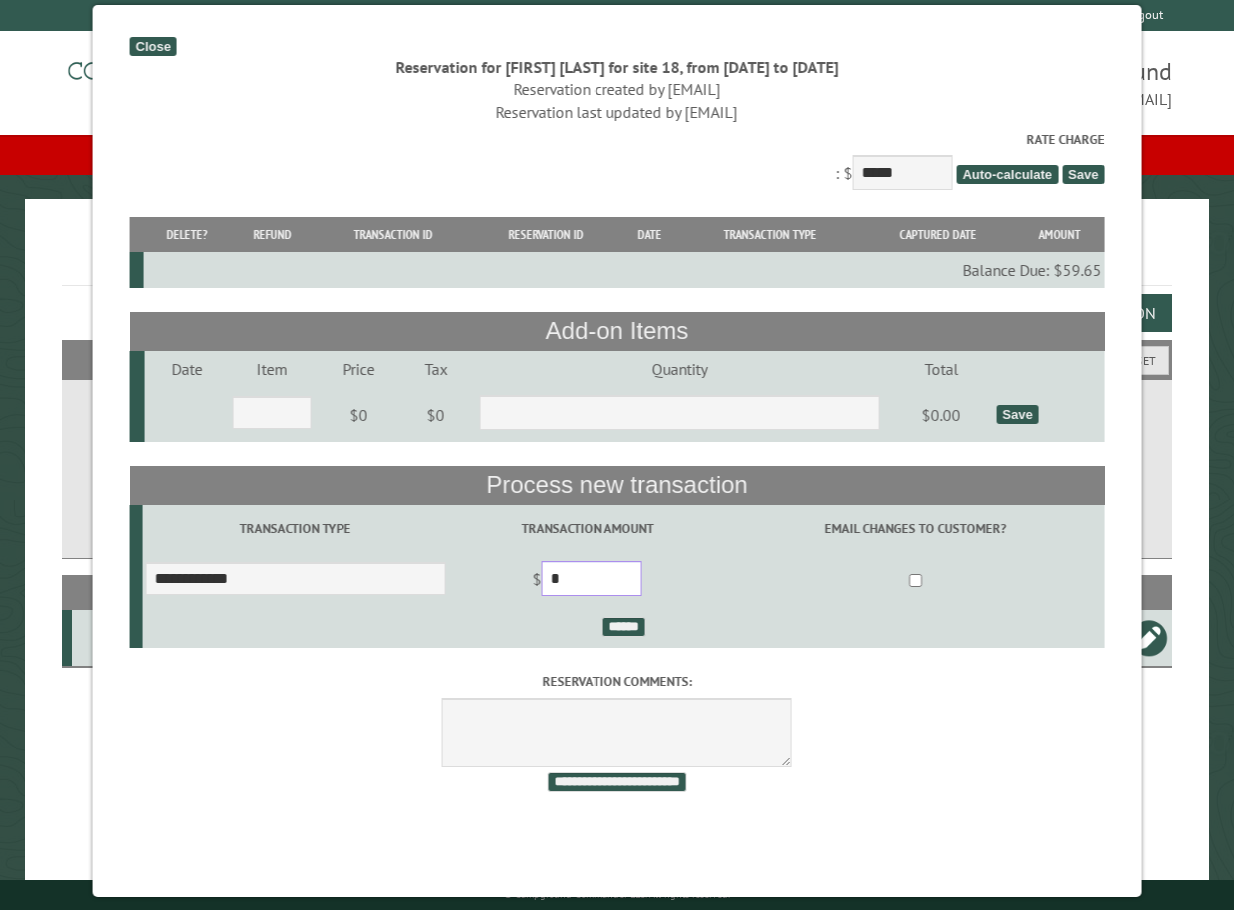 click on "*" at bounding box center [592, 578] 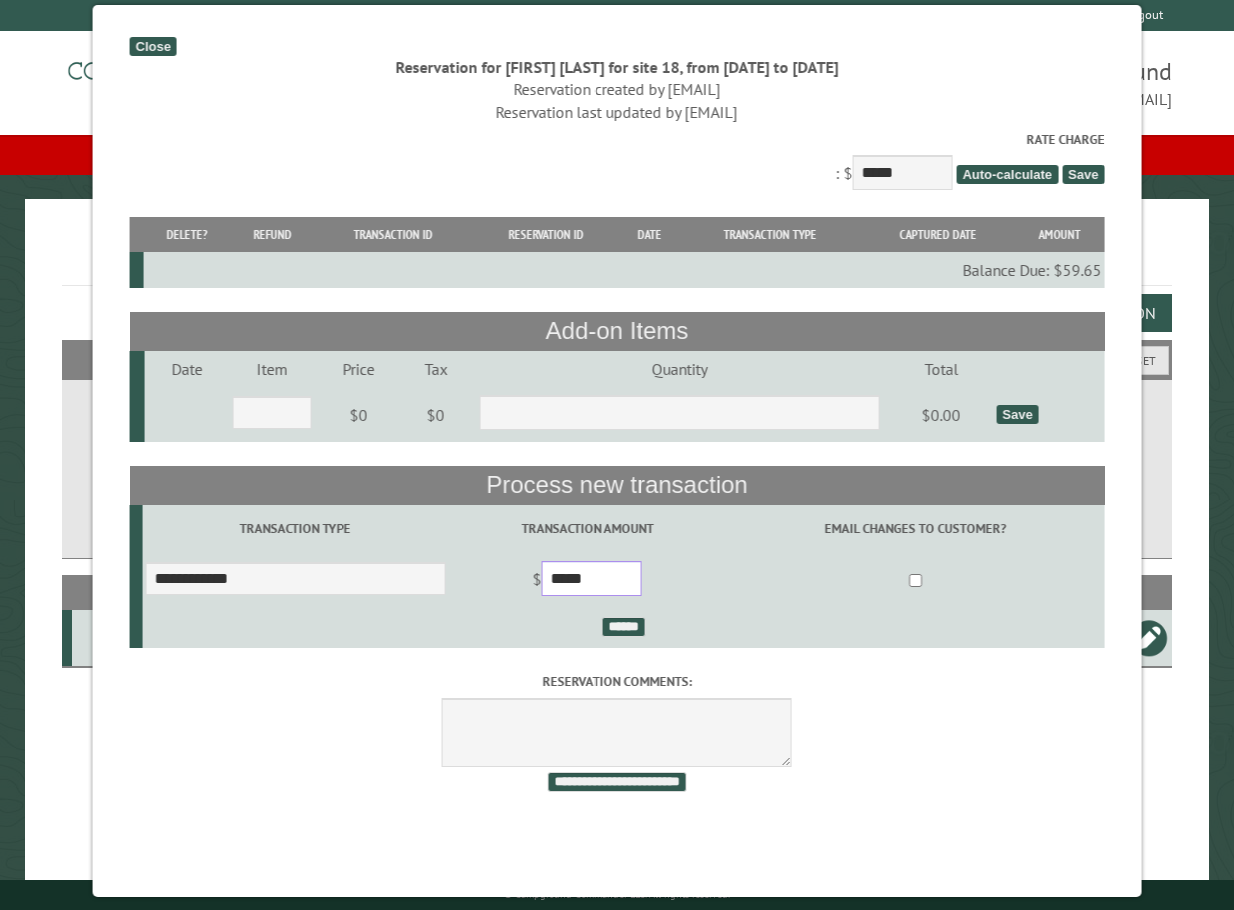 type on "*****" 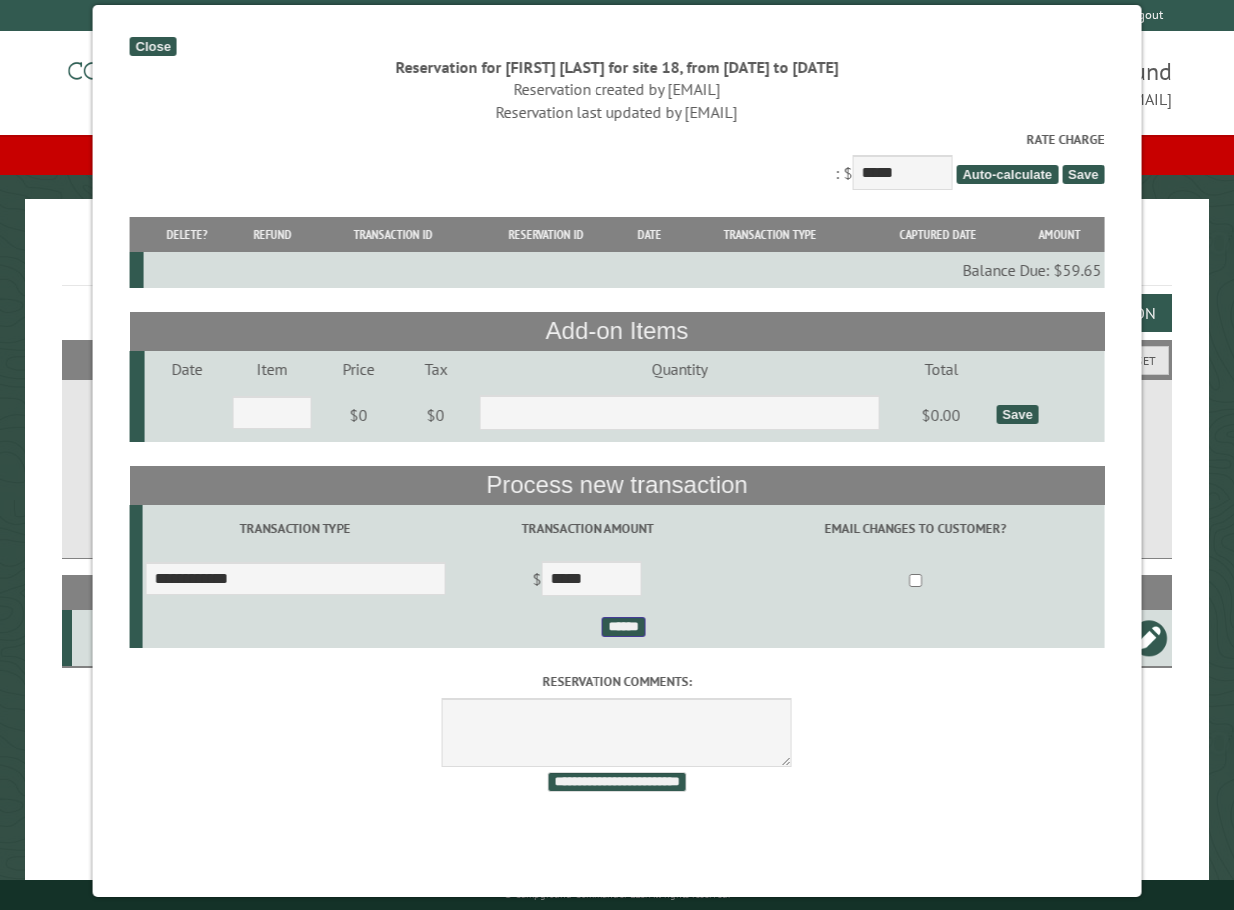 click on "******" at bounding box center [623, 627] 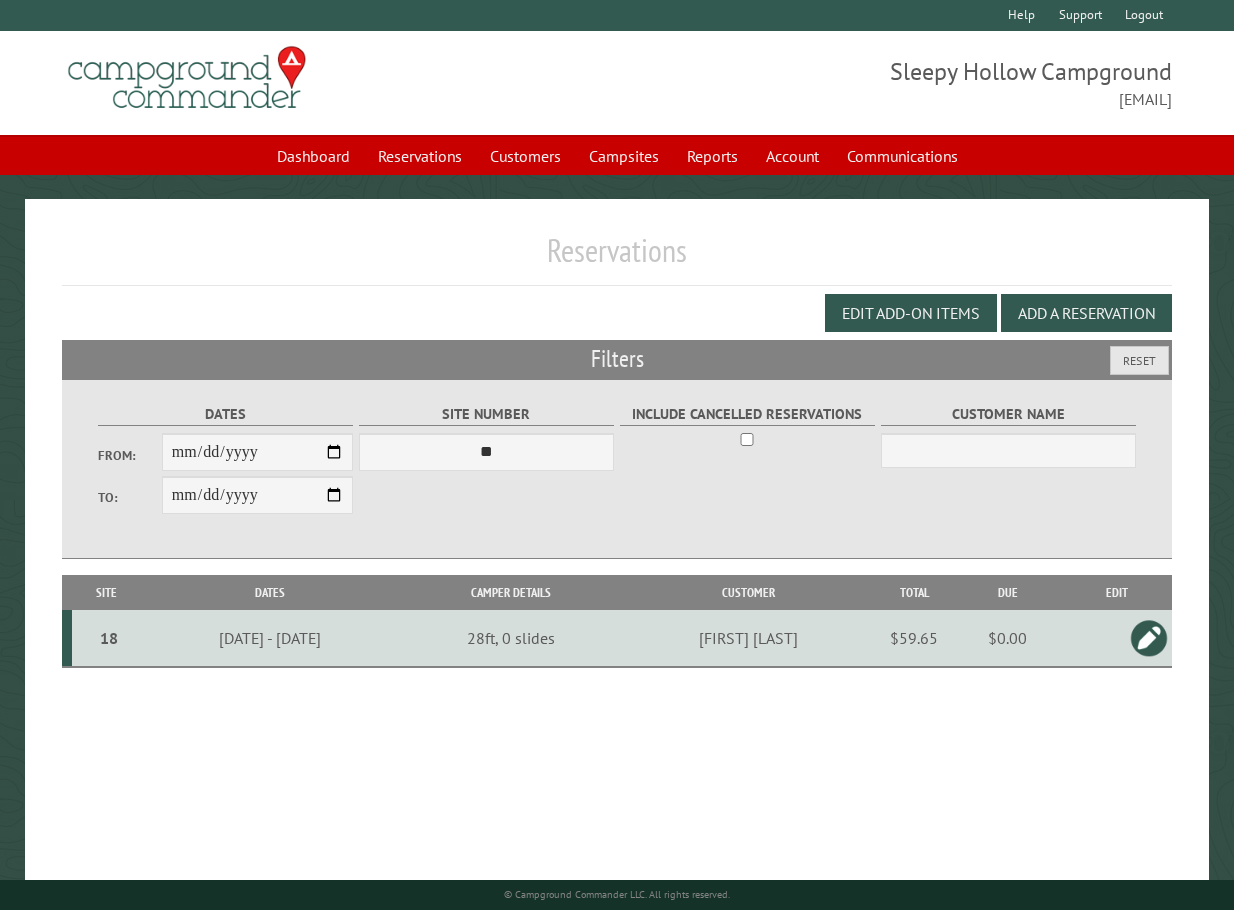 click on "Edit Add-on Items
Add a Reservation" at bounding box center [617, 313] 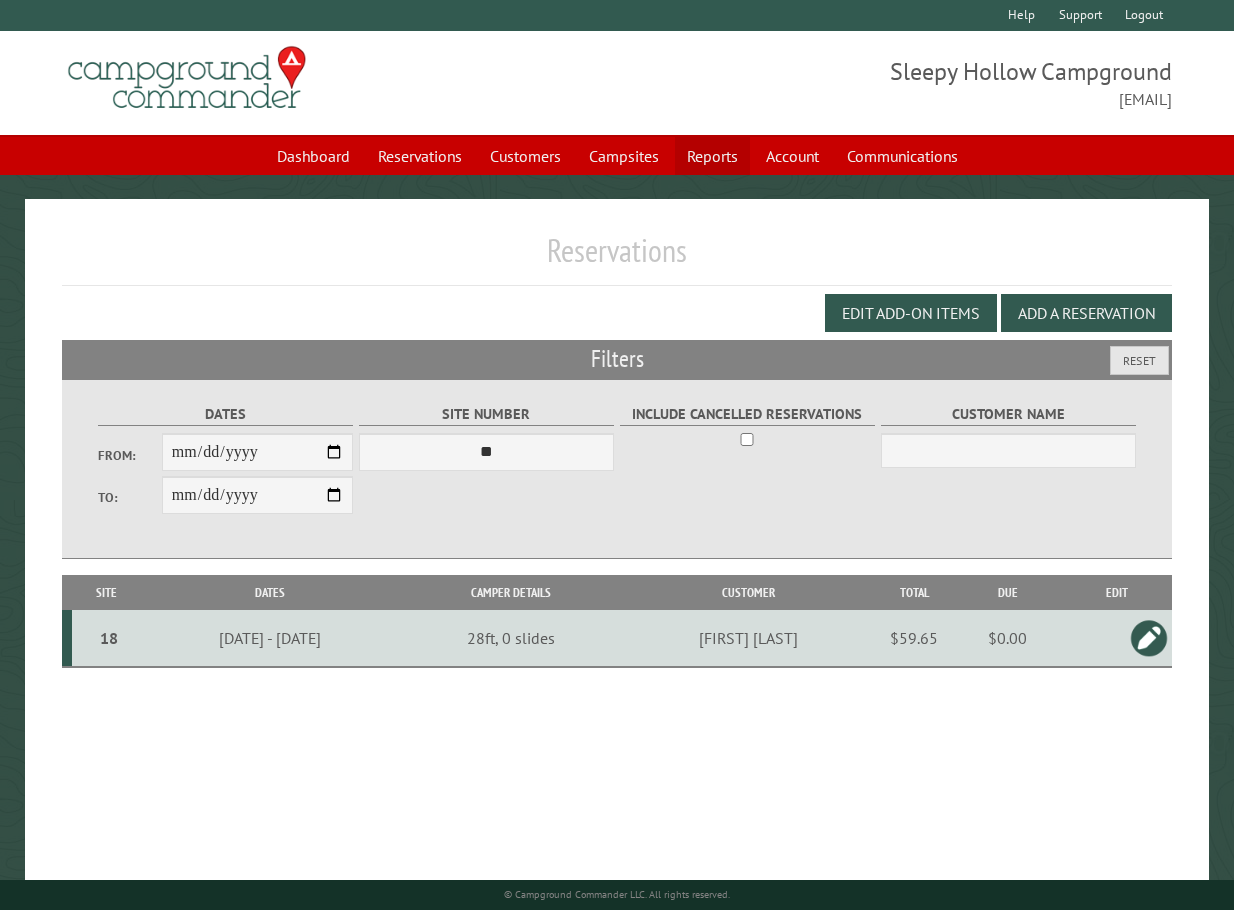 click on "Reports" at bounding box center (712, 156) 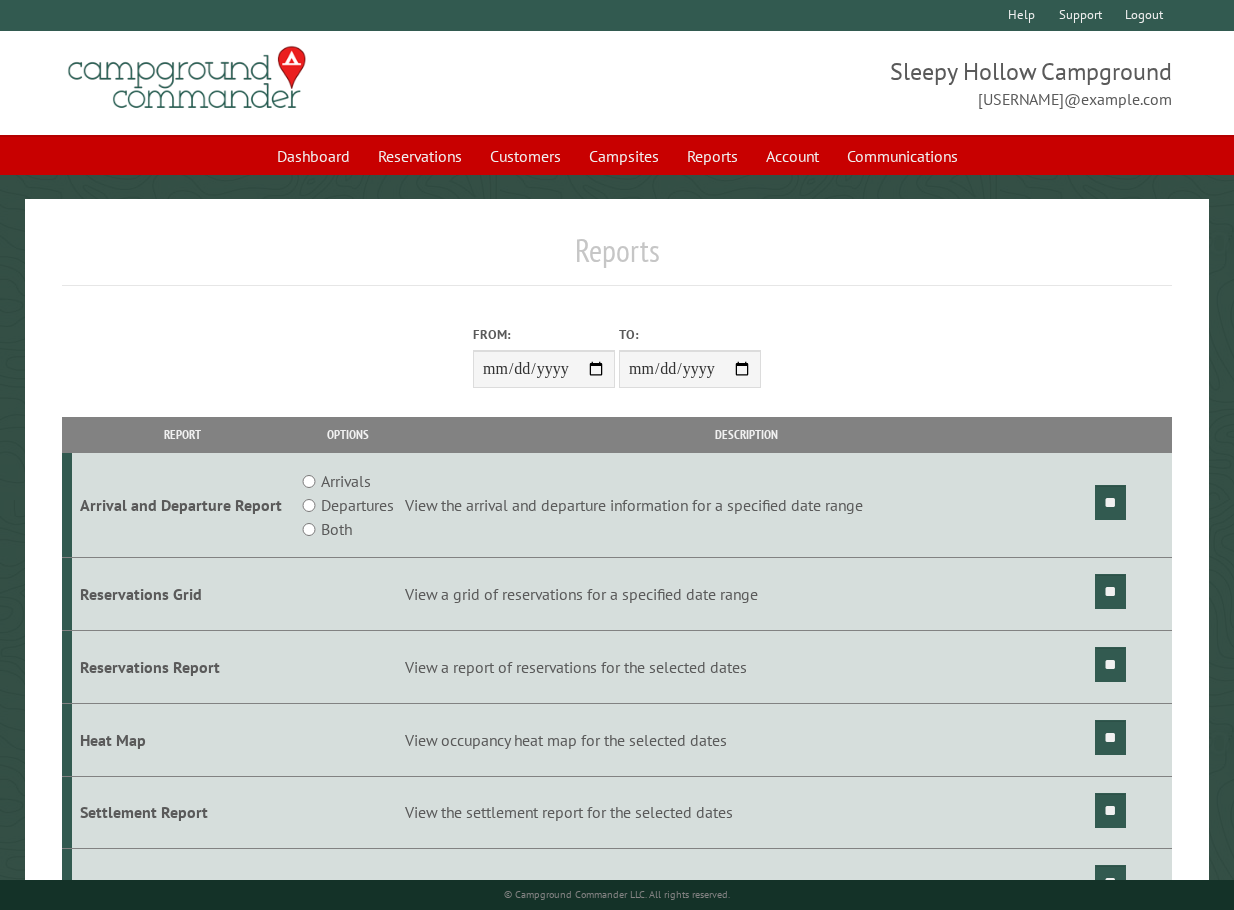 scroll, scrollTop: 0, scrollLeft: 0, axis: both 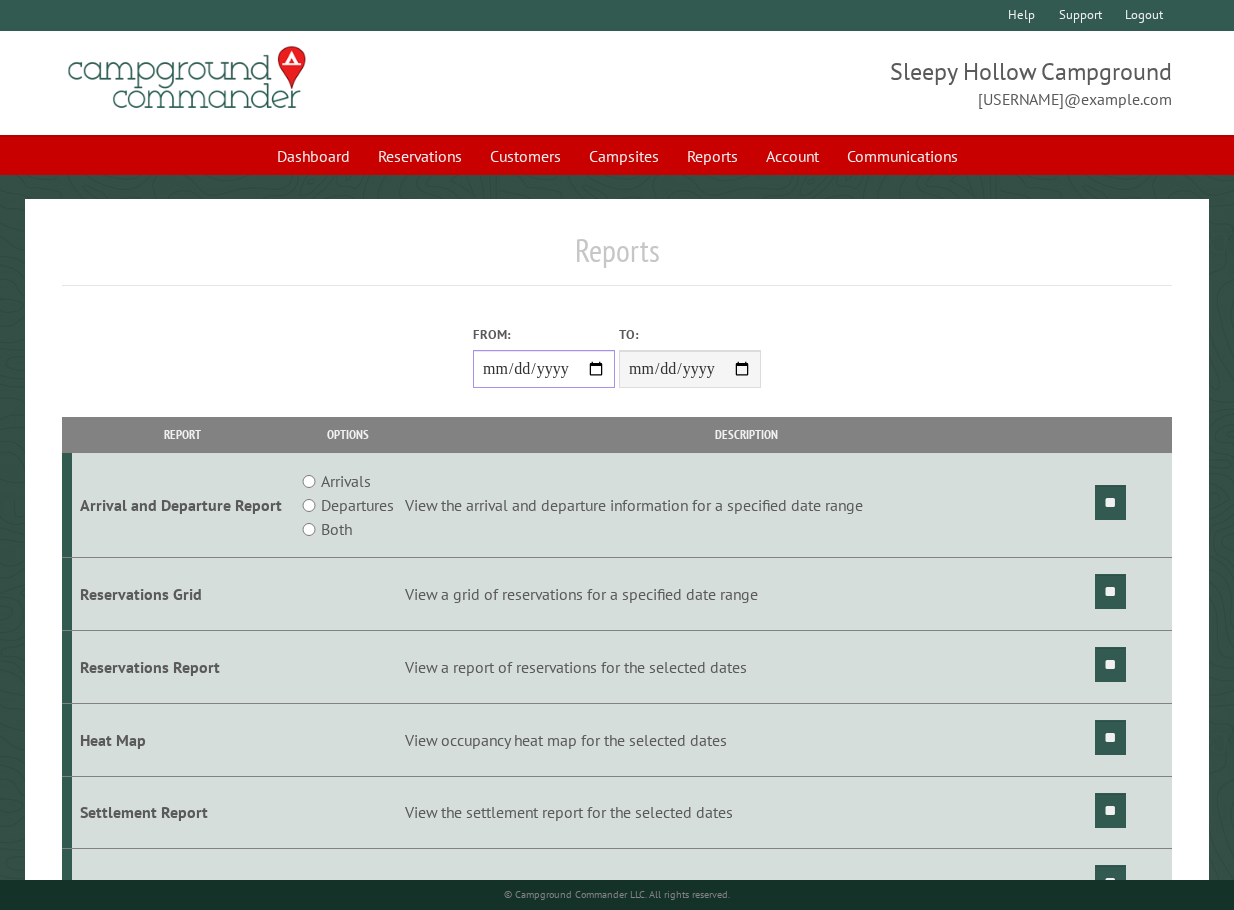 click on "From:" at bounding box center (544, 369) 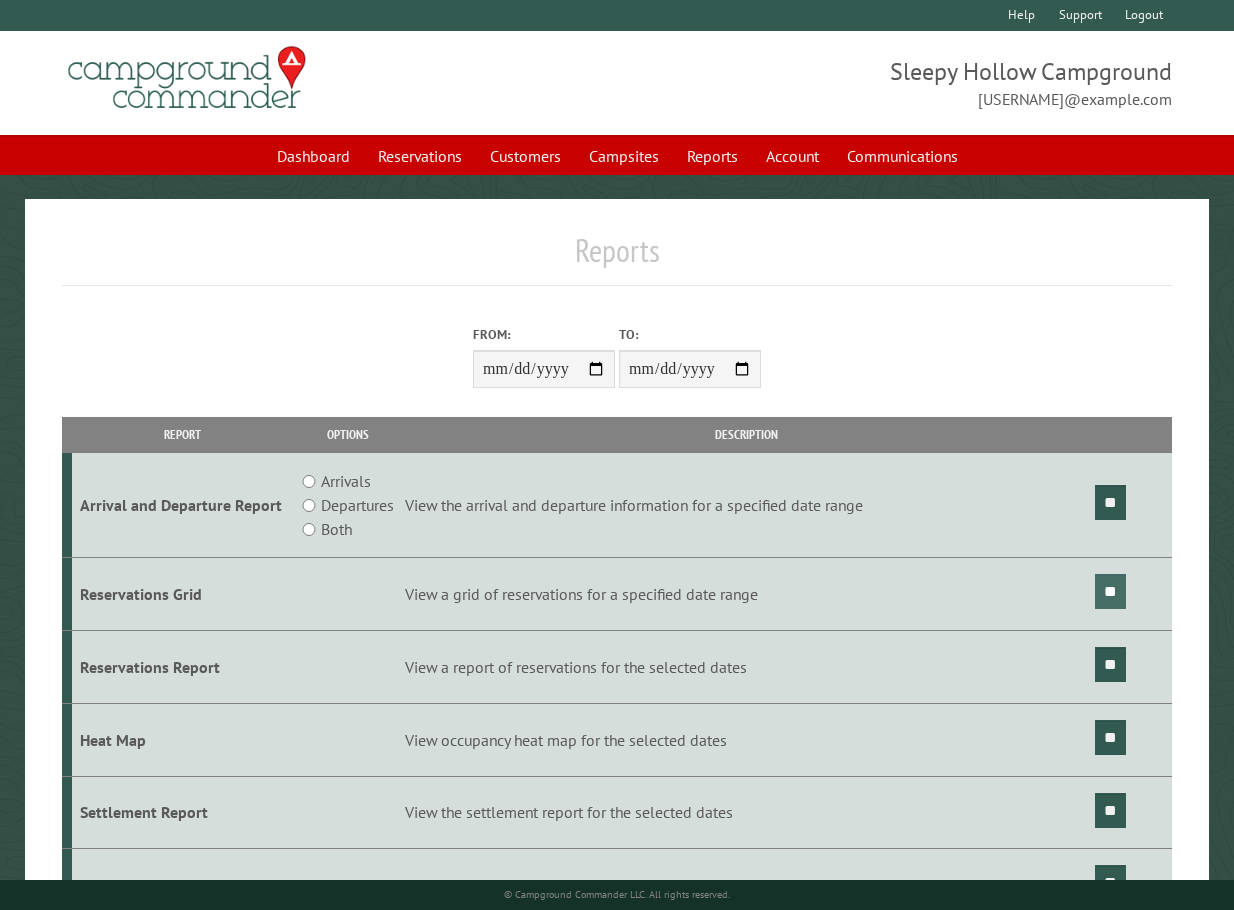 click on "**" at bounding box center (1110, 591) 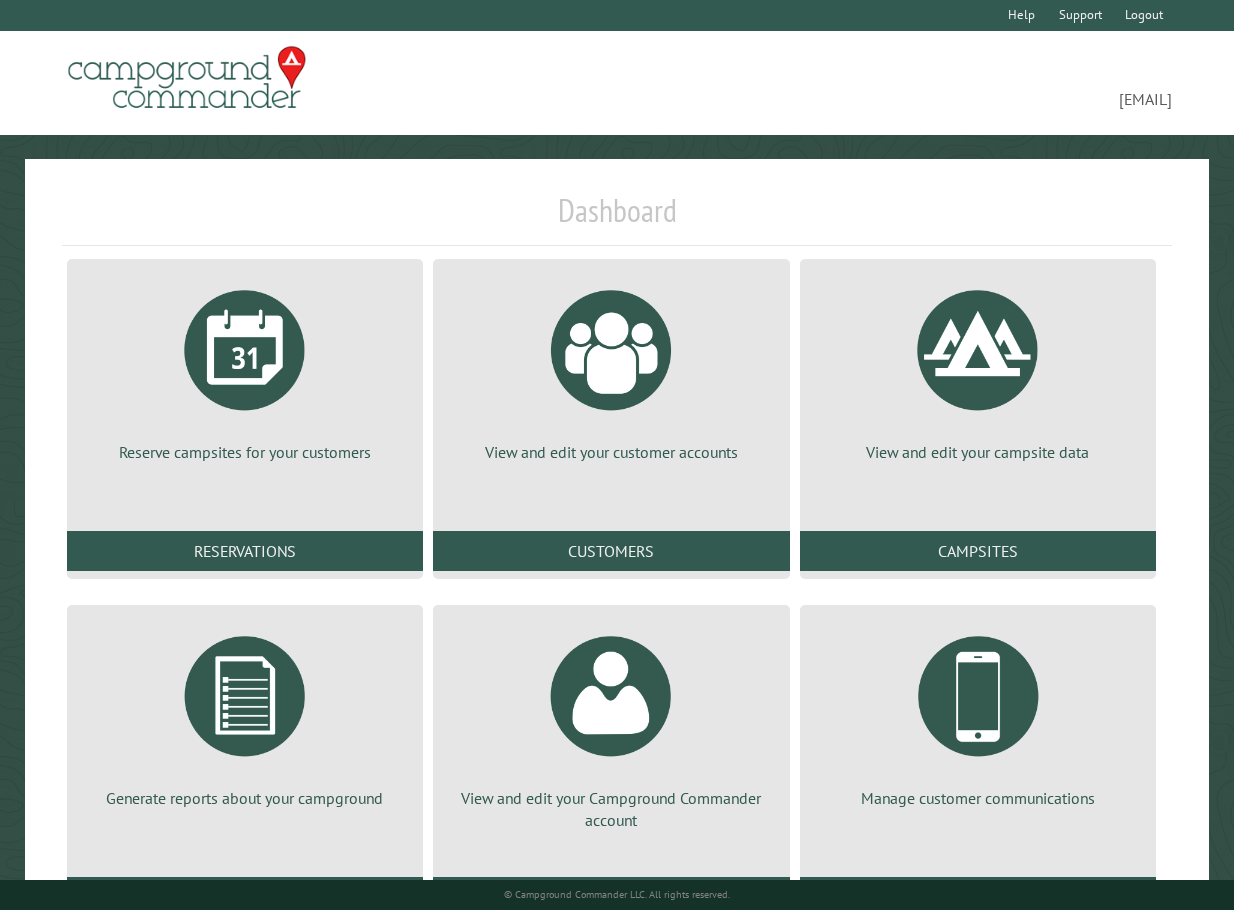 scroll, scrollTop: 0, scrollLeft: 0, axis: both 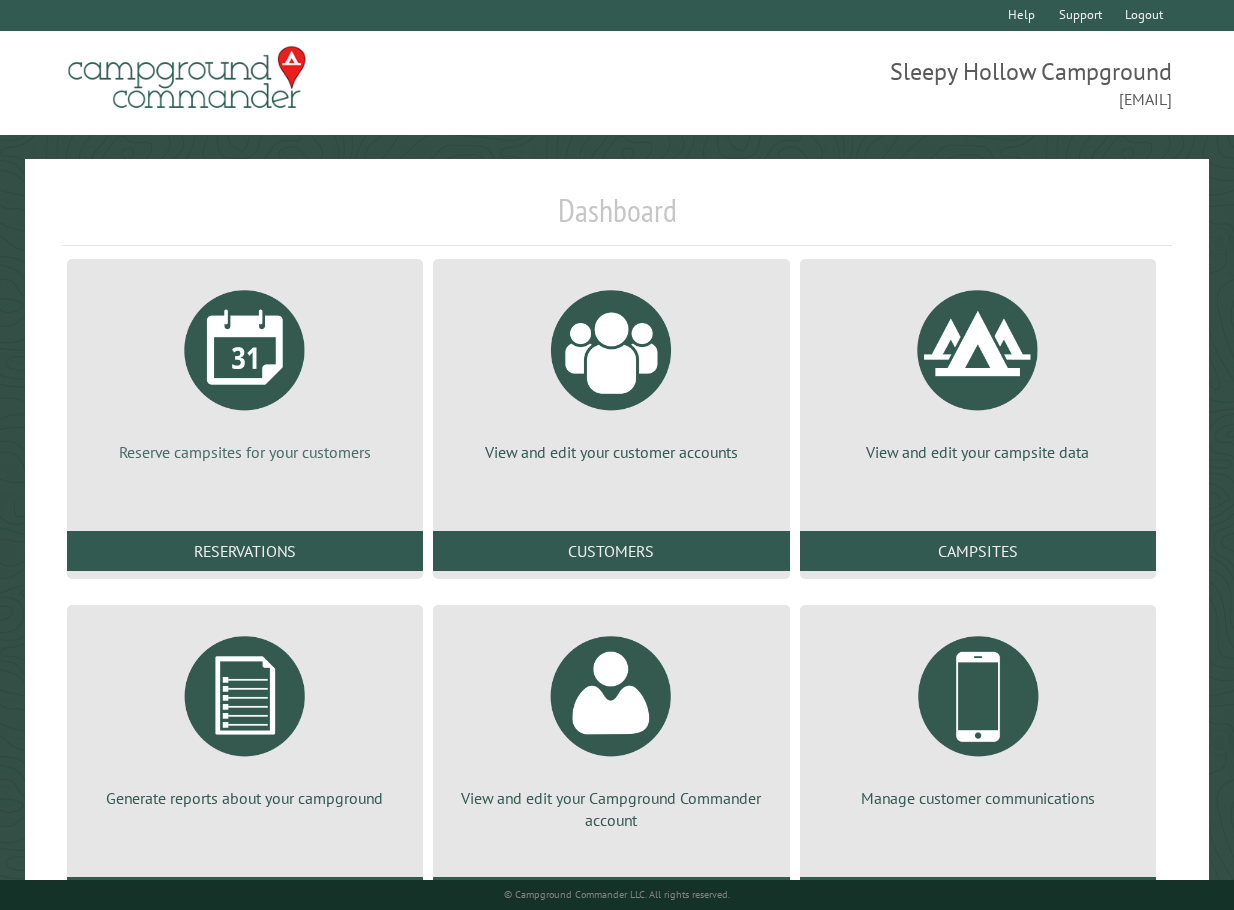 click at bounding box center [245, 350] 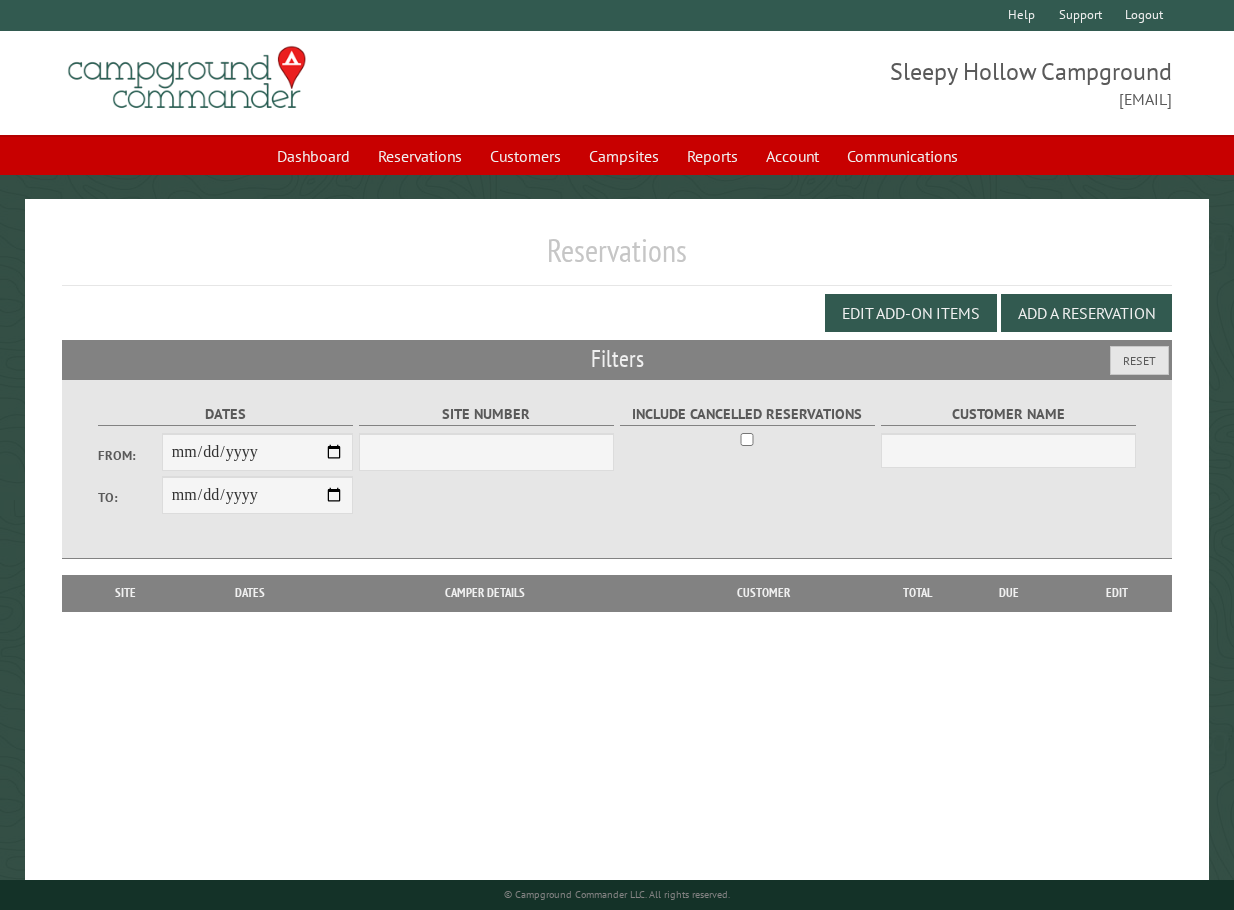 scroll, scrollTop: 0, scrollLeft: 0, axis: both 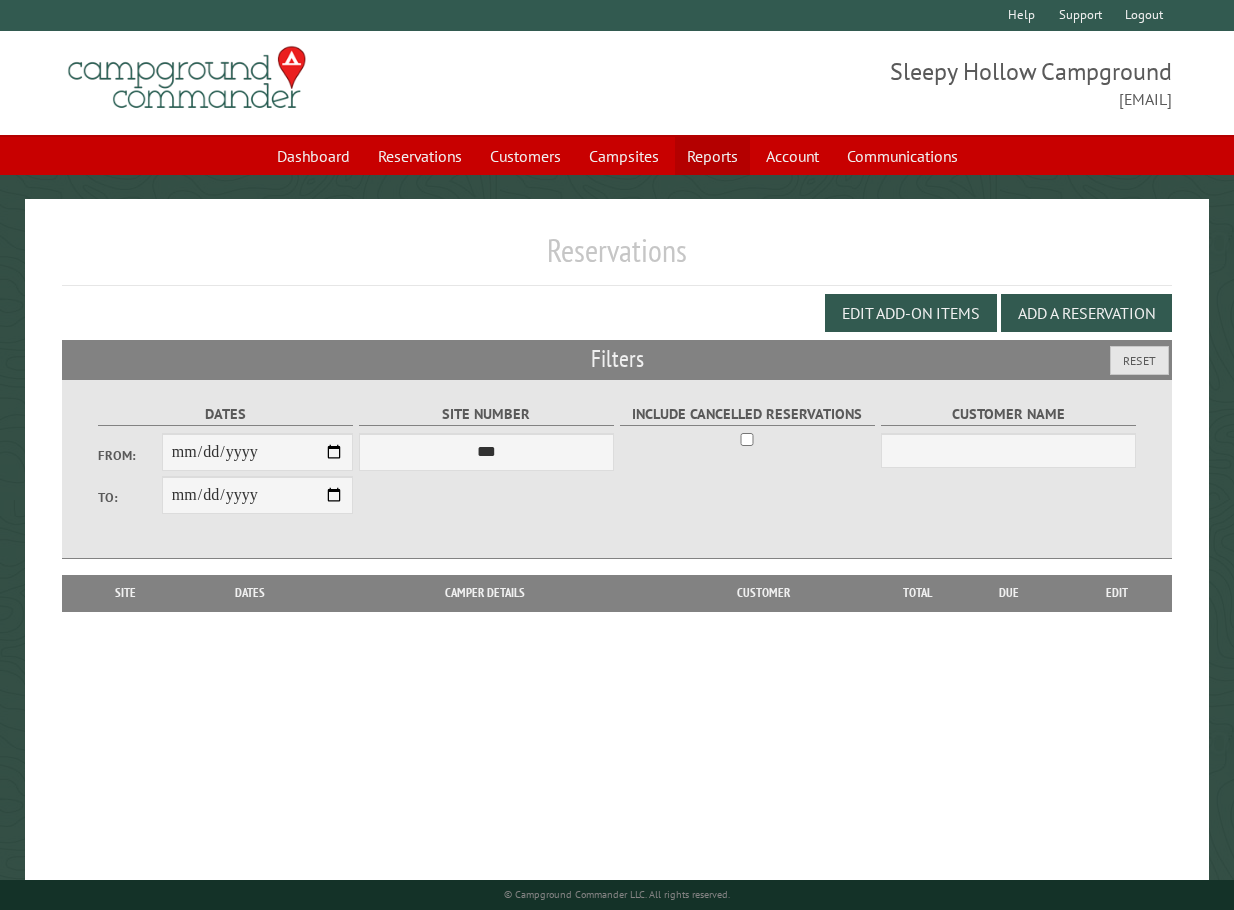 click on "Reports" at bounding box center (712, 156) 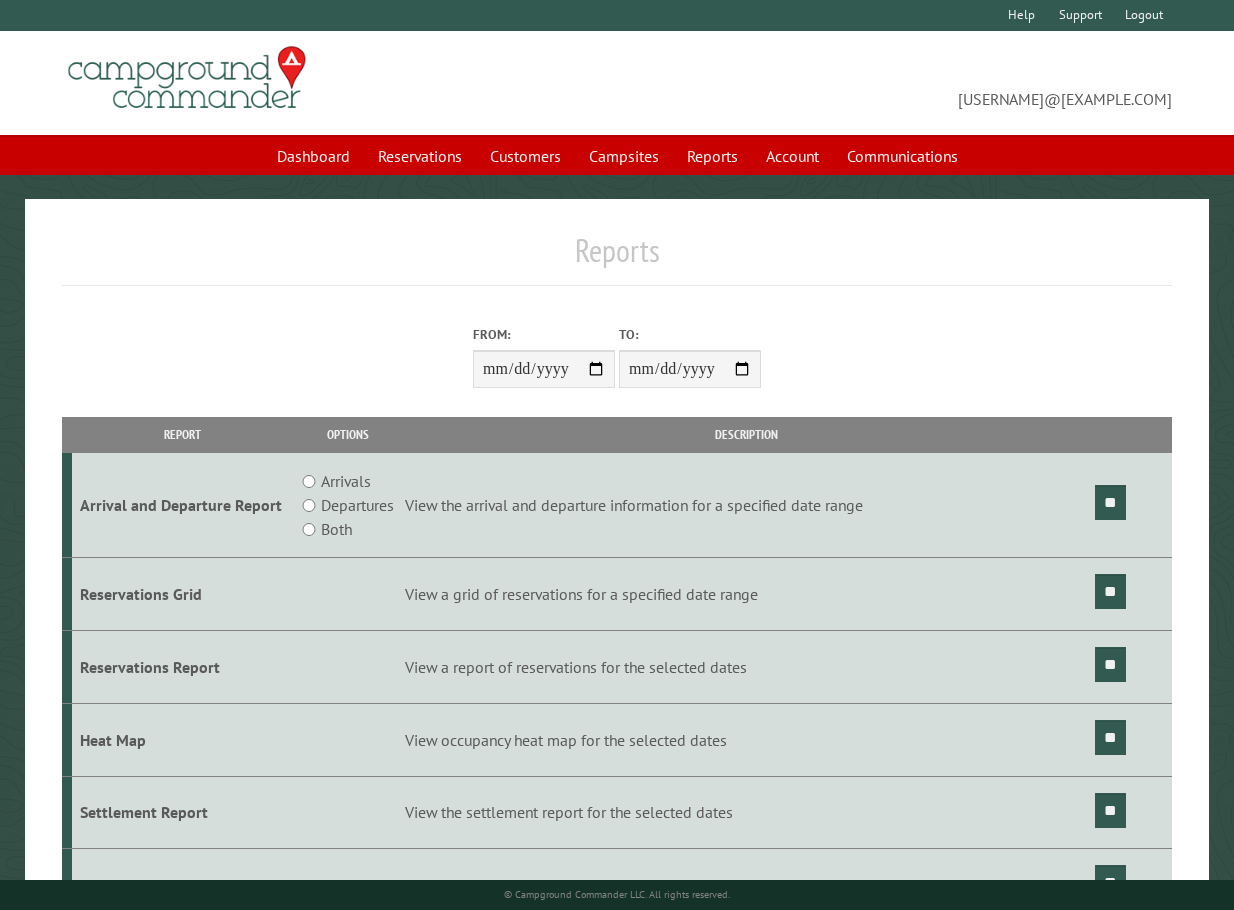 scroll, scrollTop: 0, scrollLeft: 0, axis: both 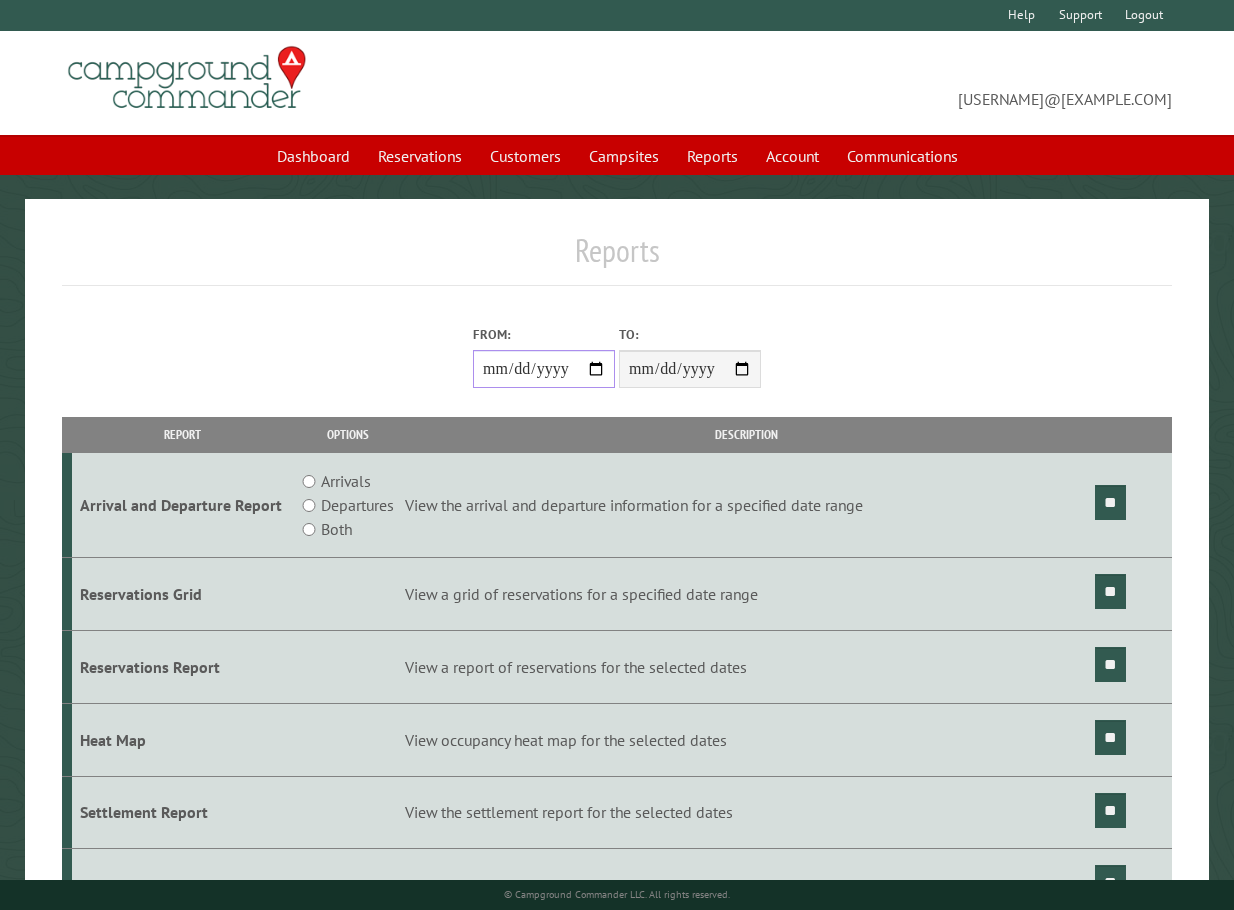 click on "From:" at bounding box center (544, 369) 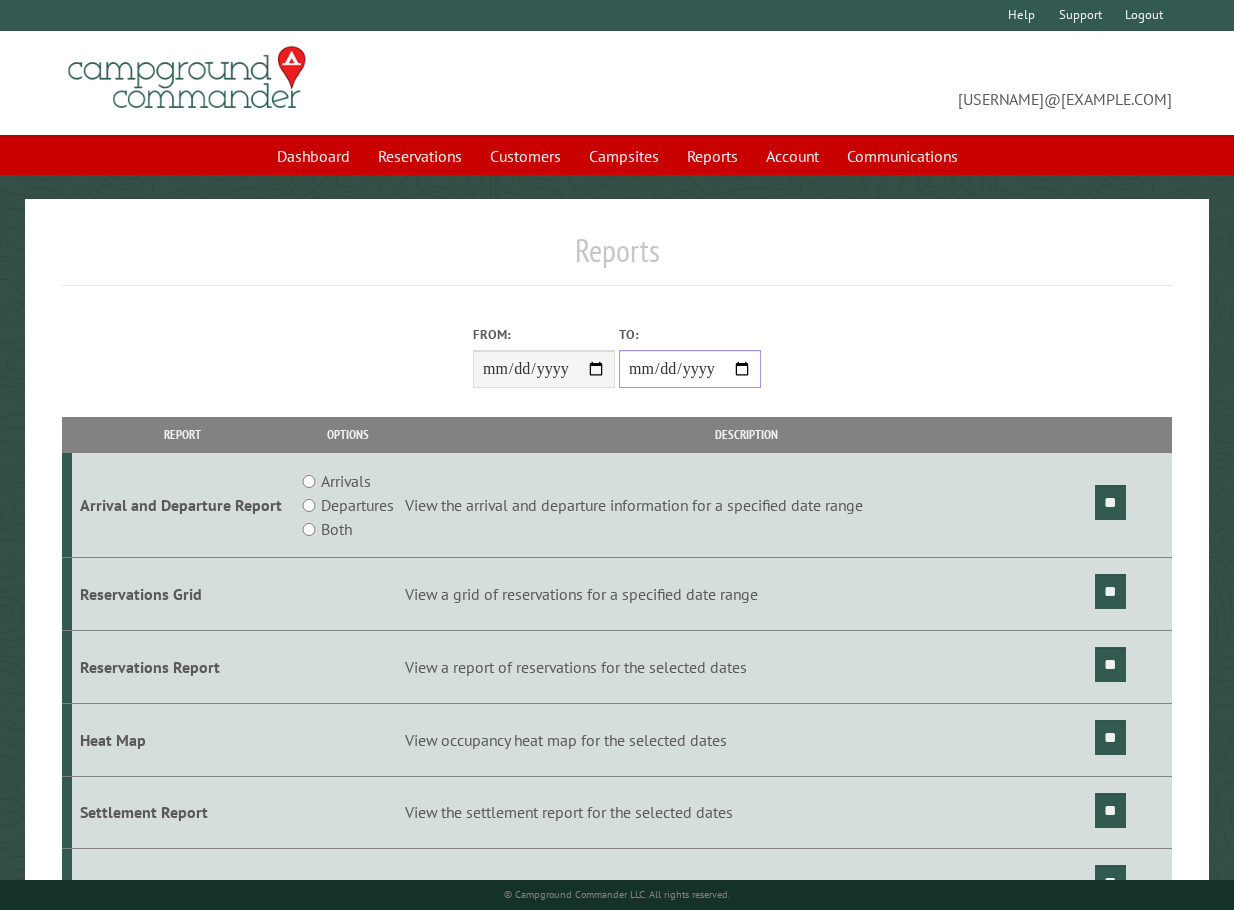 click on "**********" at bounding box center (690, 369) 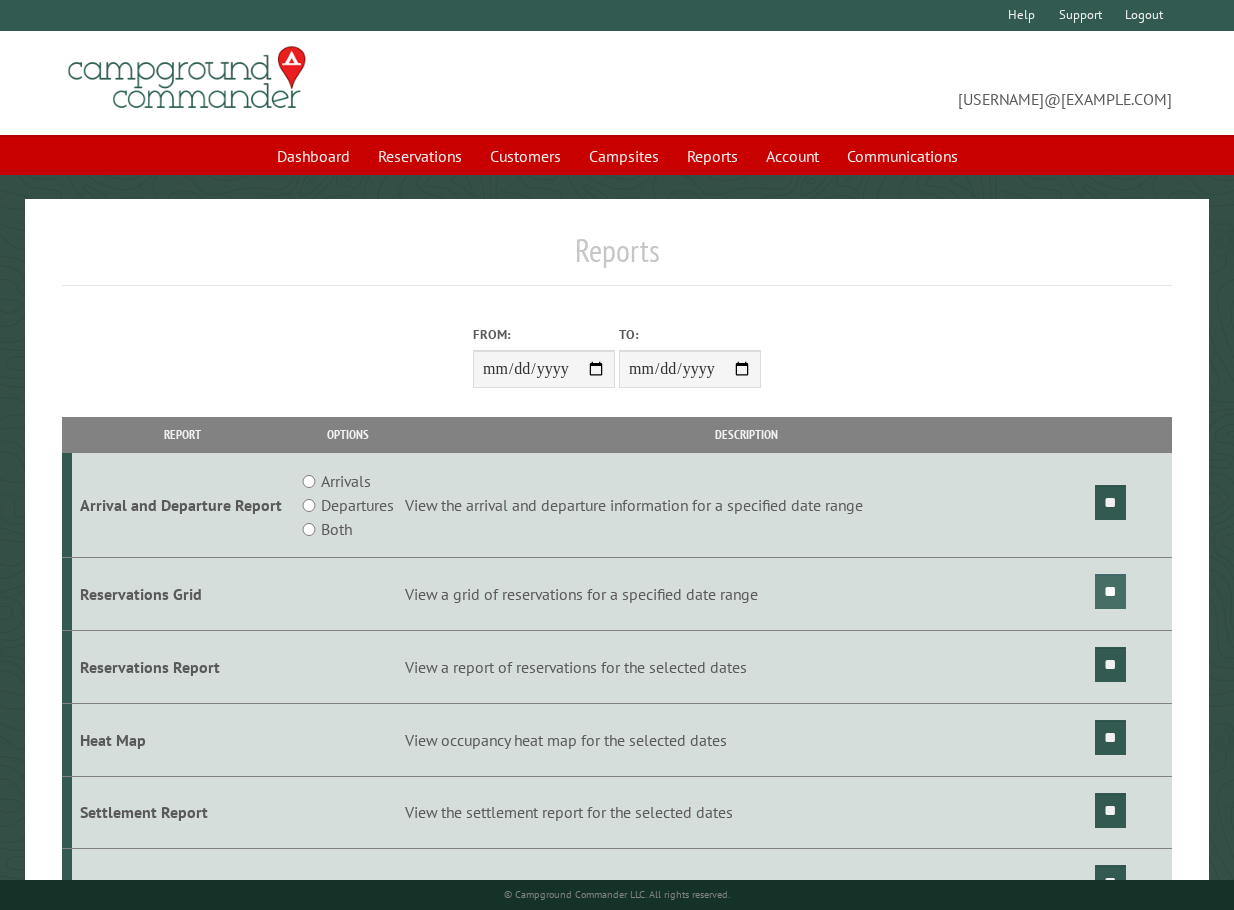 click on "**" at bounding box center [1110, 591] 